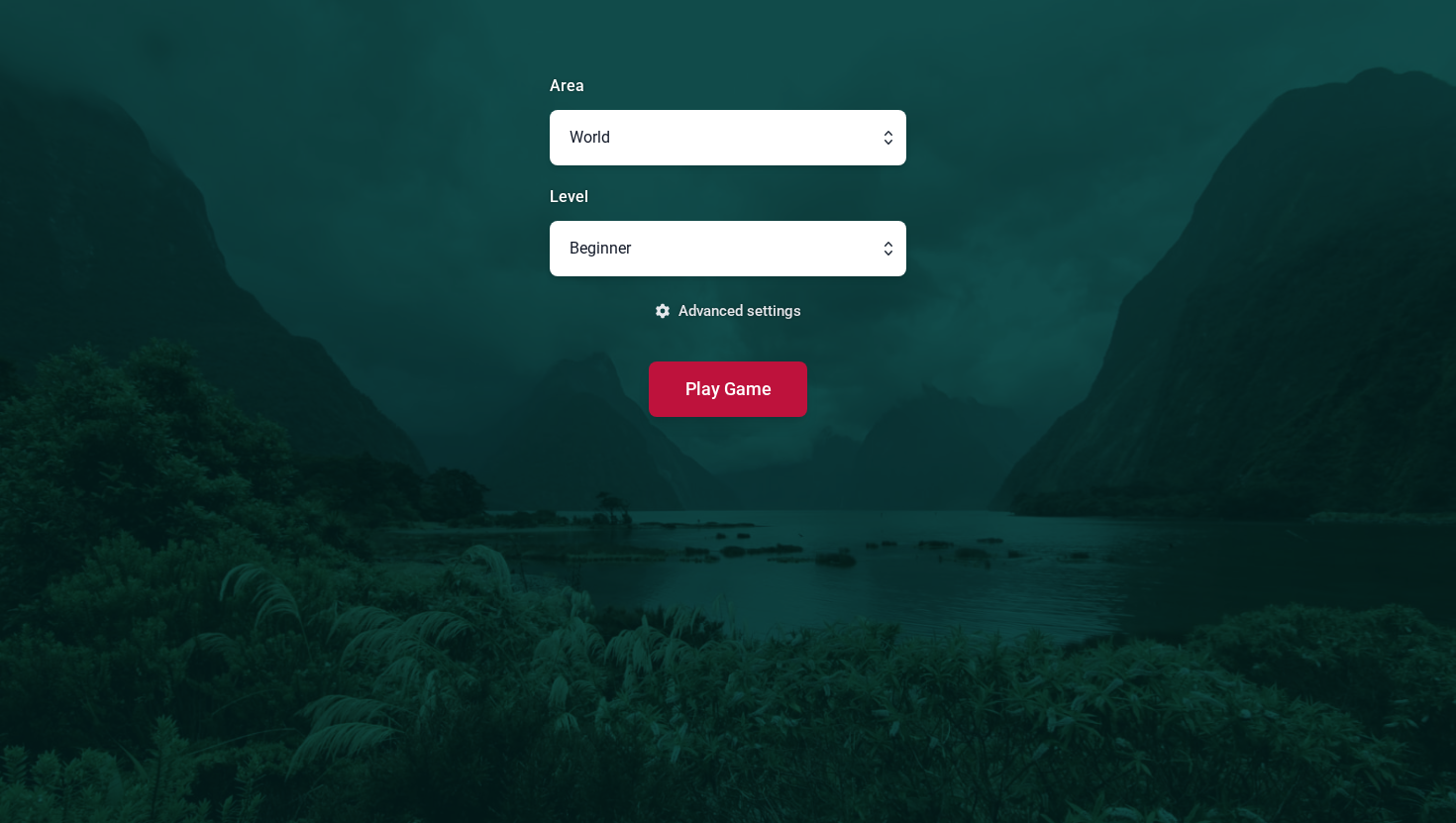 scroll, scrollTop: 0, scrollLeft: 0, axis: both 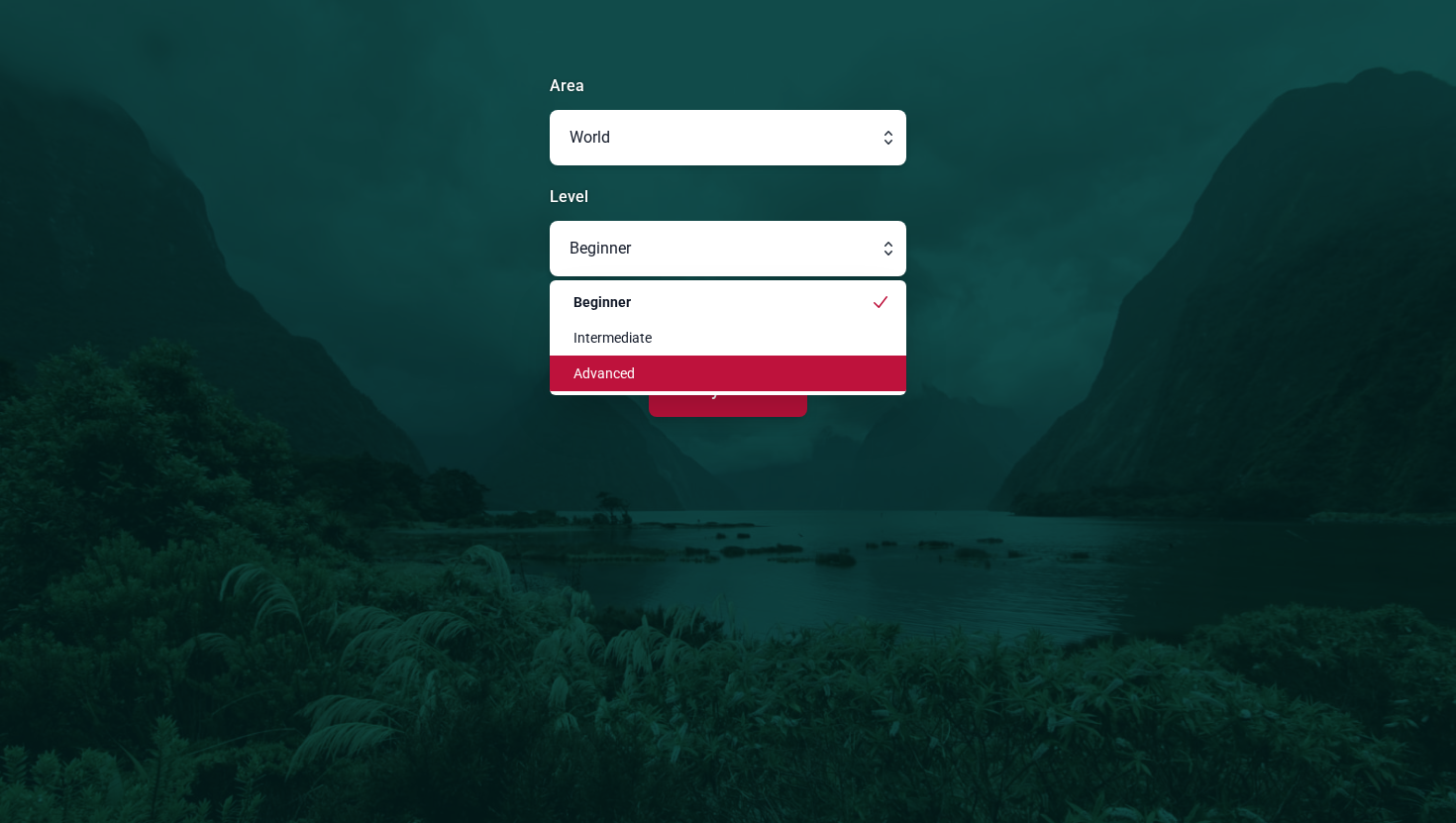 click on "Advanced" 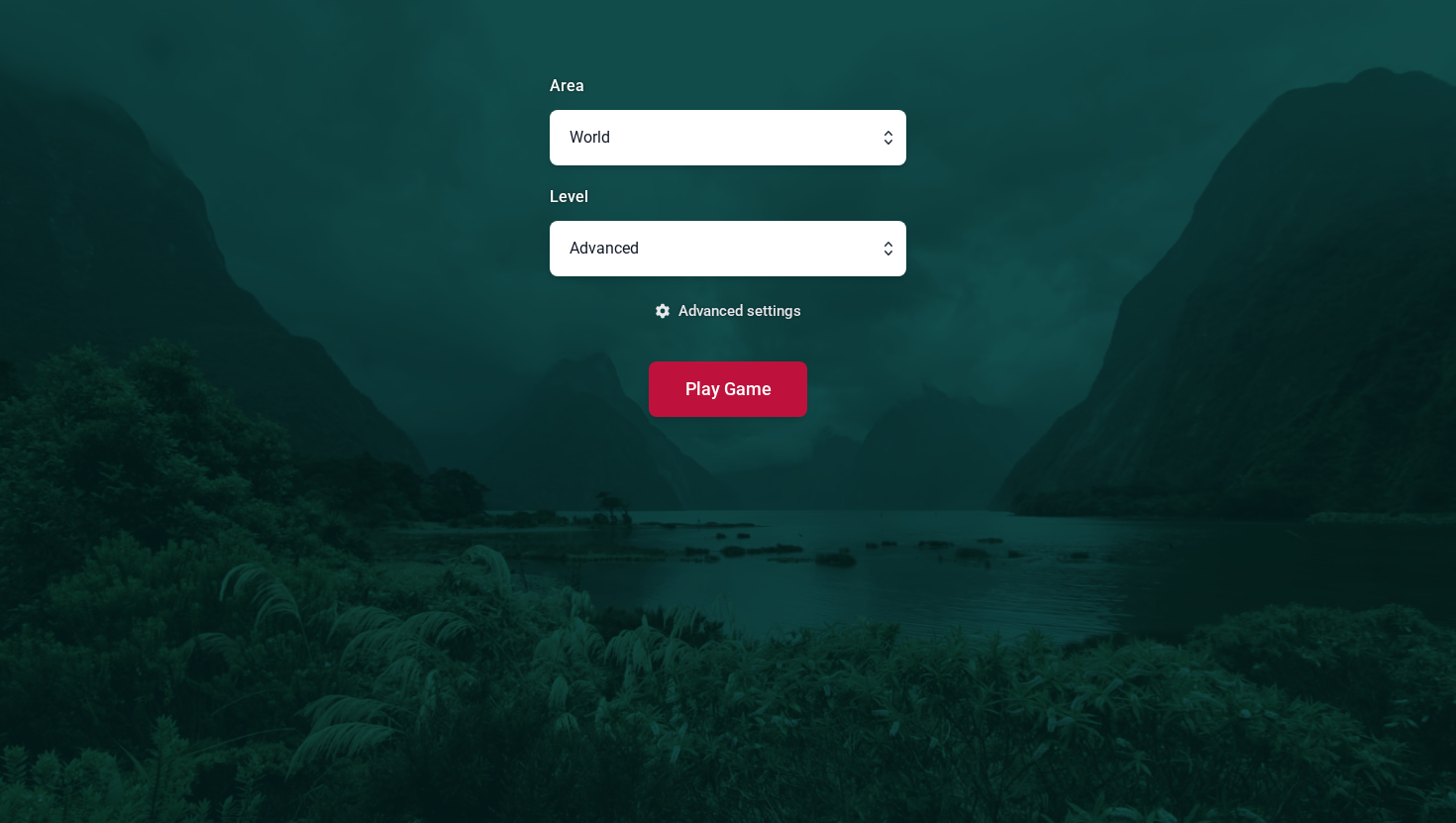 click at bounding box center (728, 138) 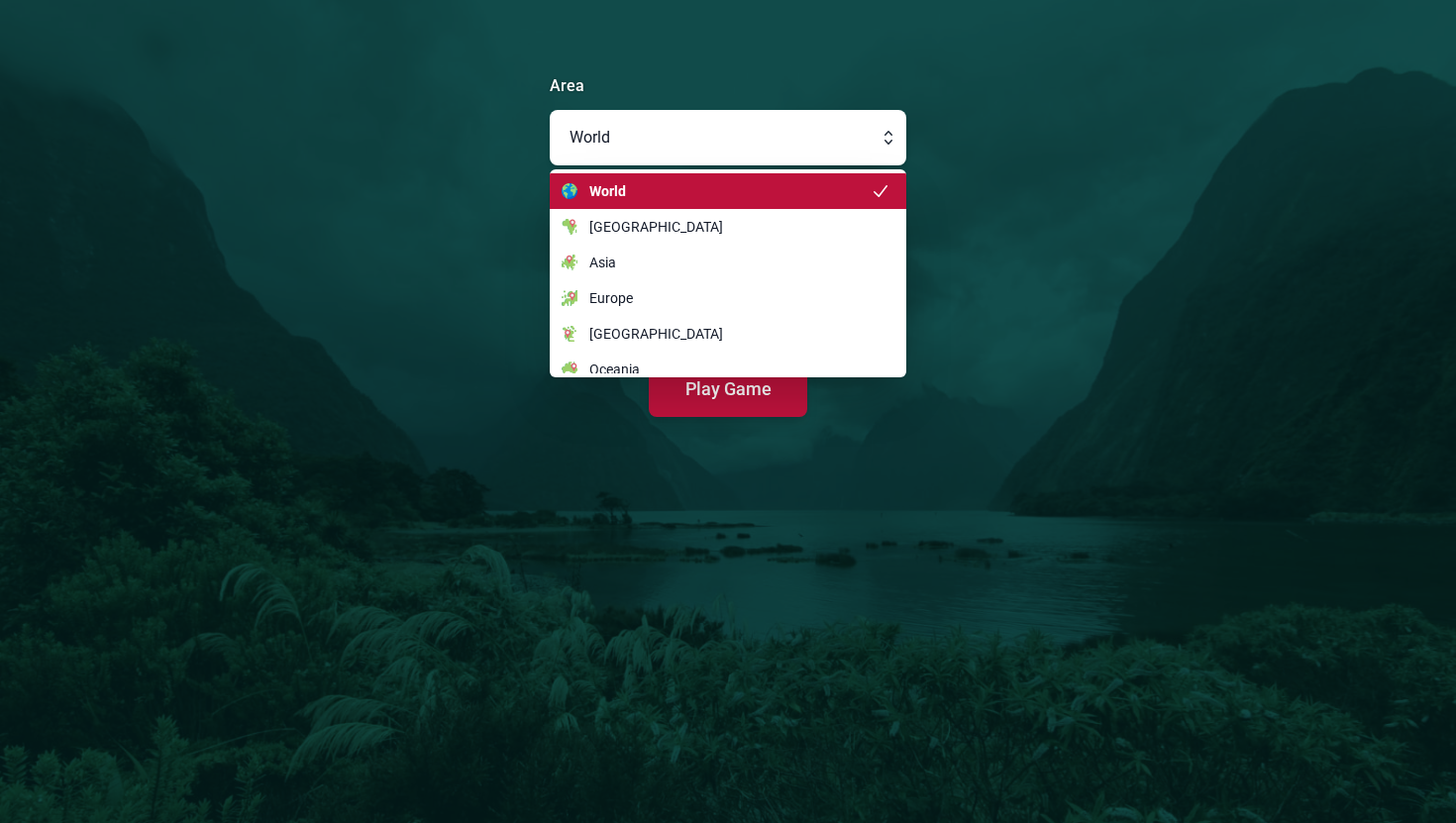 click on "World" 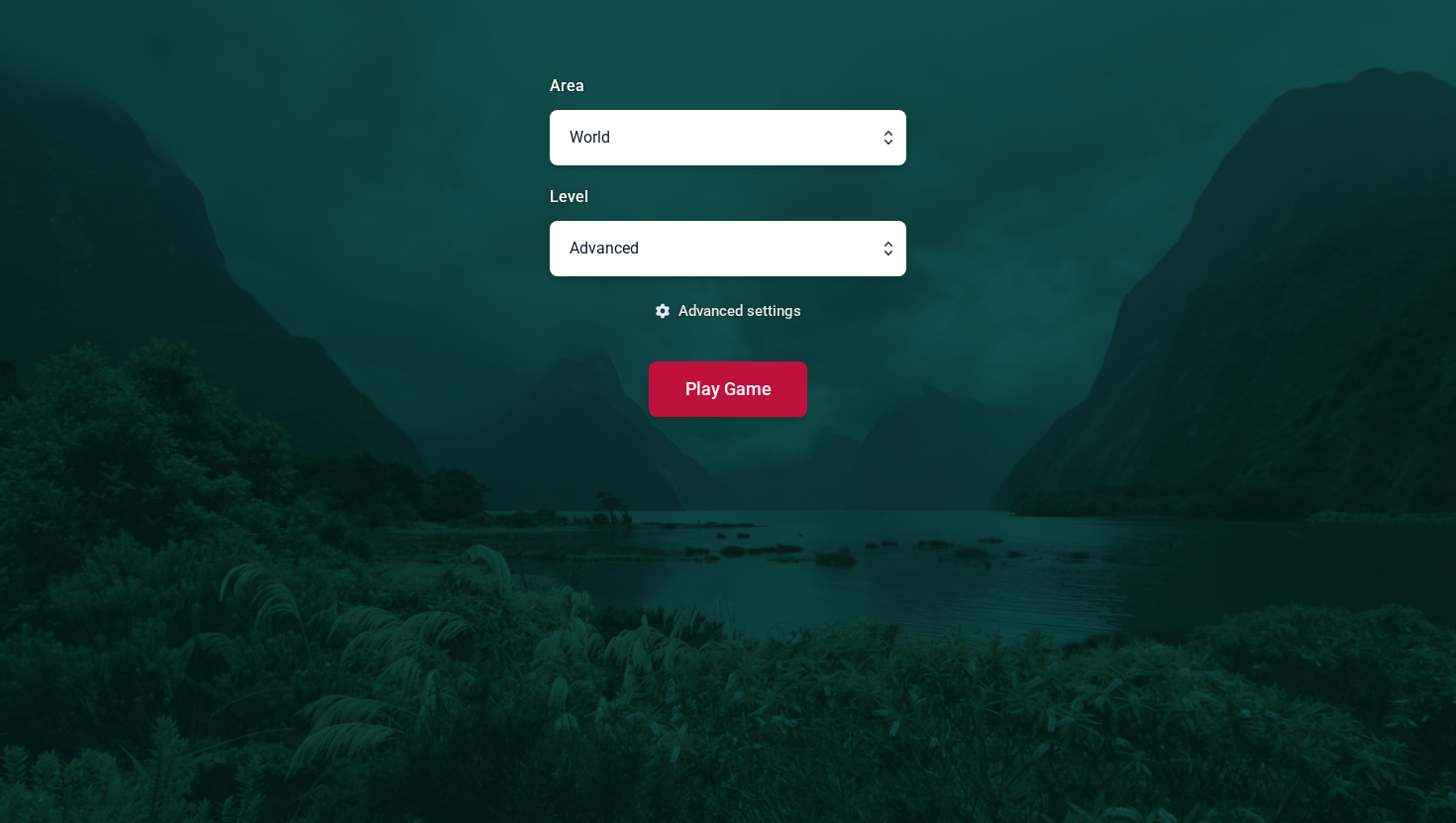 click at bounding box center (728, 138) 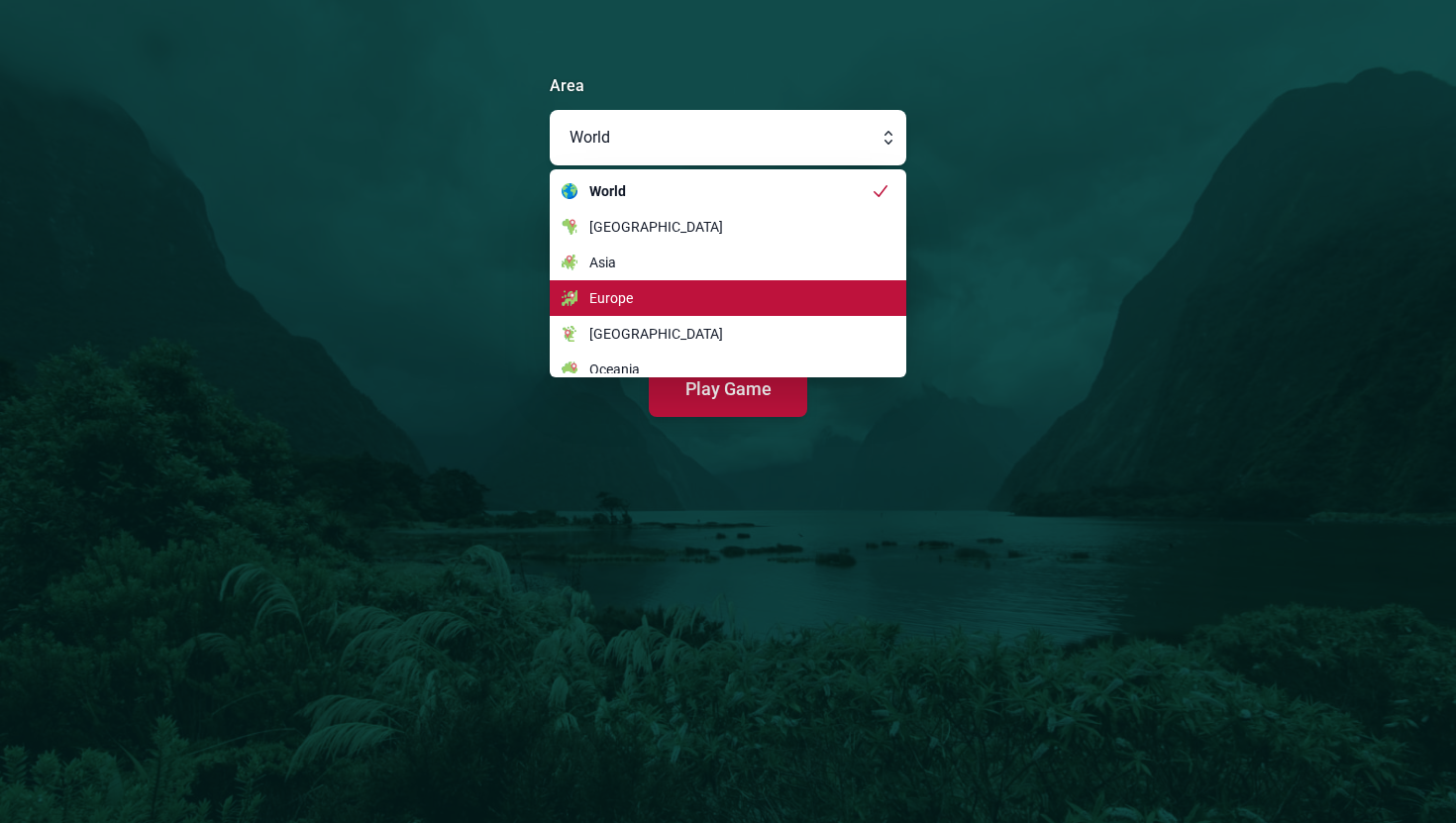 click on "Europe" 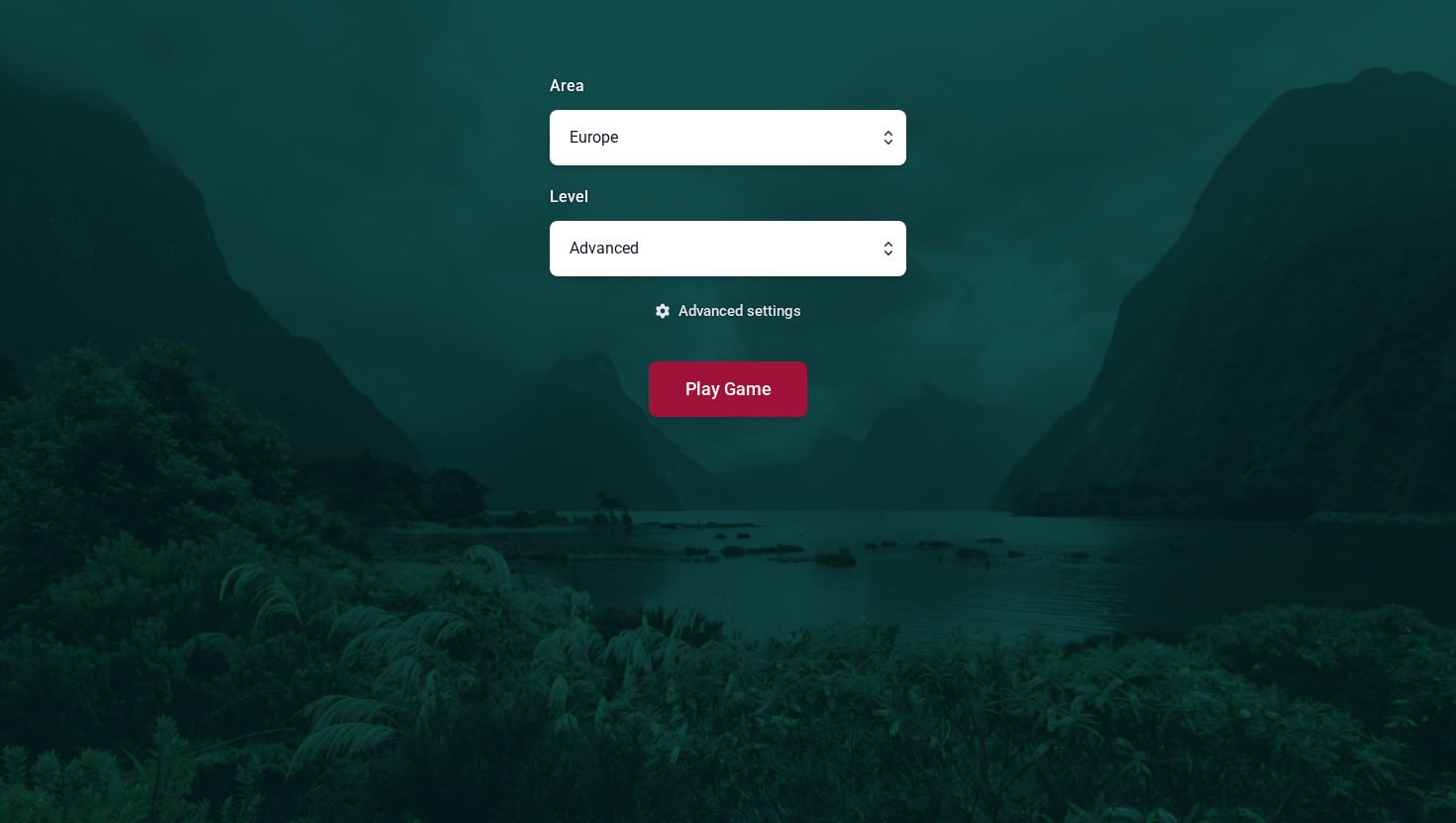 click on "Play Game" at bounding box center (728, 388) 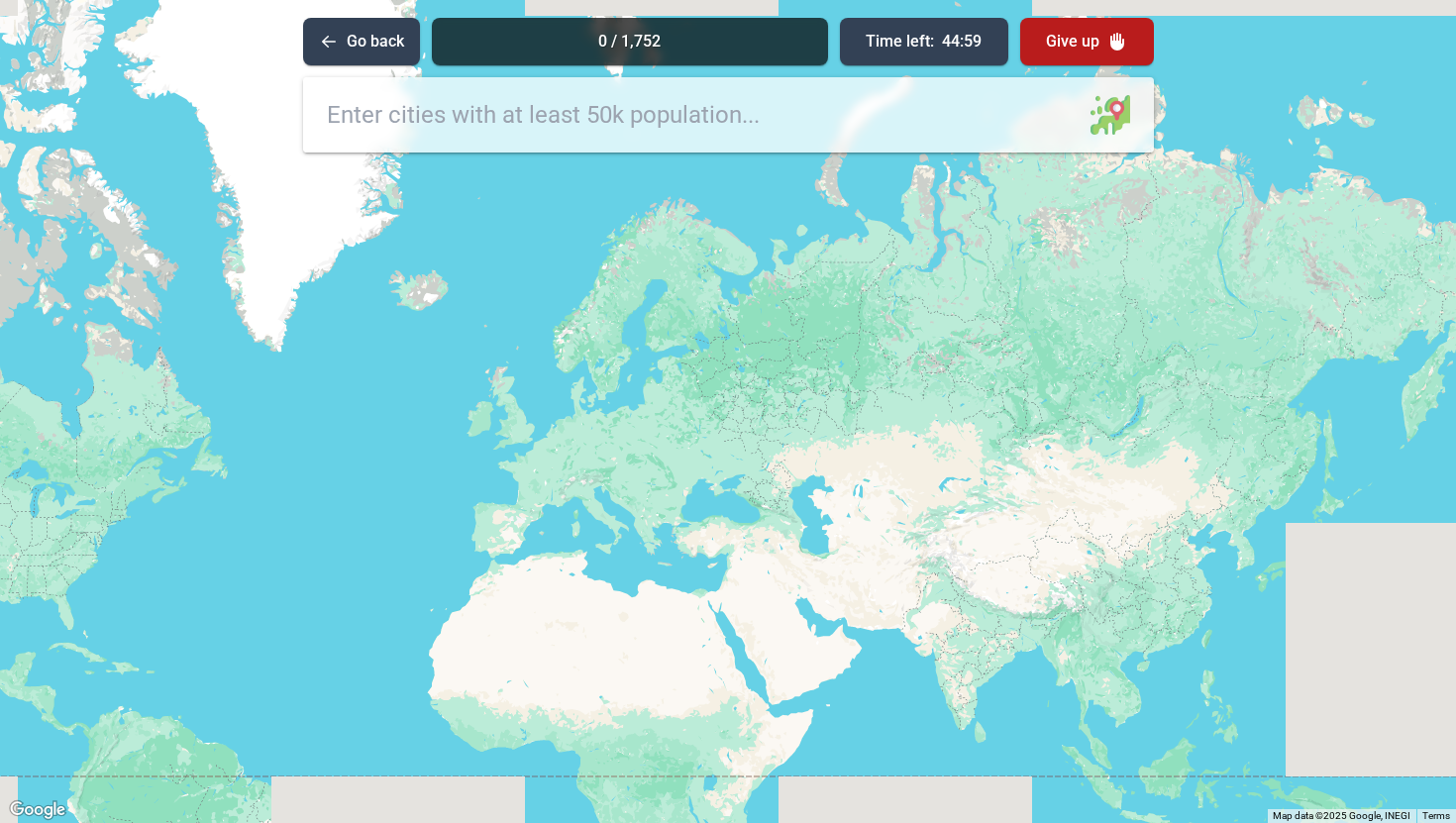 click at bounding box center [728, 411] 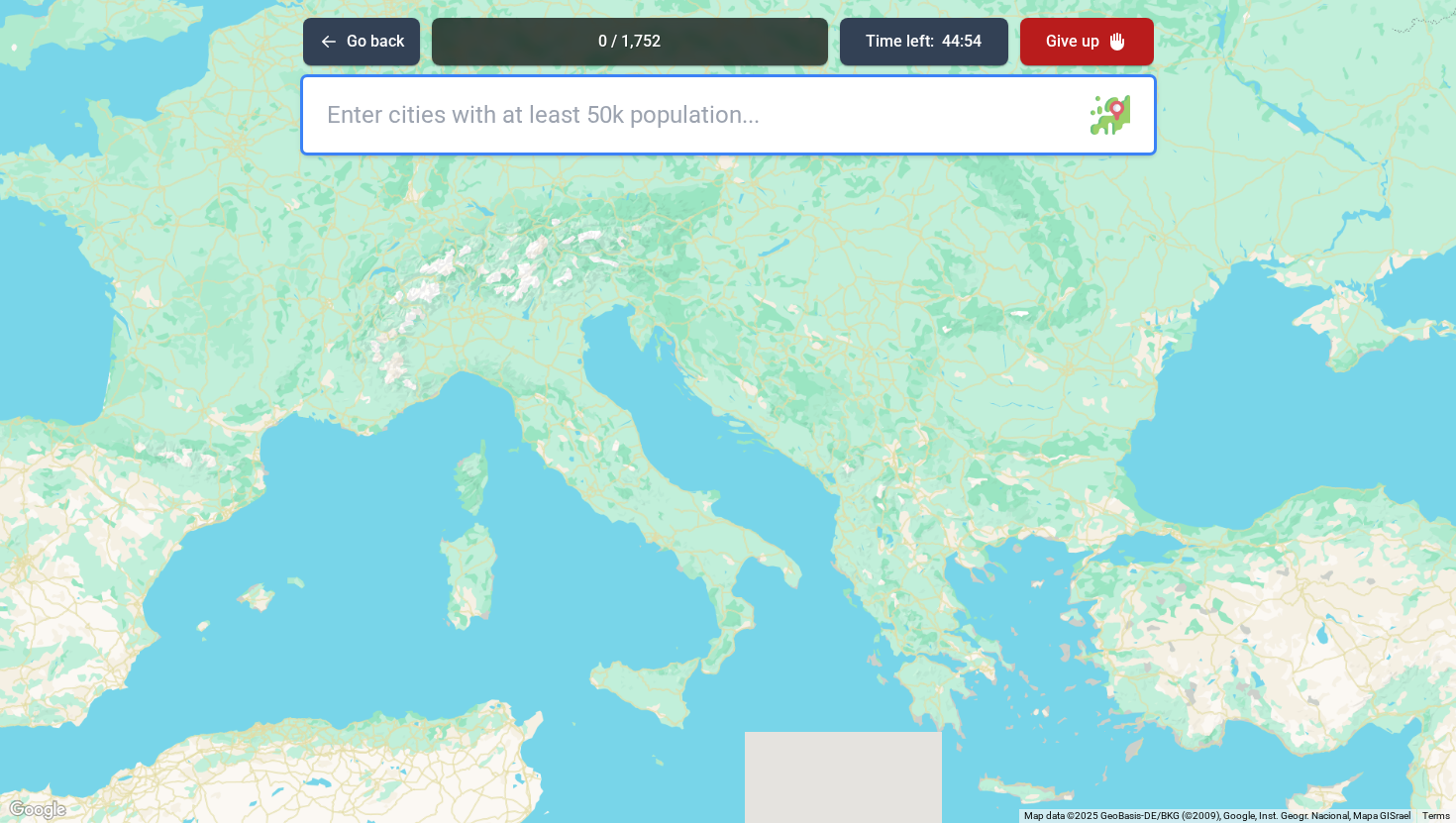 click at bounding box center [728, 115] 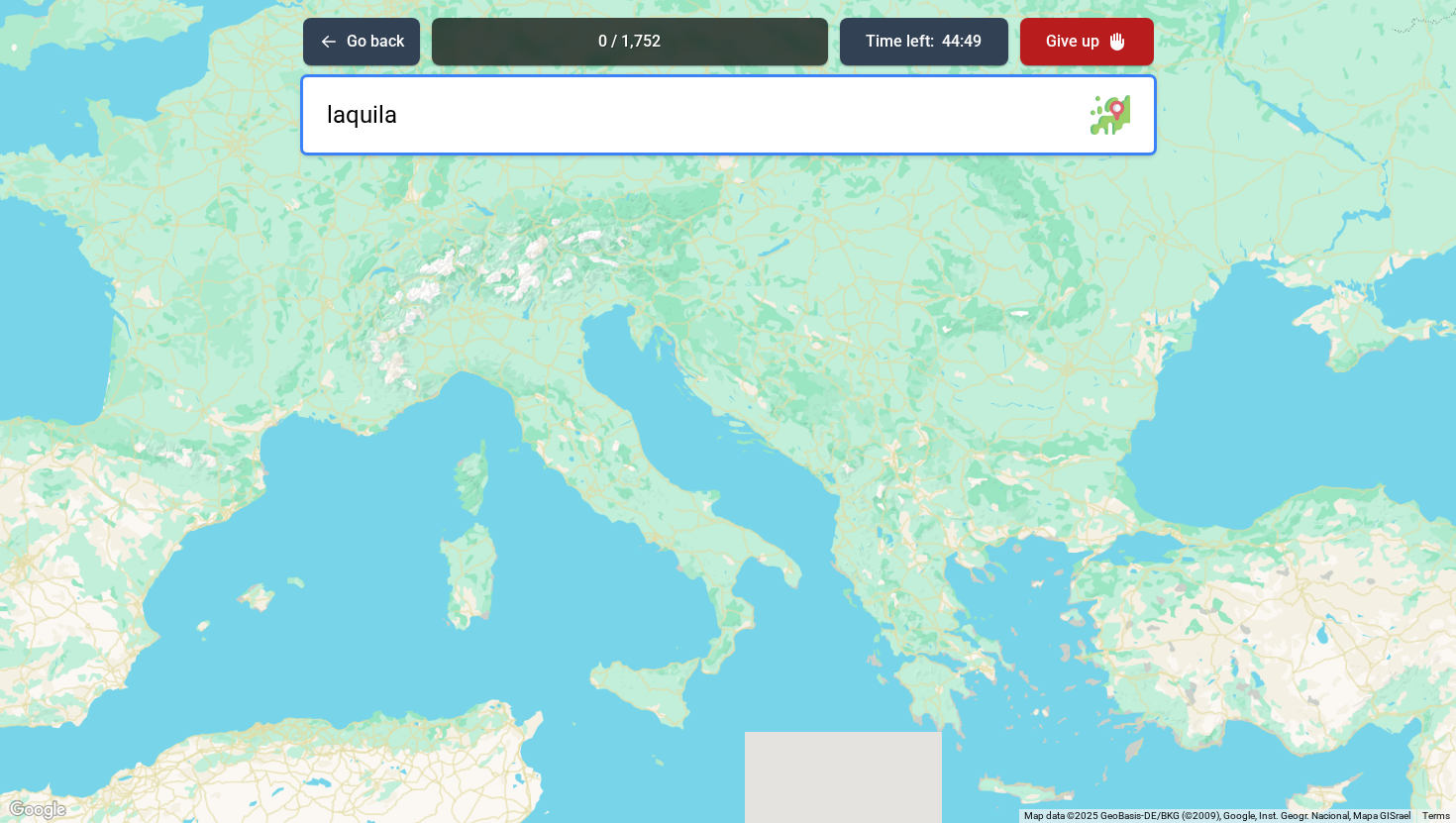 click on "laquila" at bounding box center (728, 115) 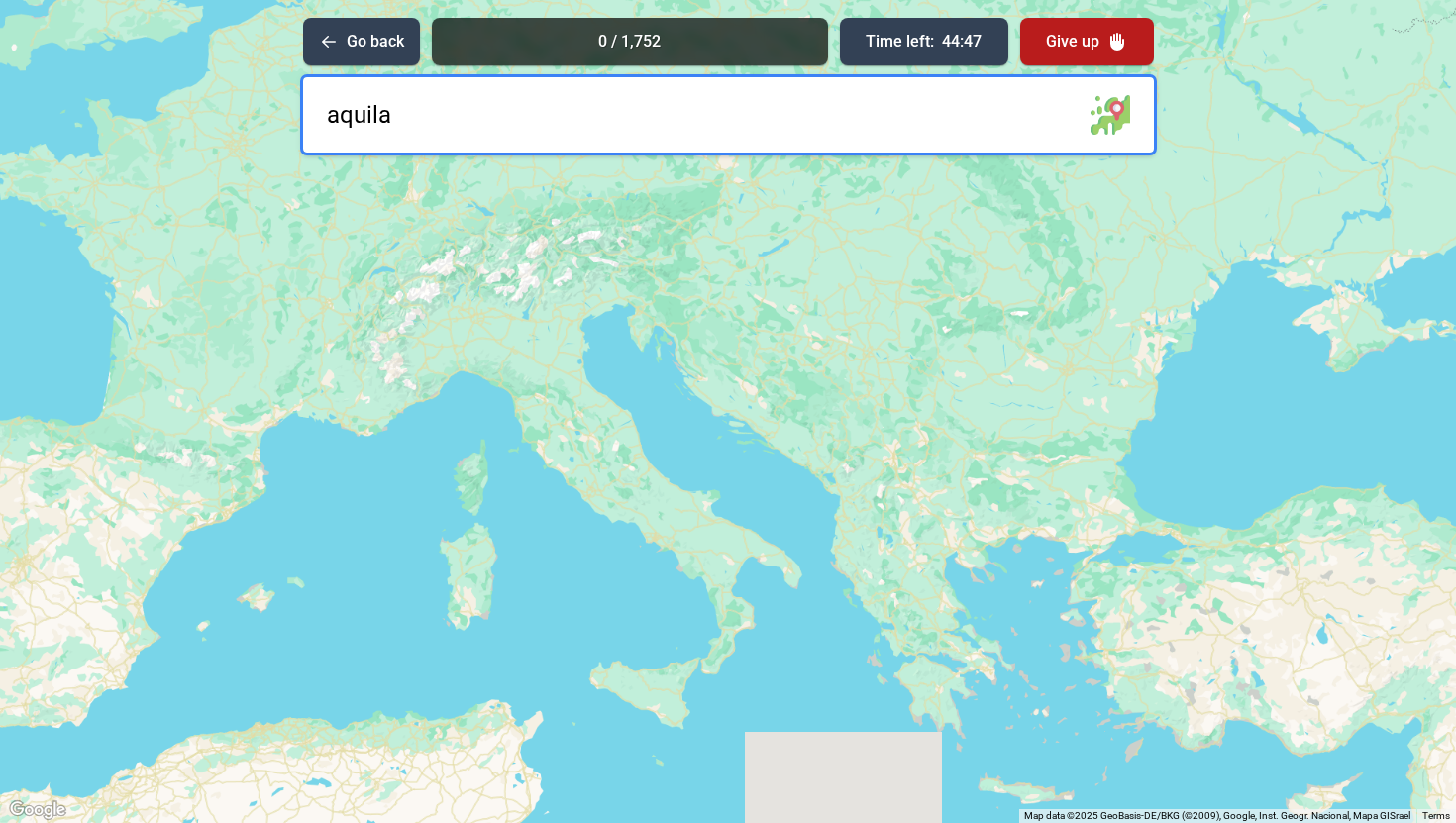 click on "aquila" at bounding box center [728, 115] 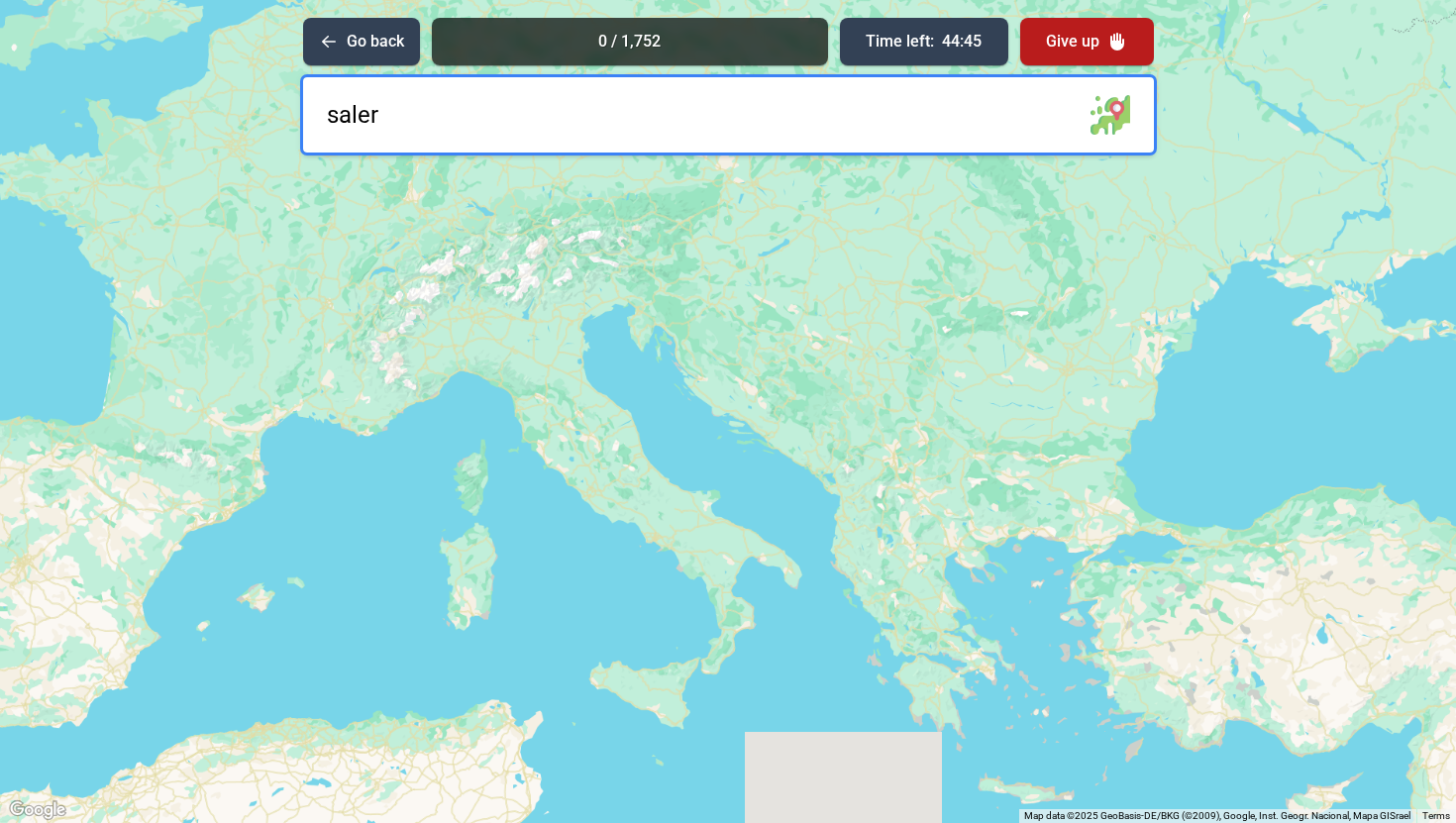 type on "salern" 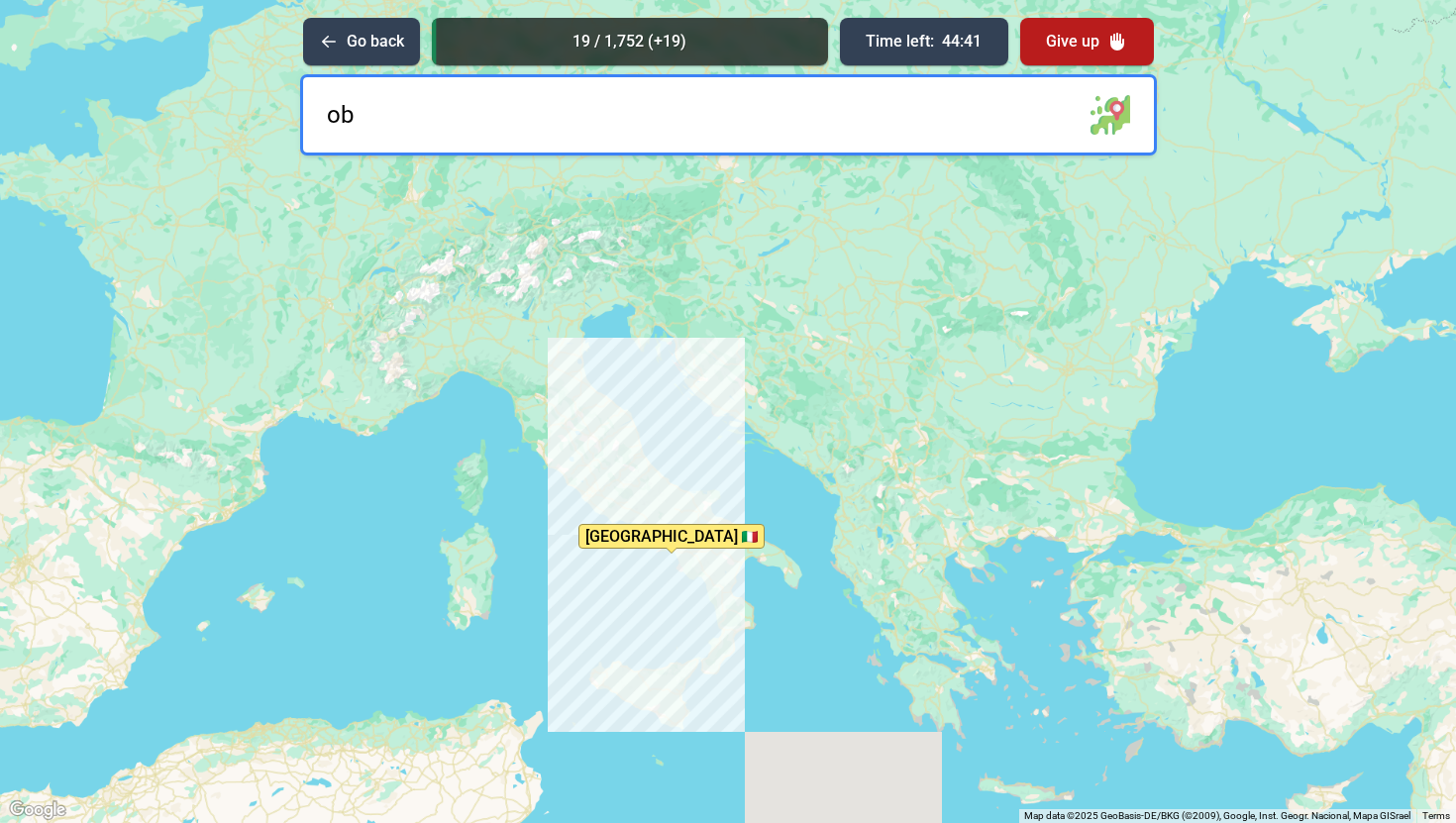 type on "o" 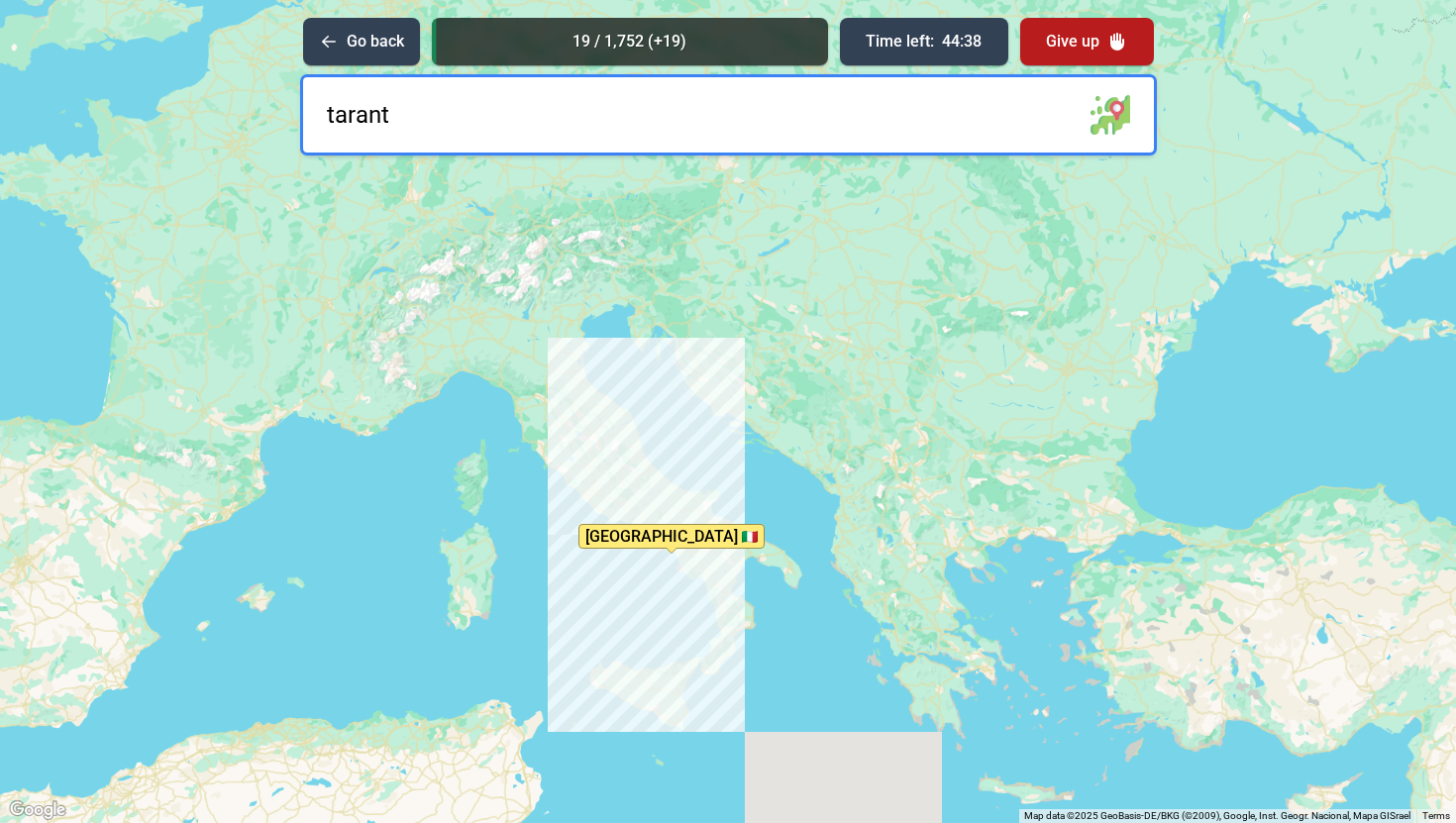 type on "[GEOGRAPHIC_DATA]" 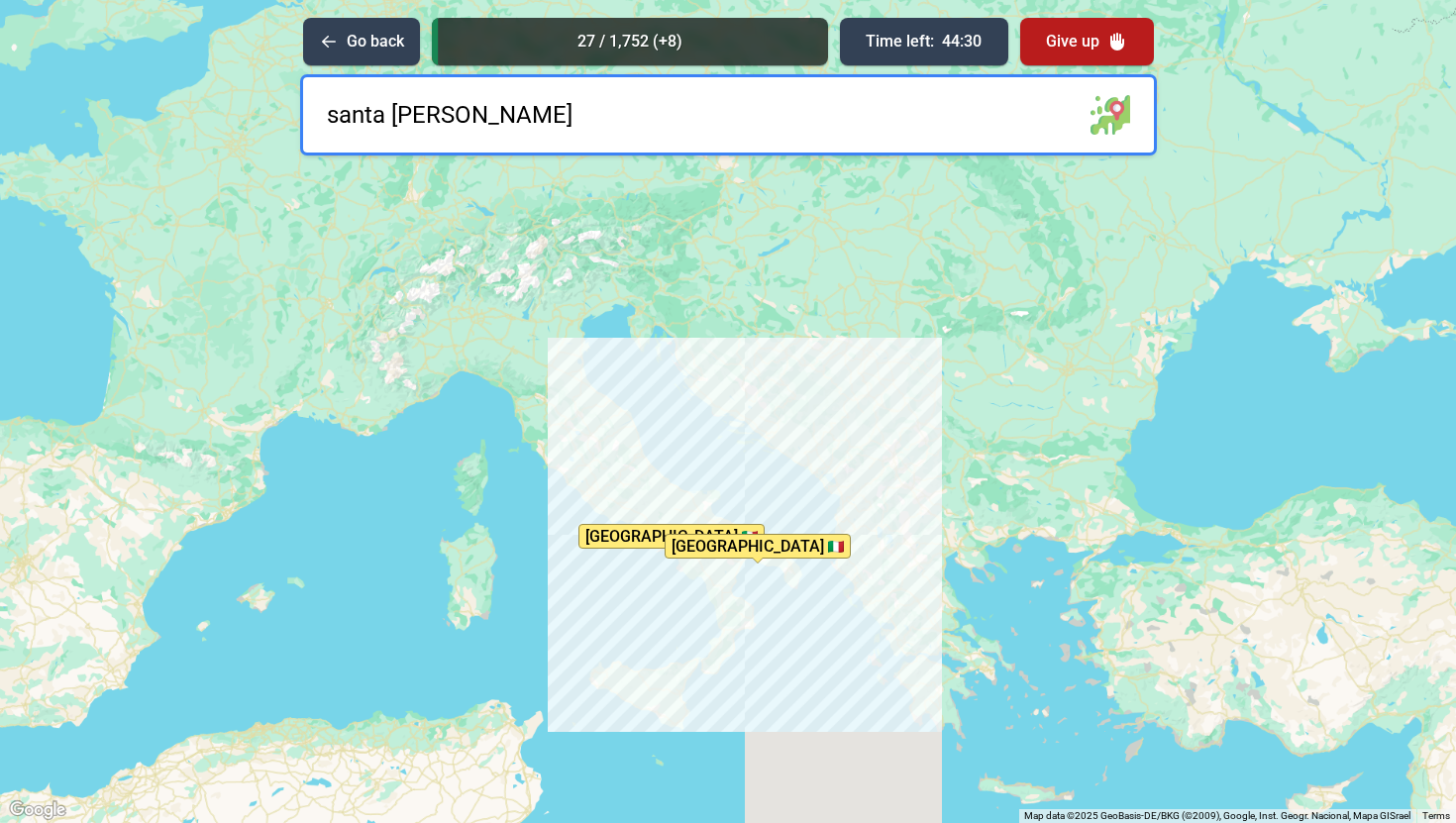 click on "santa [PERSON_NAME]" at bounding box center (728, 115) 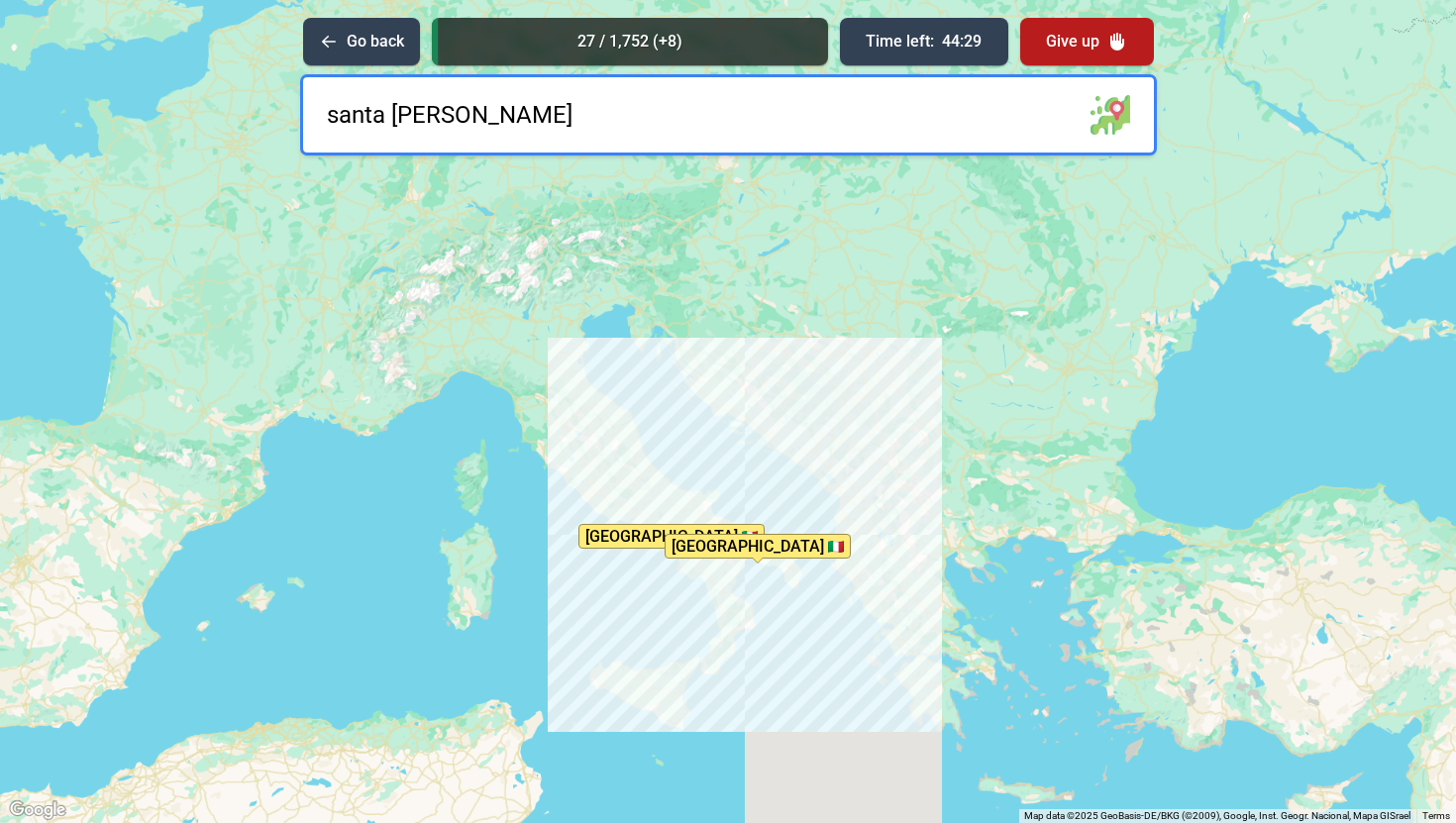 click on "santa [PERSON_NAME]" at bounding box center [728, 115] 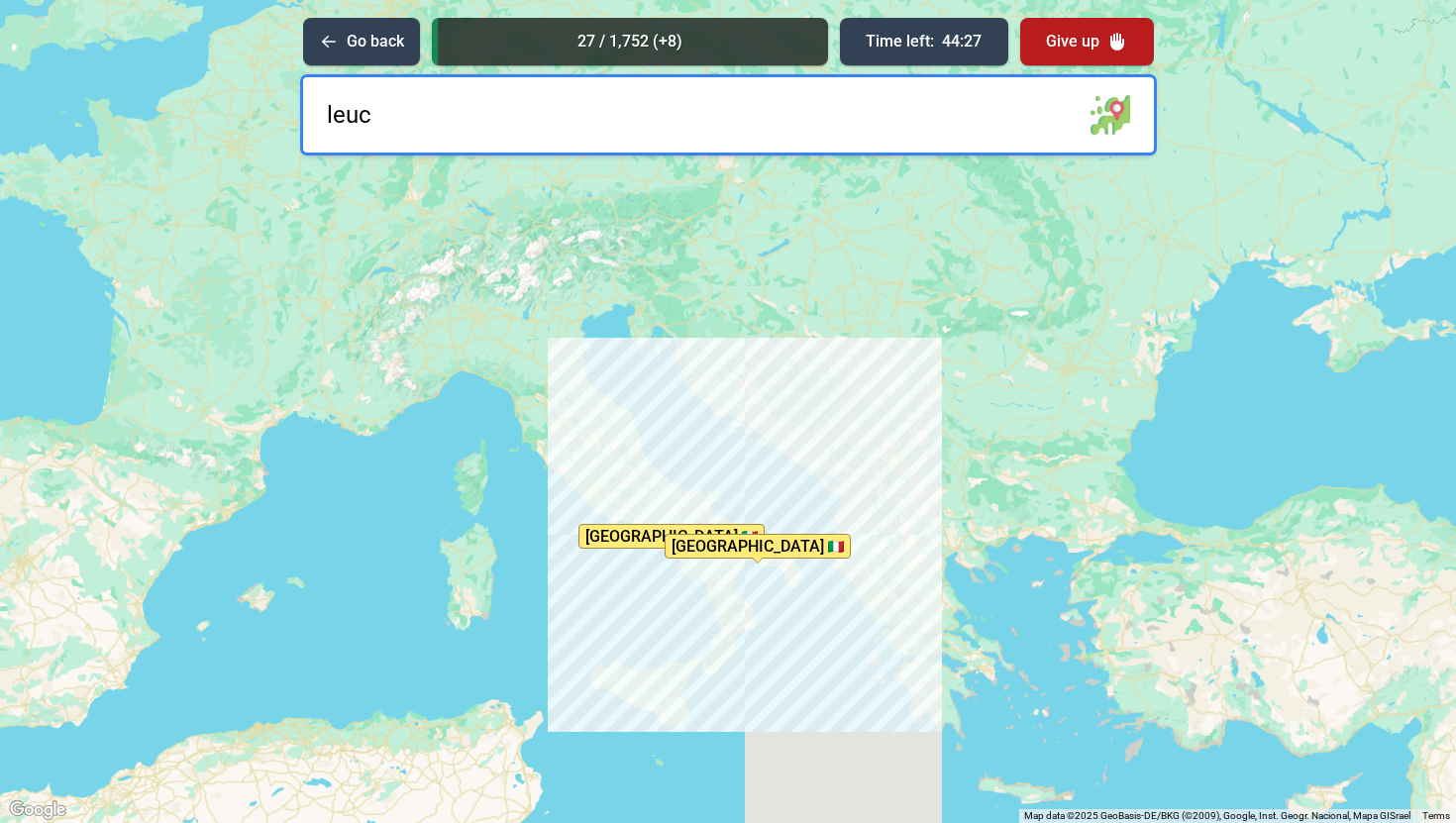 type on "leuca" 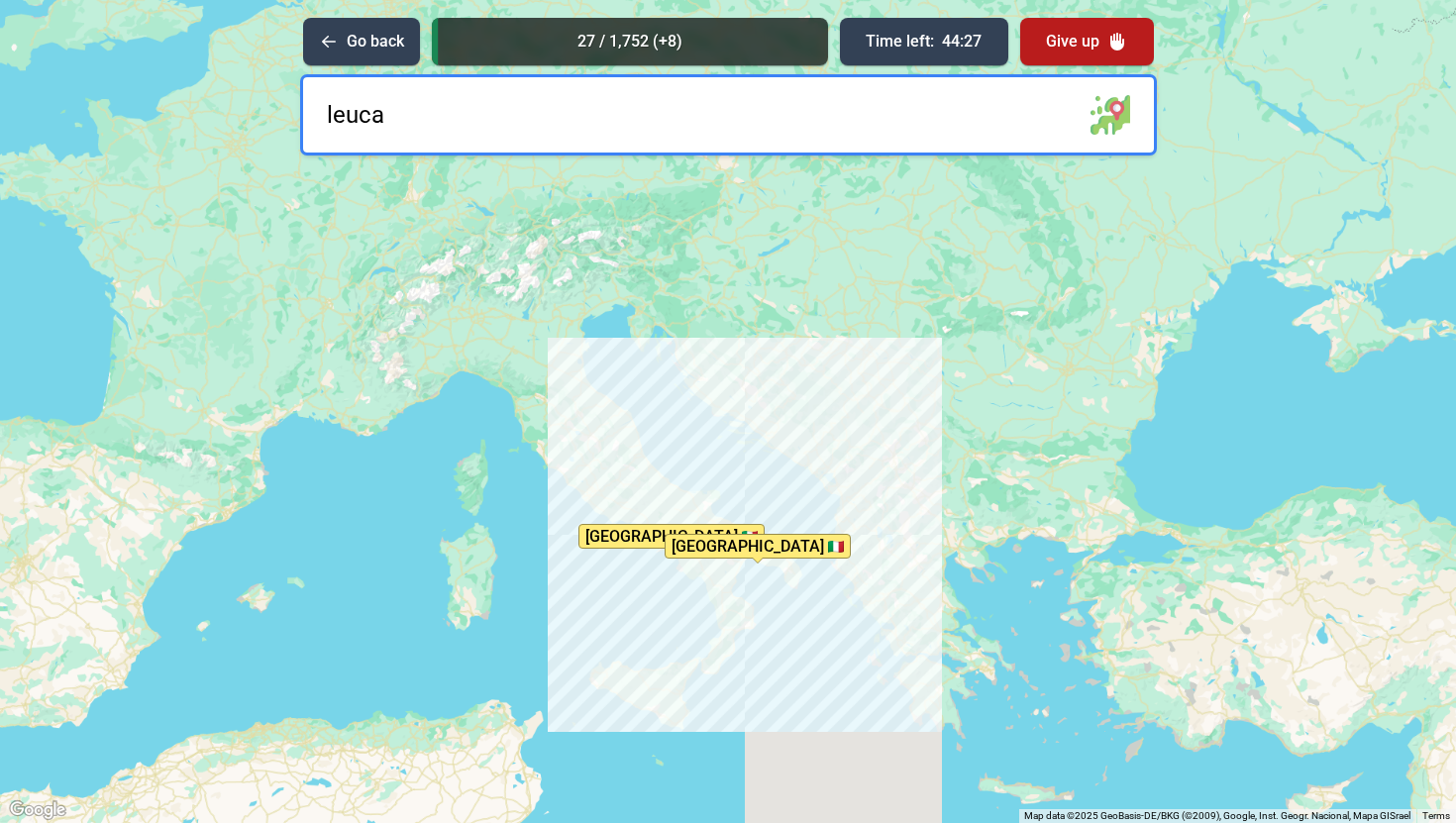 click on "leuca" at bounding box center (728, 115) 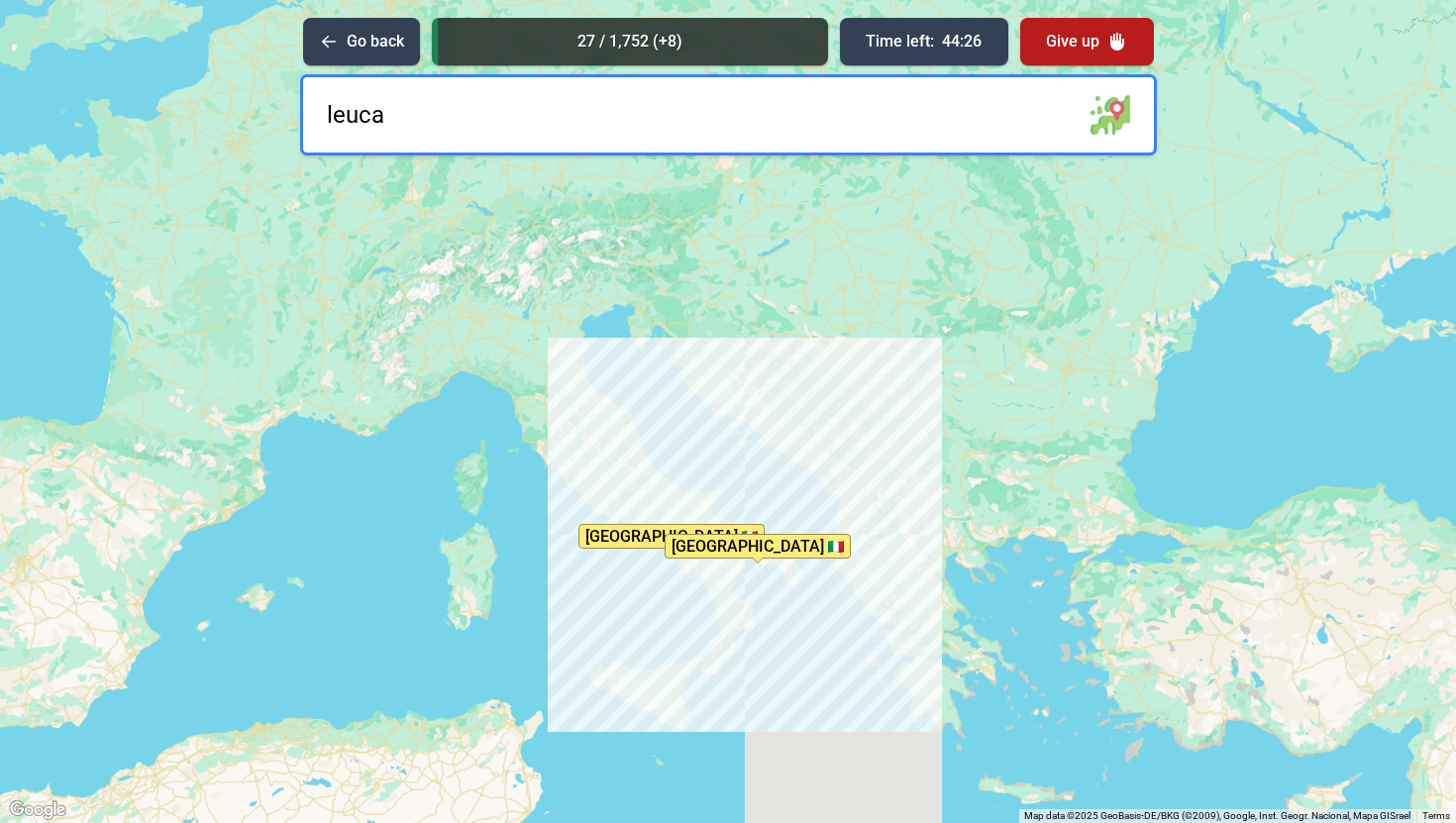 click on "leuca" at bounding box center [728, 115] 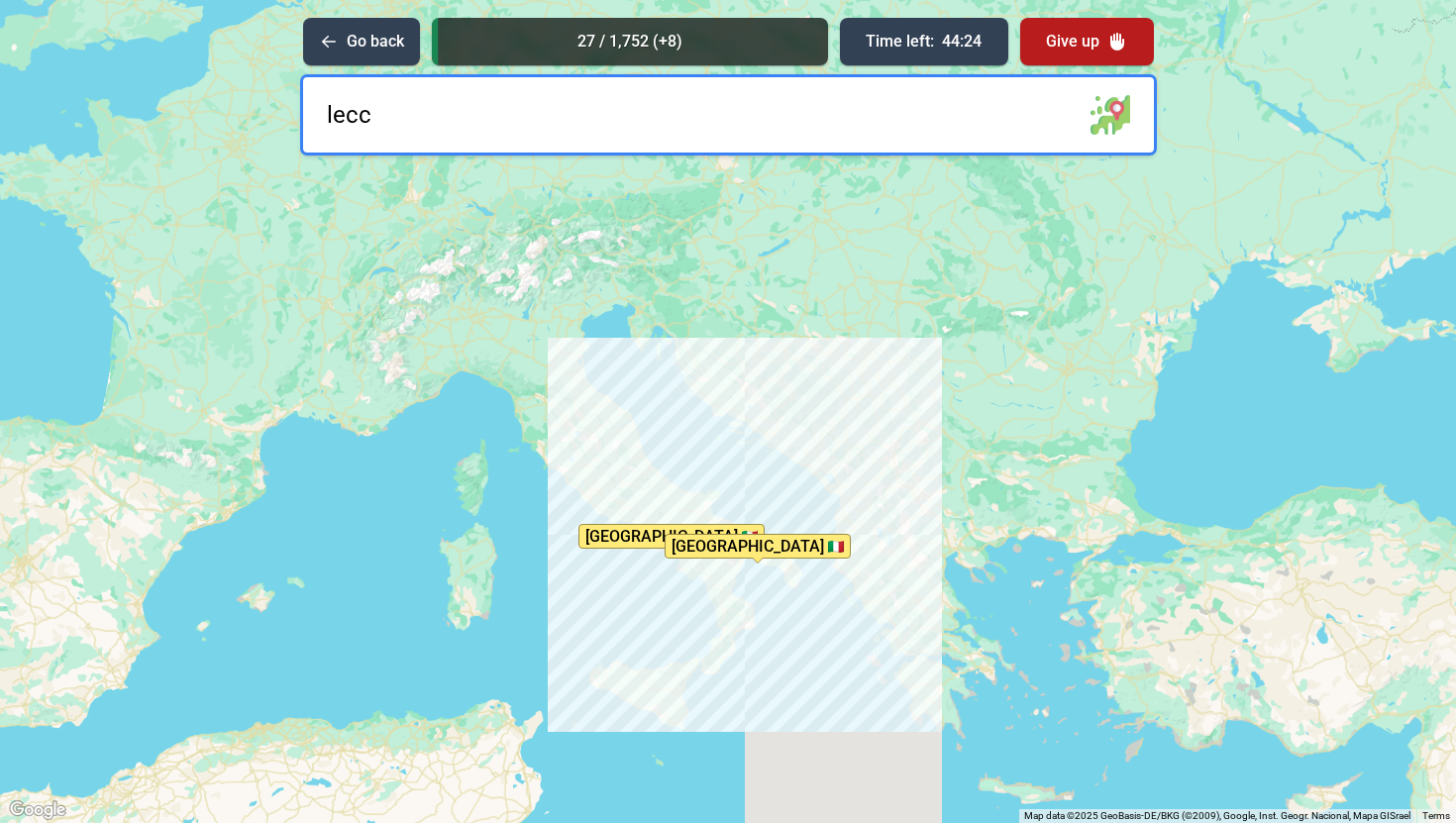type on "[GEOGRAPHIC_DATA]" 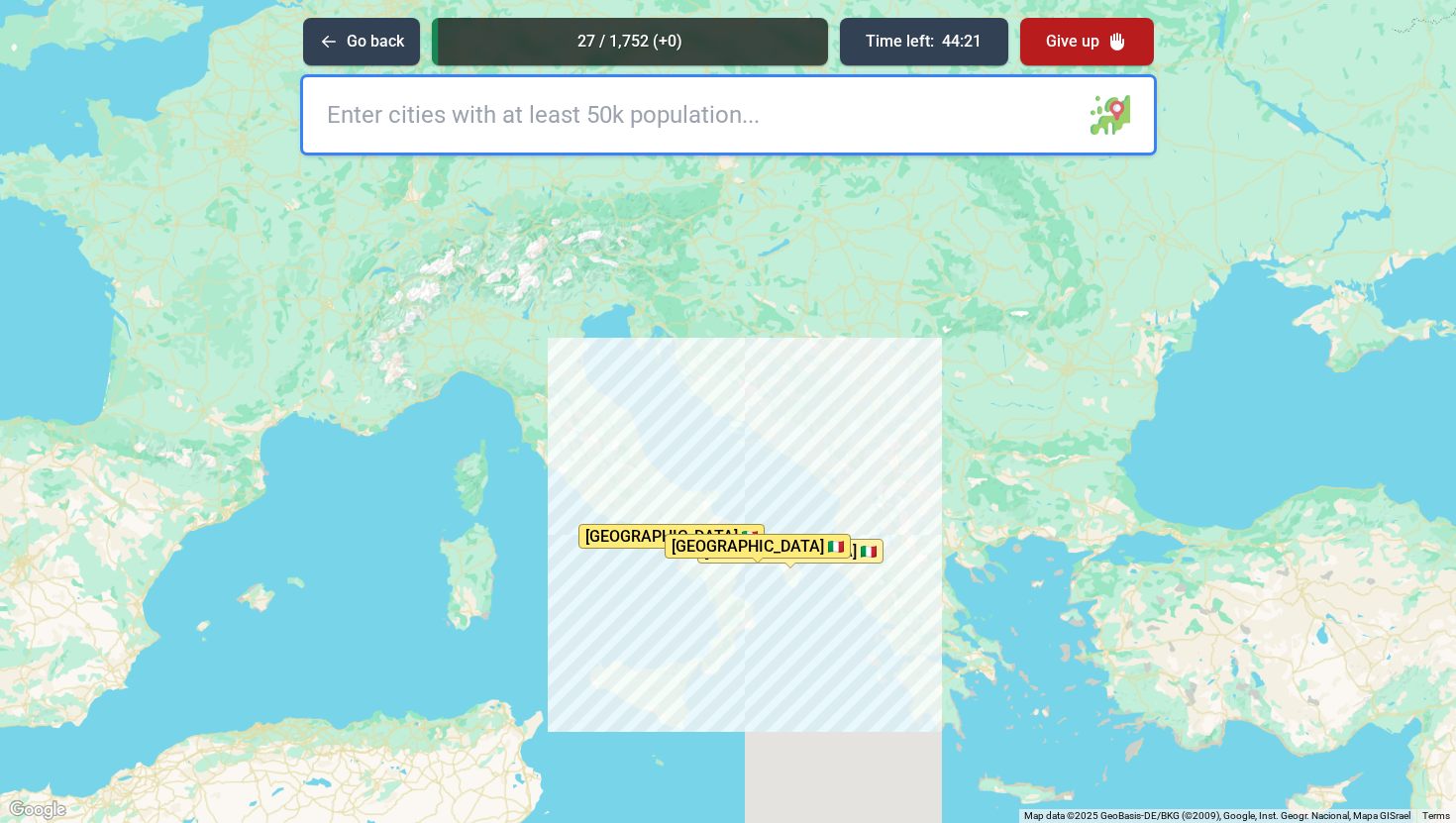 click at bounding box center [728, 115] 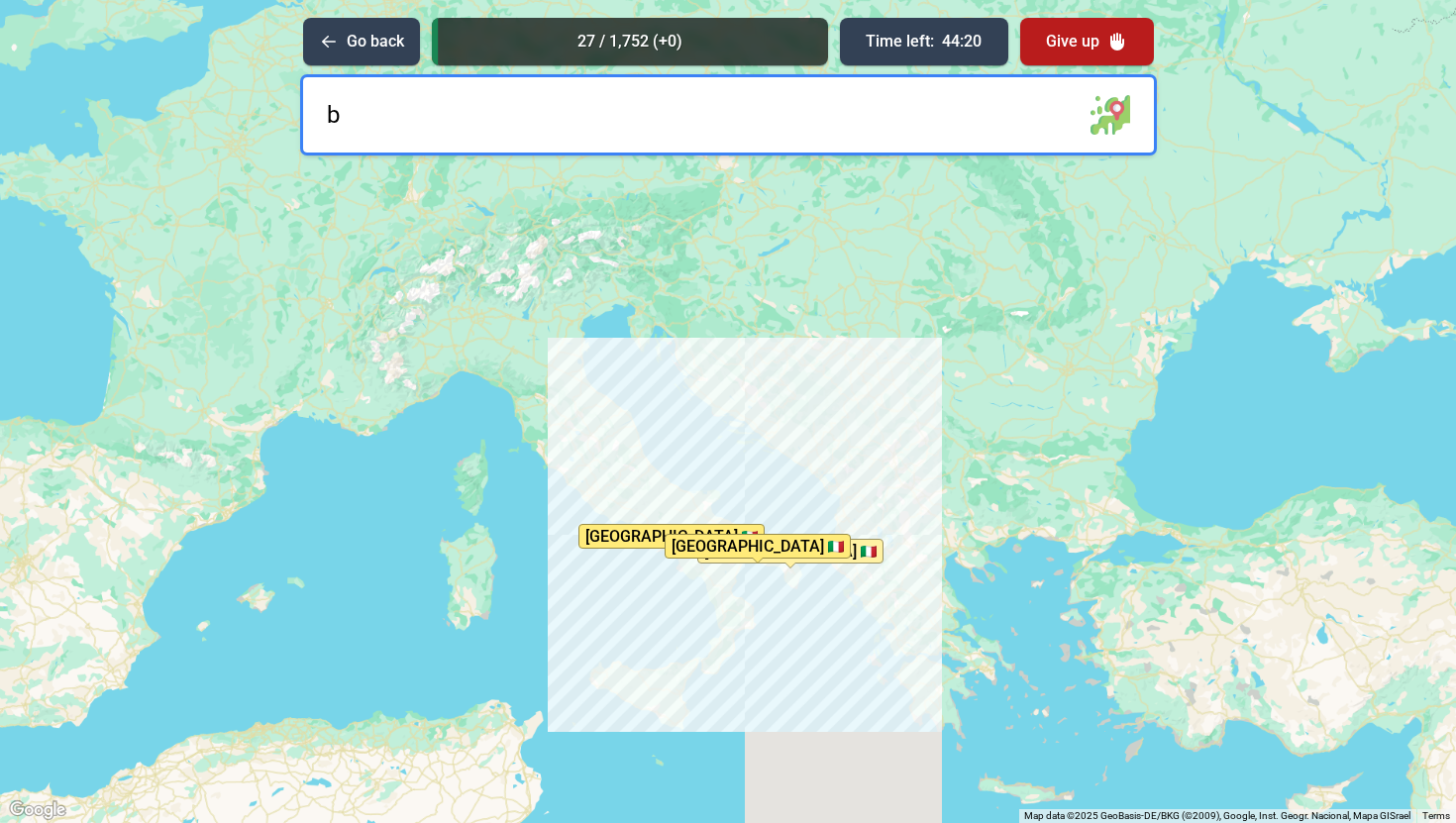type on "ba" 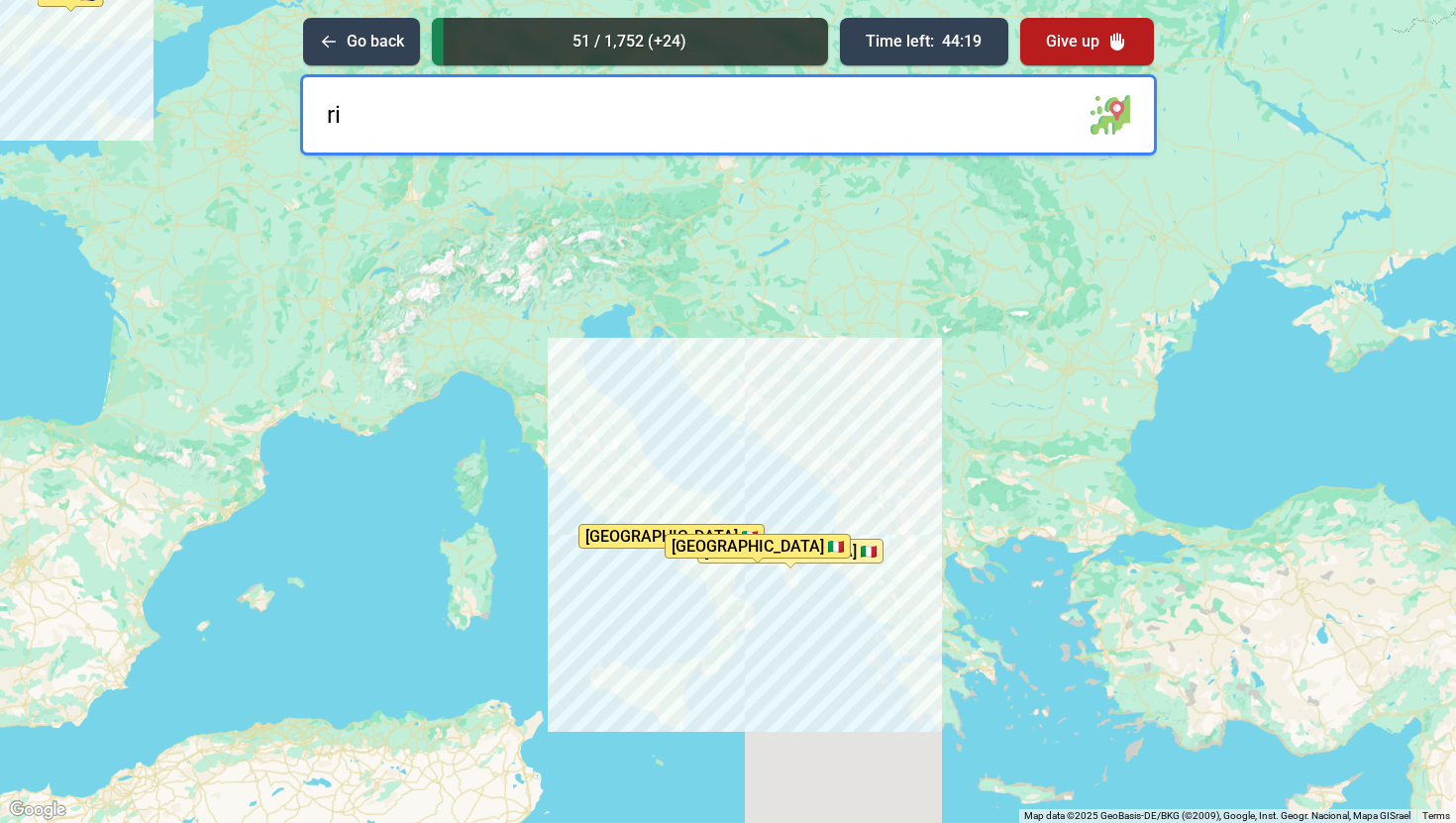 type on "r" 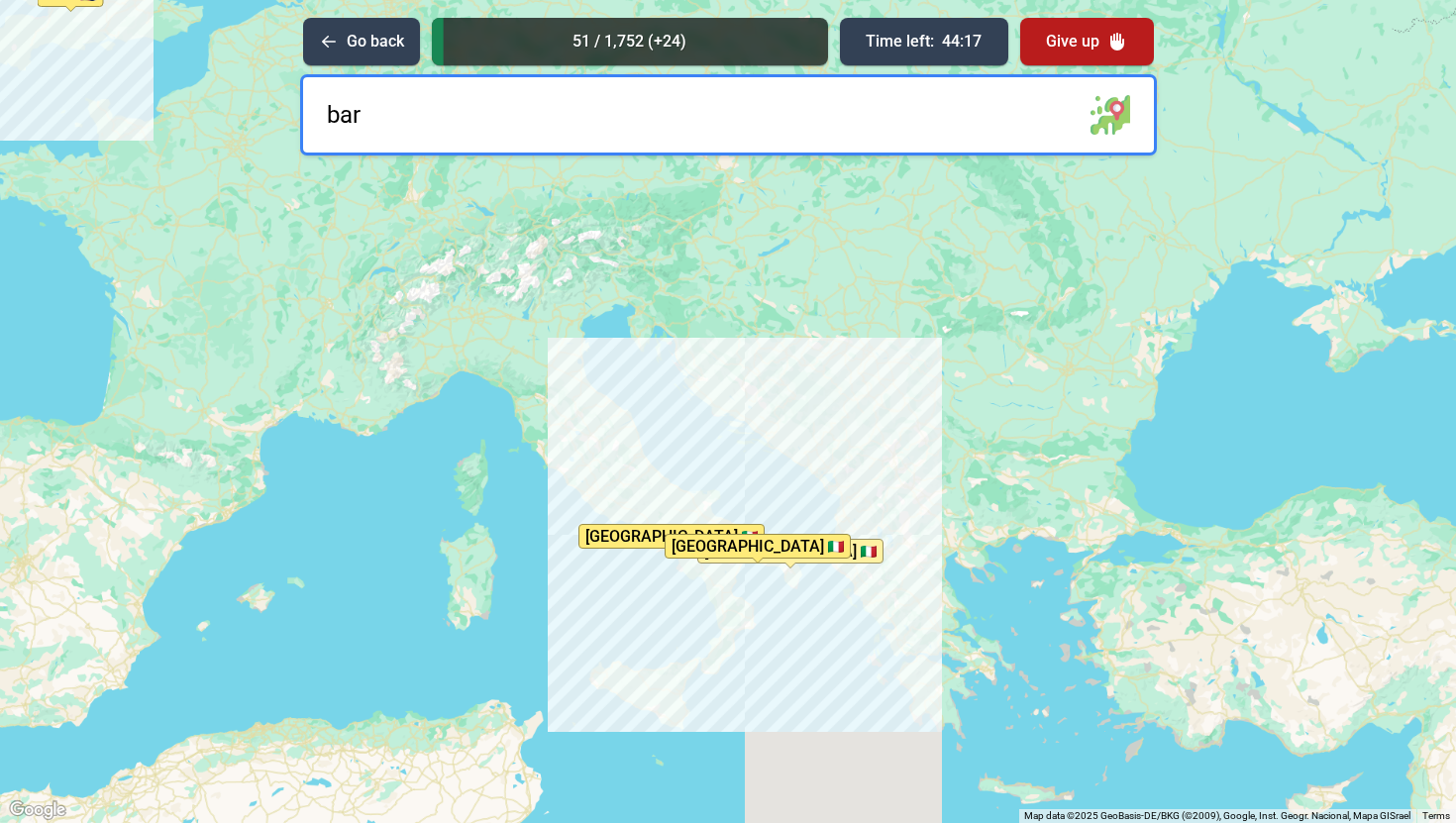 type on "bari" 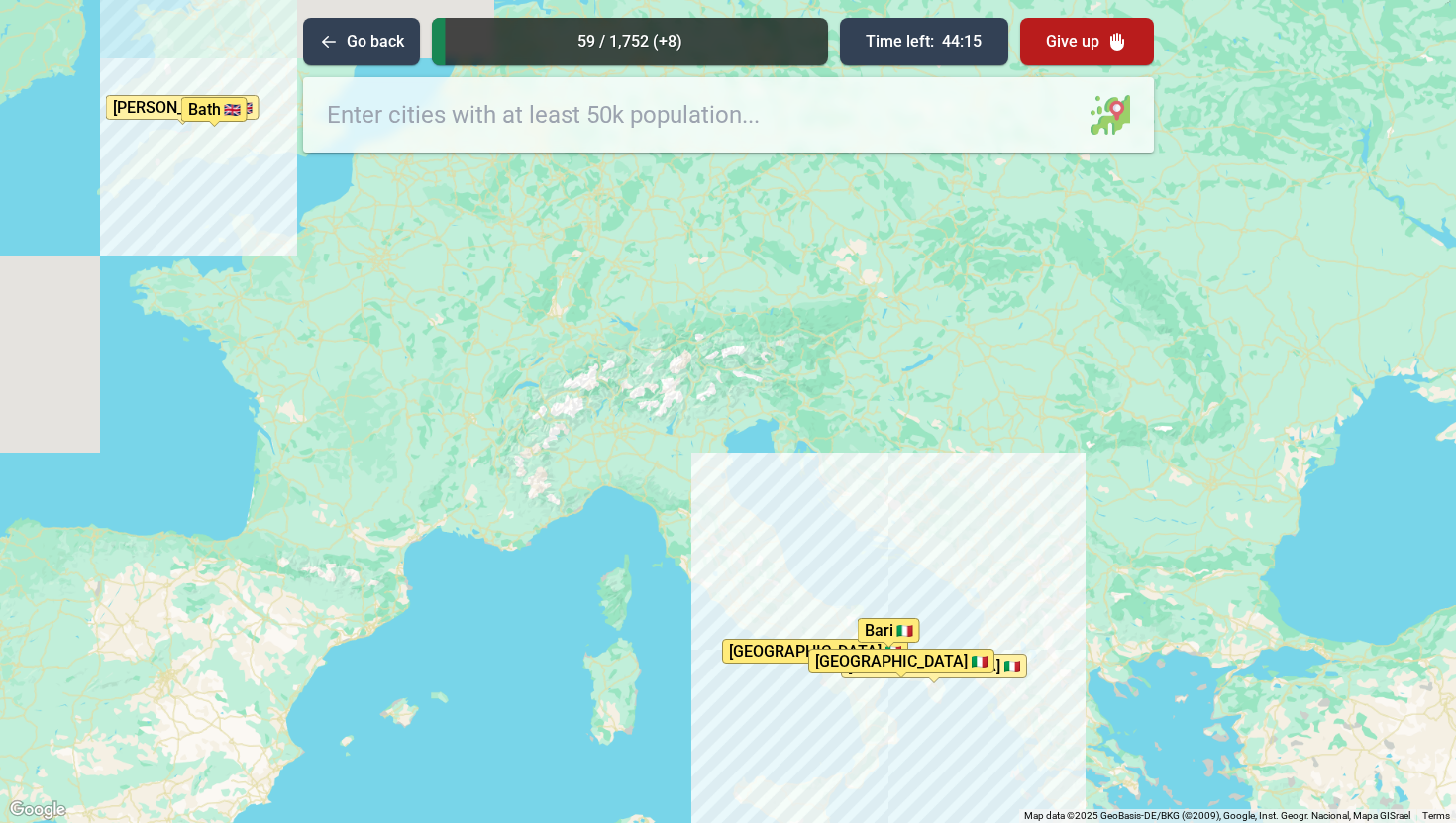 drag, startPoint x: 477, startPoint y: 257, endPoint x: 635, endPoint y: 383, distance: 202.08909 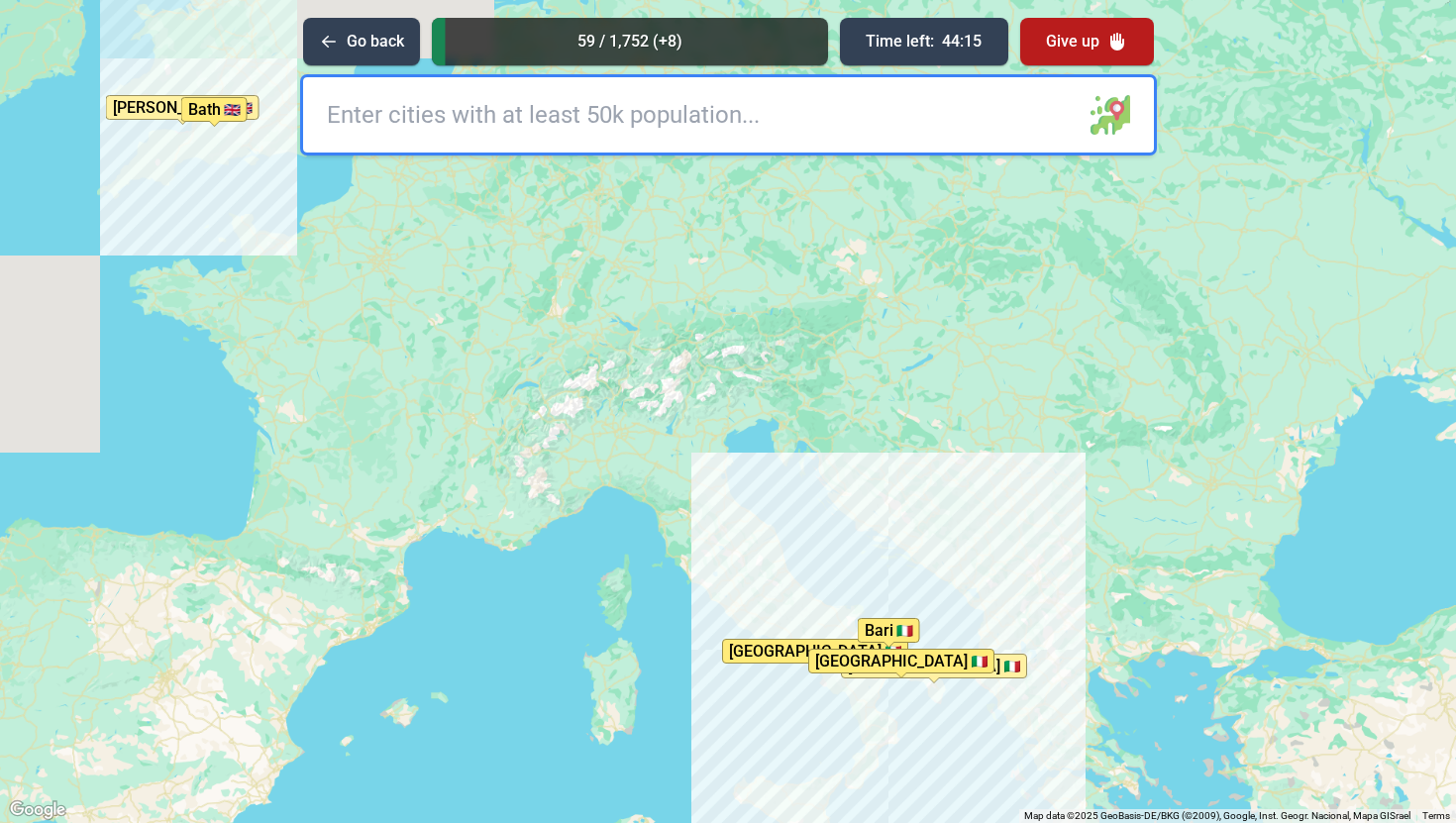 click on "To activate drag with keyboard, press Alt + Enter. Once in keyboard drag state, use the arrow keys to move the marker. To complete the drag, press the Enter key. To cancel, press Escape. [PERSON_NAME] [GEOGRAPHIC_DATA] [GEOGRAPHIC_DATA] Bath [GEOGRAPHIC_DATA][PERSON_NAME]" at bounding box center (728, 411) 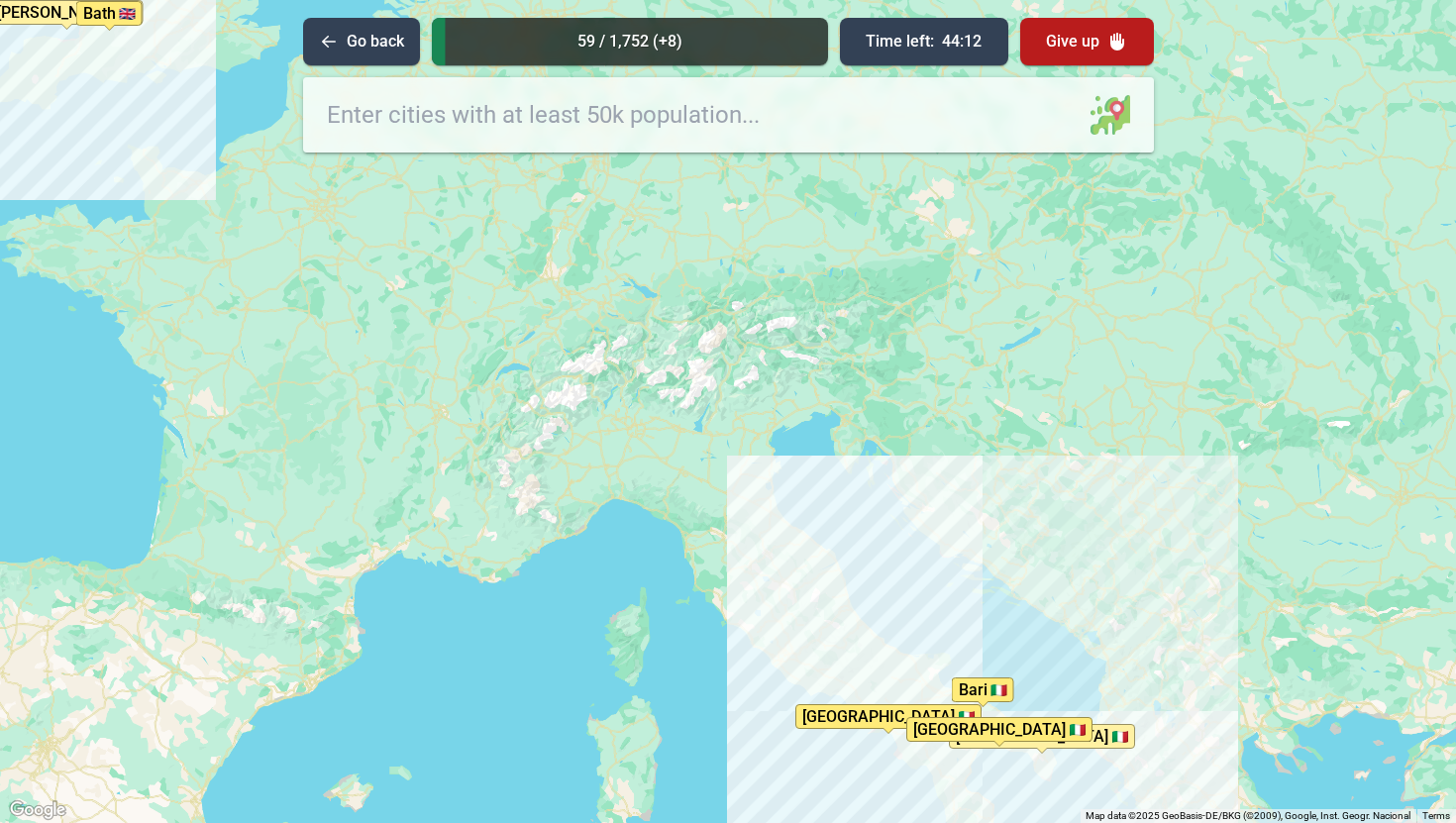 drag, startPoint x: 686, startPoint y: 362, endPoint x: 535, endPoint y: 219, distance: 207.96634 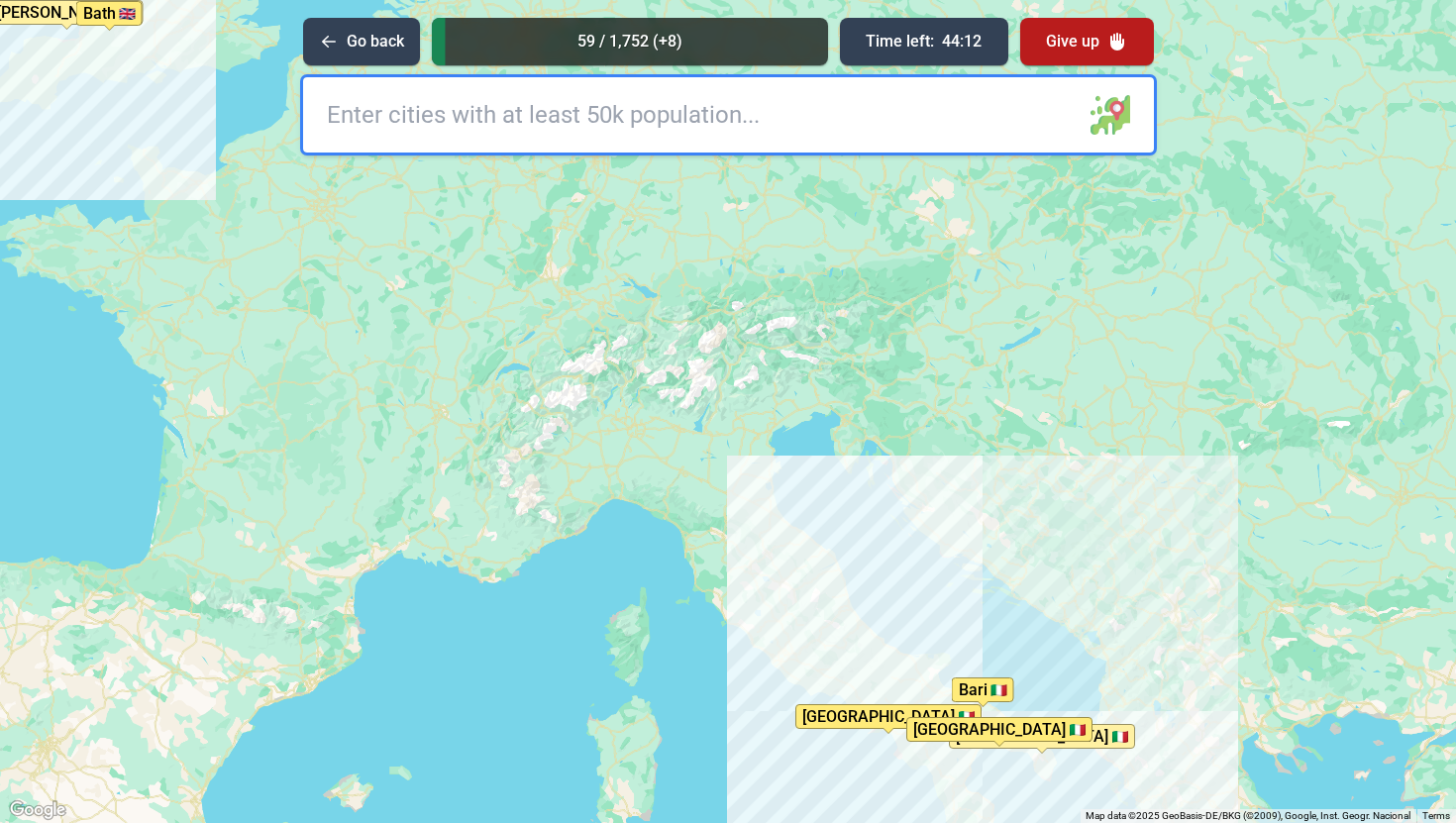 click on "To activate drag with keyboard, press Alt + Enter. Once in keyboard drag state, use the arrow keys to move the marker. To complete the drag, press the Enter key. To cancel, press Escape. [PERSON_NAME] [GEOGRAPHIC_DATA] [GEOGRAPHIC_DATA] Bath [GEOGRAPHIC_DATA][PERSON_NAME]" at bounding box center [728, 411] 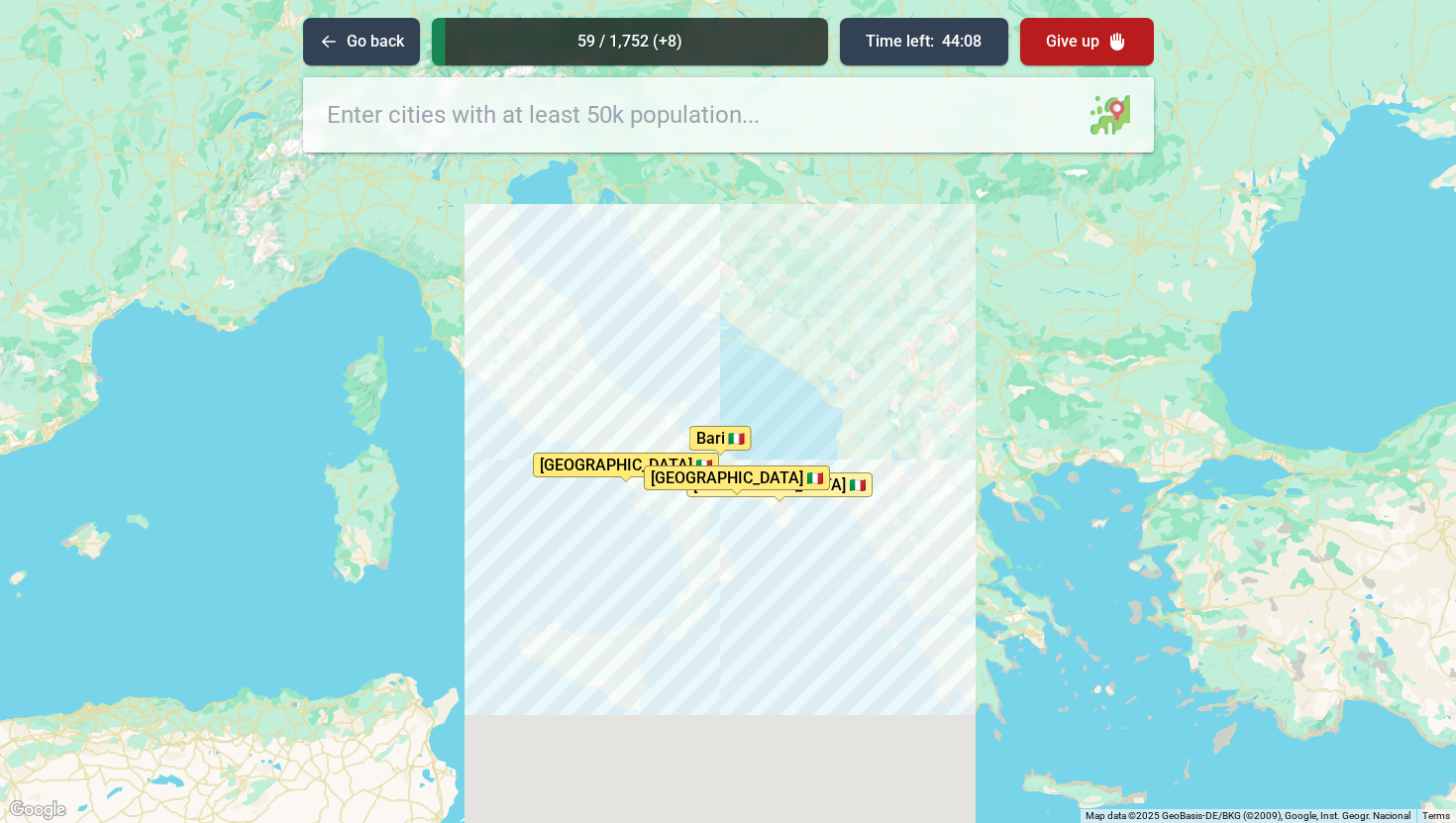 drag, startPoint x: 898, startPoint y: 597, endPoint x: 670, endPoint y: 365, distance: 325.2814 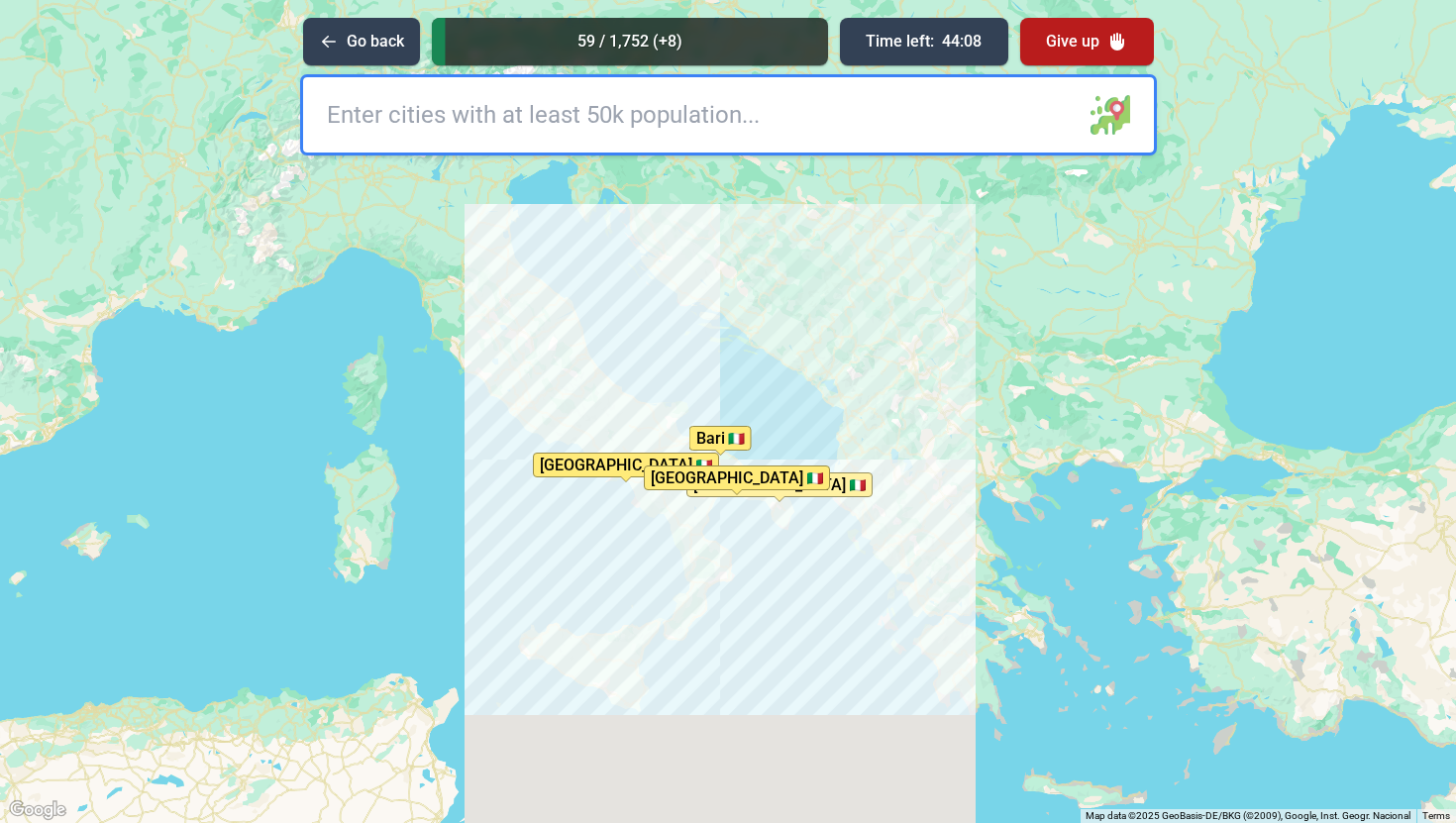 click on "To activate drag with keyboard, press Alt + Enter. Once in keyboard drag state, use the arrow keys to move the marker. To complete the drag, press the Enter key. To cancel, press Escape. [PERSON_NAME] [GEOGRAPHIC_DATA] [GEOGRAPHIC_DATA] Bath [GEOGRAPHIC_DATA][PERSON_NAME]" at bounding box center (728, 411) 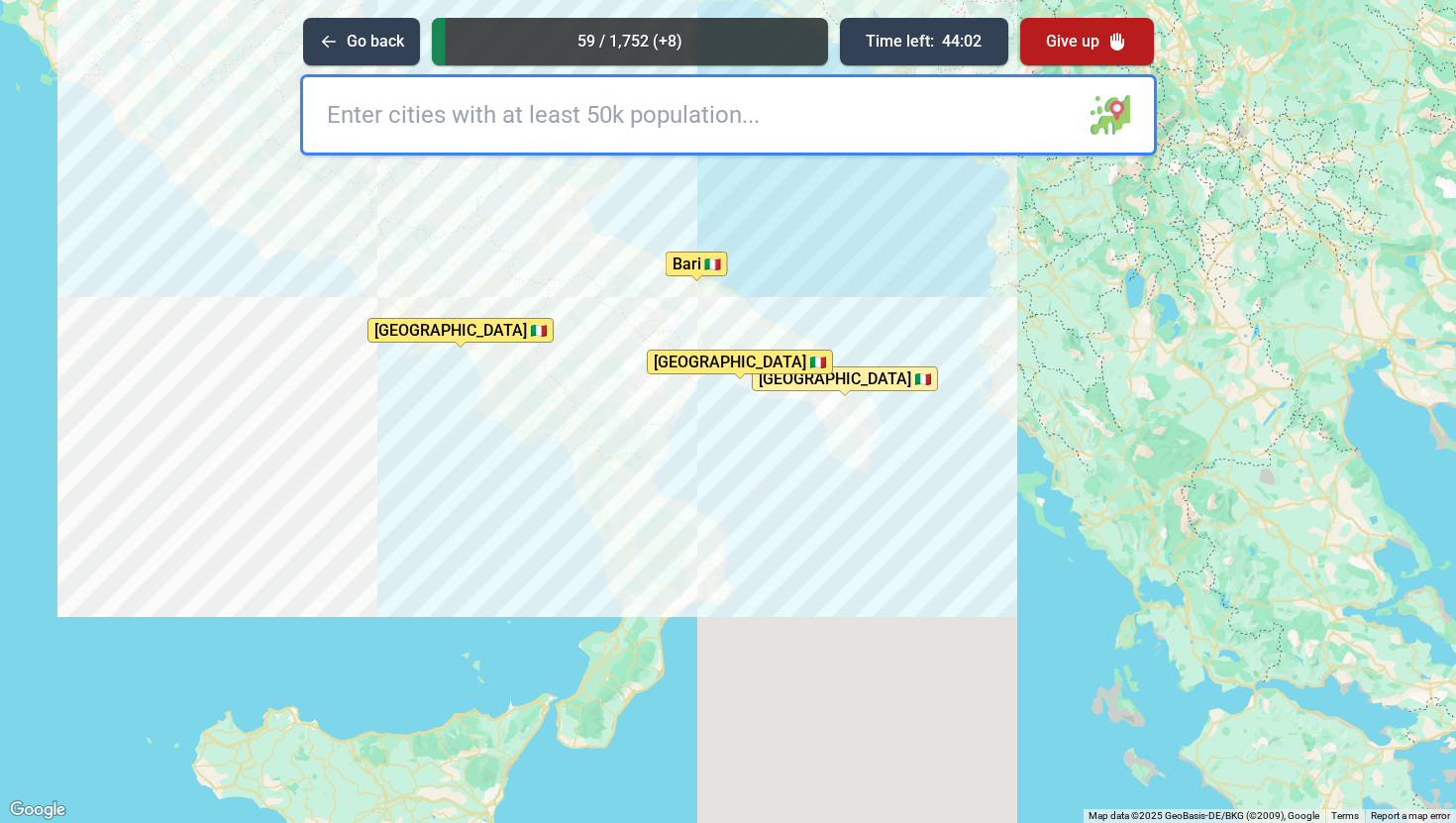 click at bounding box center [728, 115] 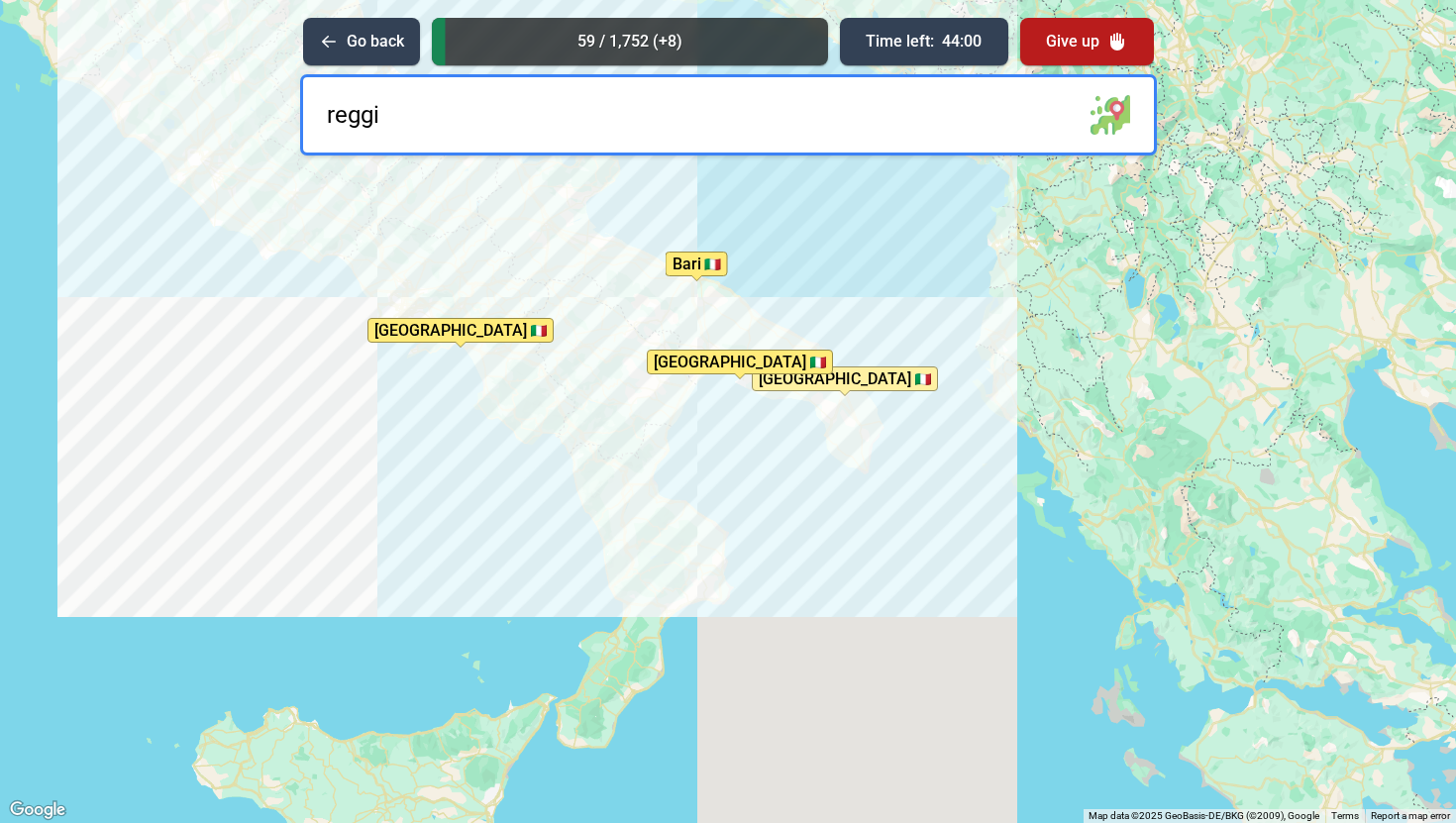 type on "[GEOGRAPHIC_DATA]" 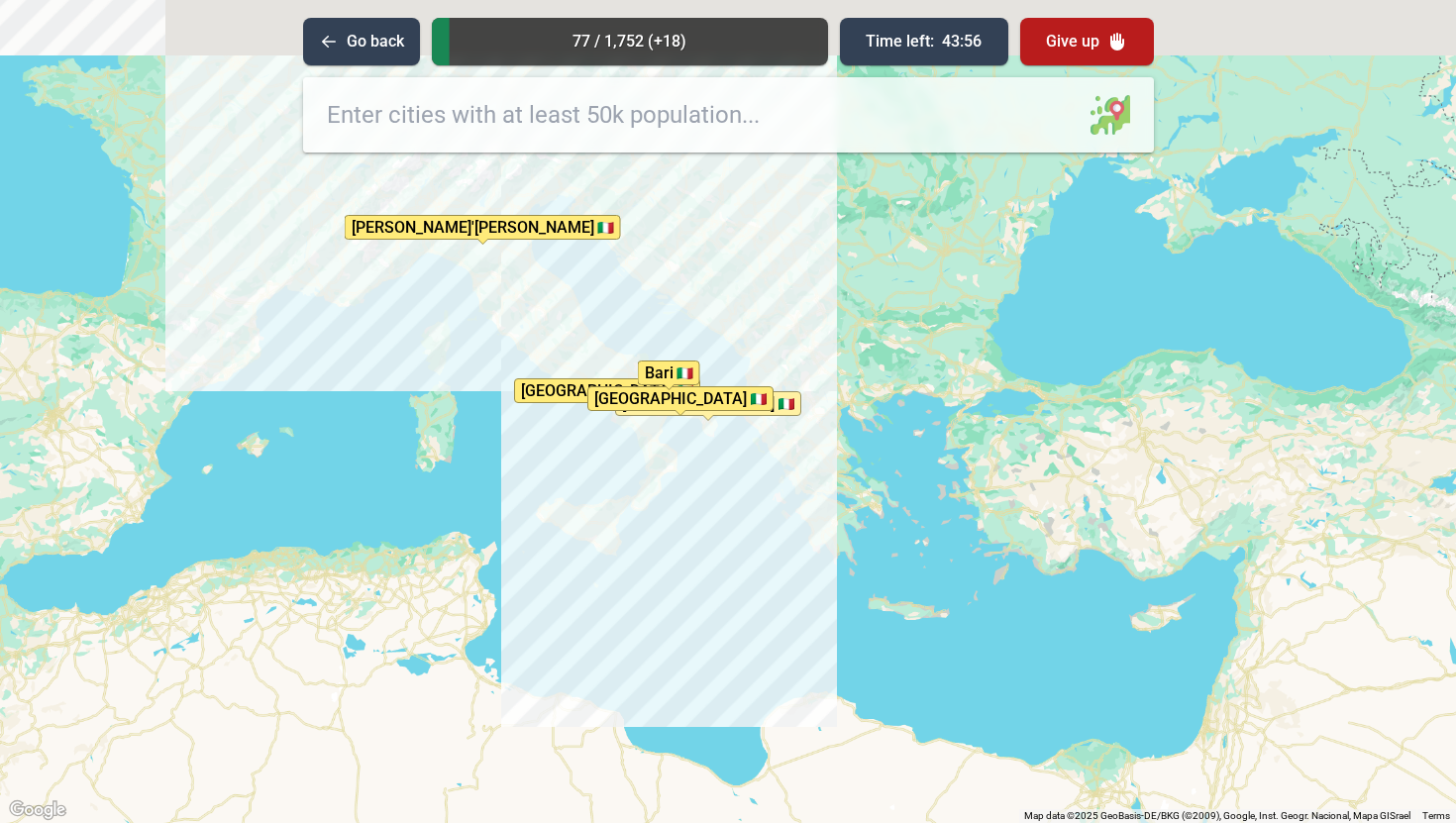 drag, startPoint x: 649, startPoint y: 268, endPoint x: 656, endPoint y: 417, distance: 149.16434 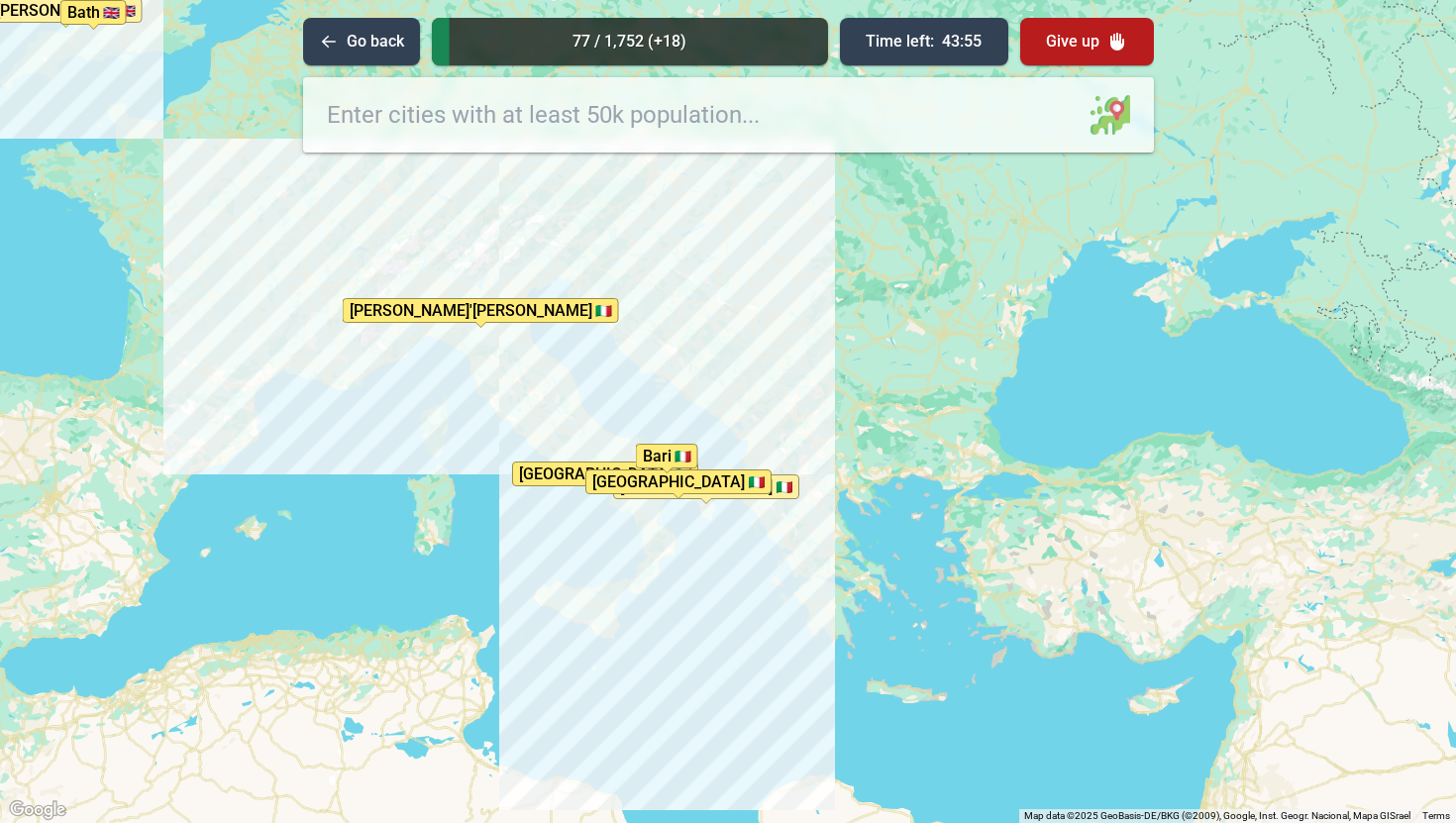drag, startPoint x: 636, startPoint y: 364, endPoint x: 620, endPoint y: 424, distance: 62.0967 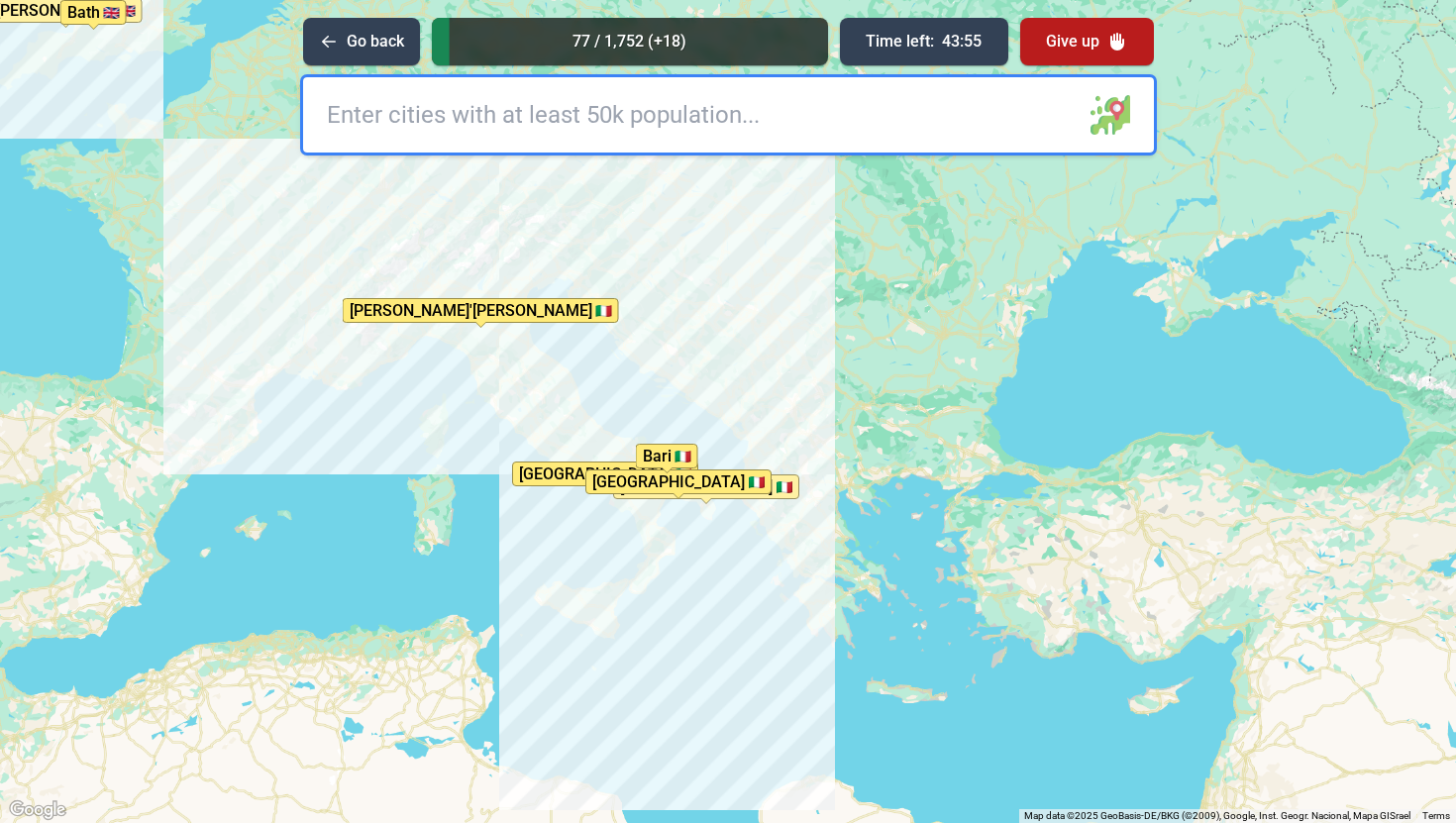 click on "To activate drag with keyboard, press Alt + Enter. Once in keyboard drag state, use the arrow keys to move the marker. To complete the drag, press the Enter key. To cancel, press Escape. [PERSON_NAME] [GEOGRAPHIC_DATA] [GEOGRAPHIC_DATA] [GEOGRAPHIC_DATA] [GEOGRAPHIC_DATA][PERSON_NAME]'[PERSON_NAME] Bath [PERSON_NAME]" at bounding box center [728, 411] 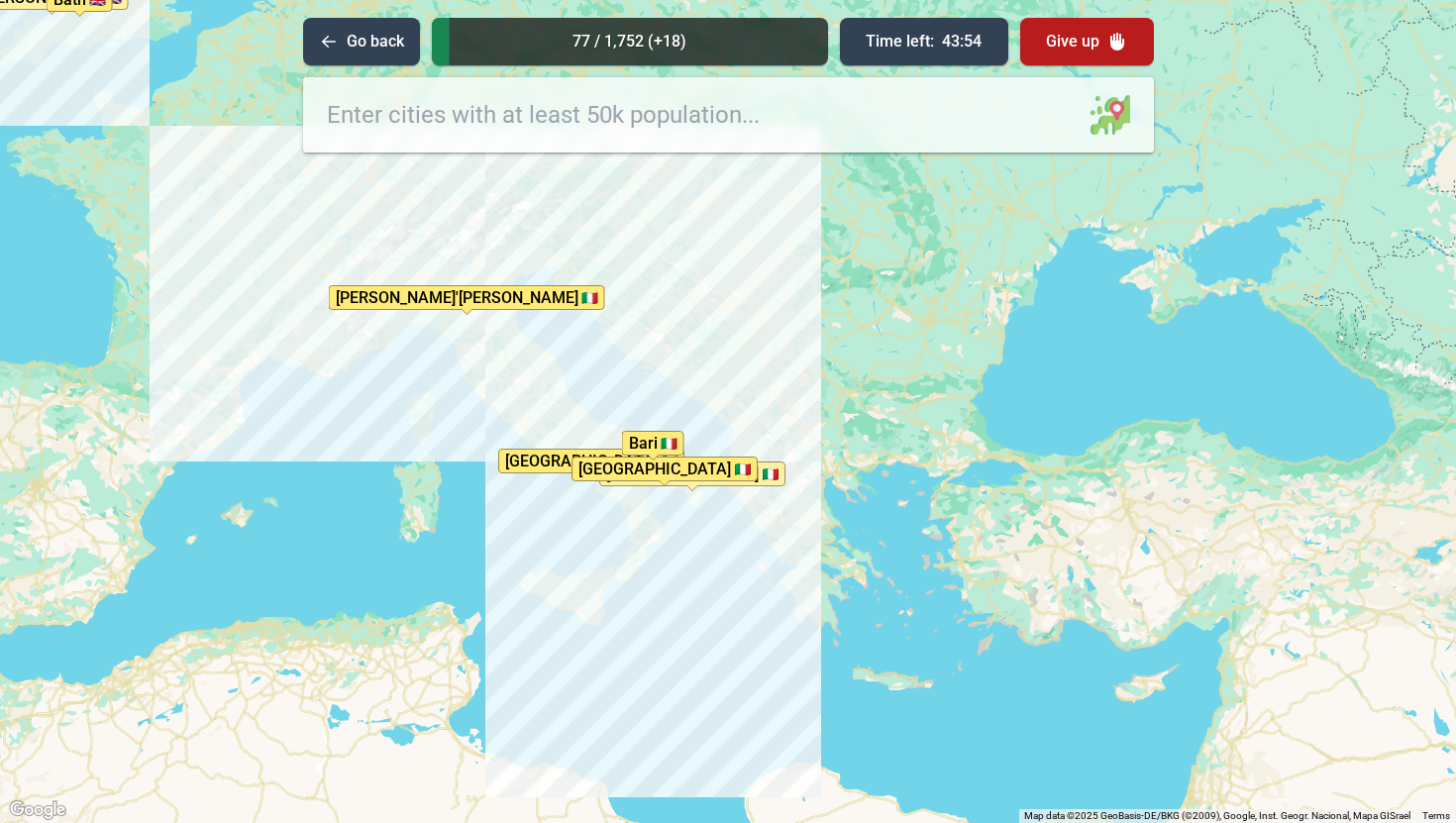 click on "To activate drag with keyboard, press Alt + Enter. Once in keyboard drag state, use the arrow keys to move the marker. To complete the drag, press the Enter key. To cancel, press Escape. [PERSON_NAME] [GEOGRAPHIC_DATA] [GEOGRAPHIC_DATA] [GEOGRAPHIC_DATA] [GEOGRAPHIC_DATA][PERSON_NAME]'[PERSON_NAME] Bath [PERSON_NAME]" at bounding box center (728, 411) 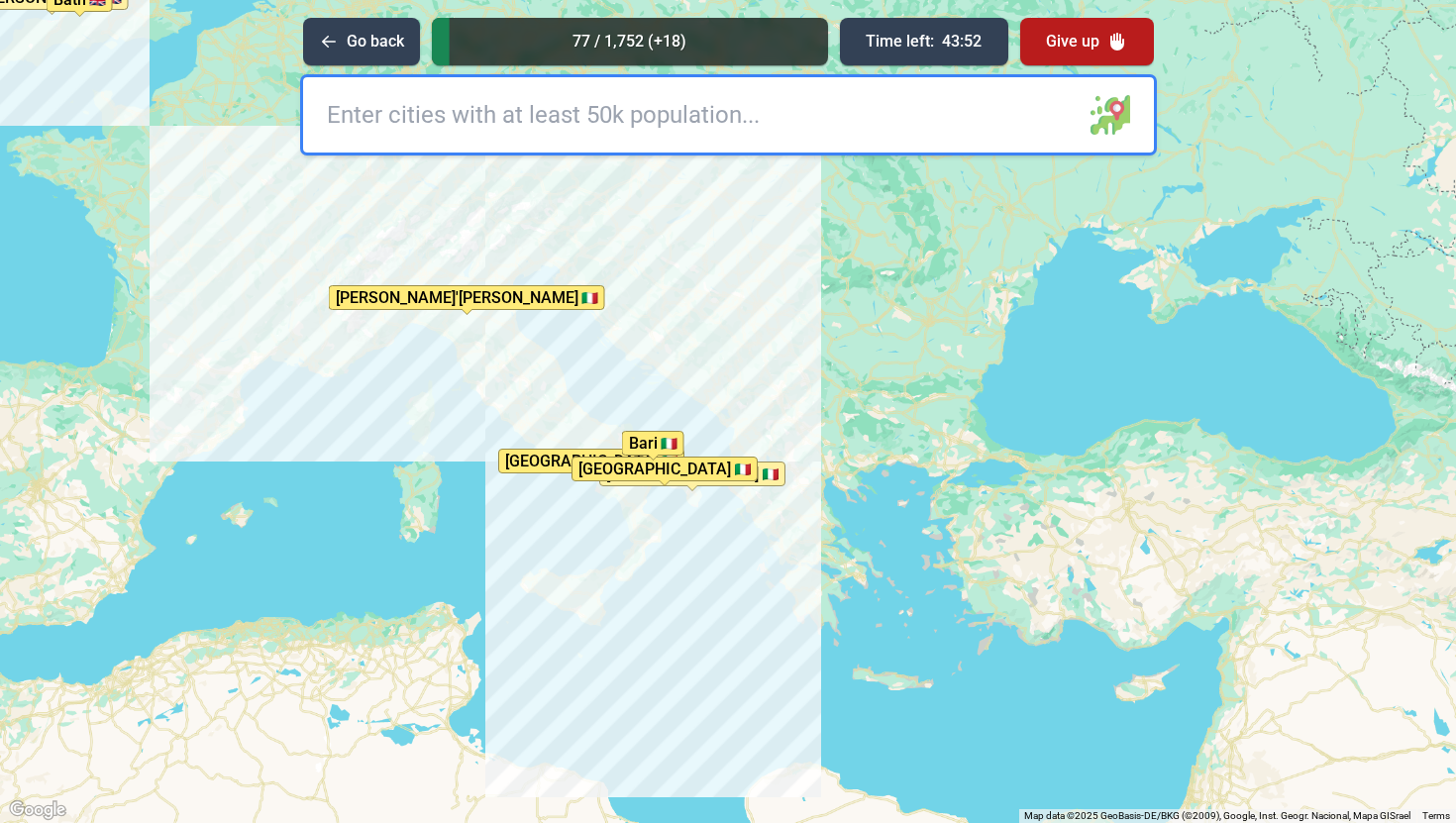 click at bounding box center [728, 115] 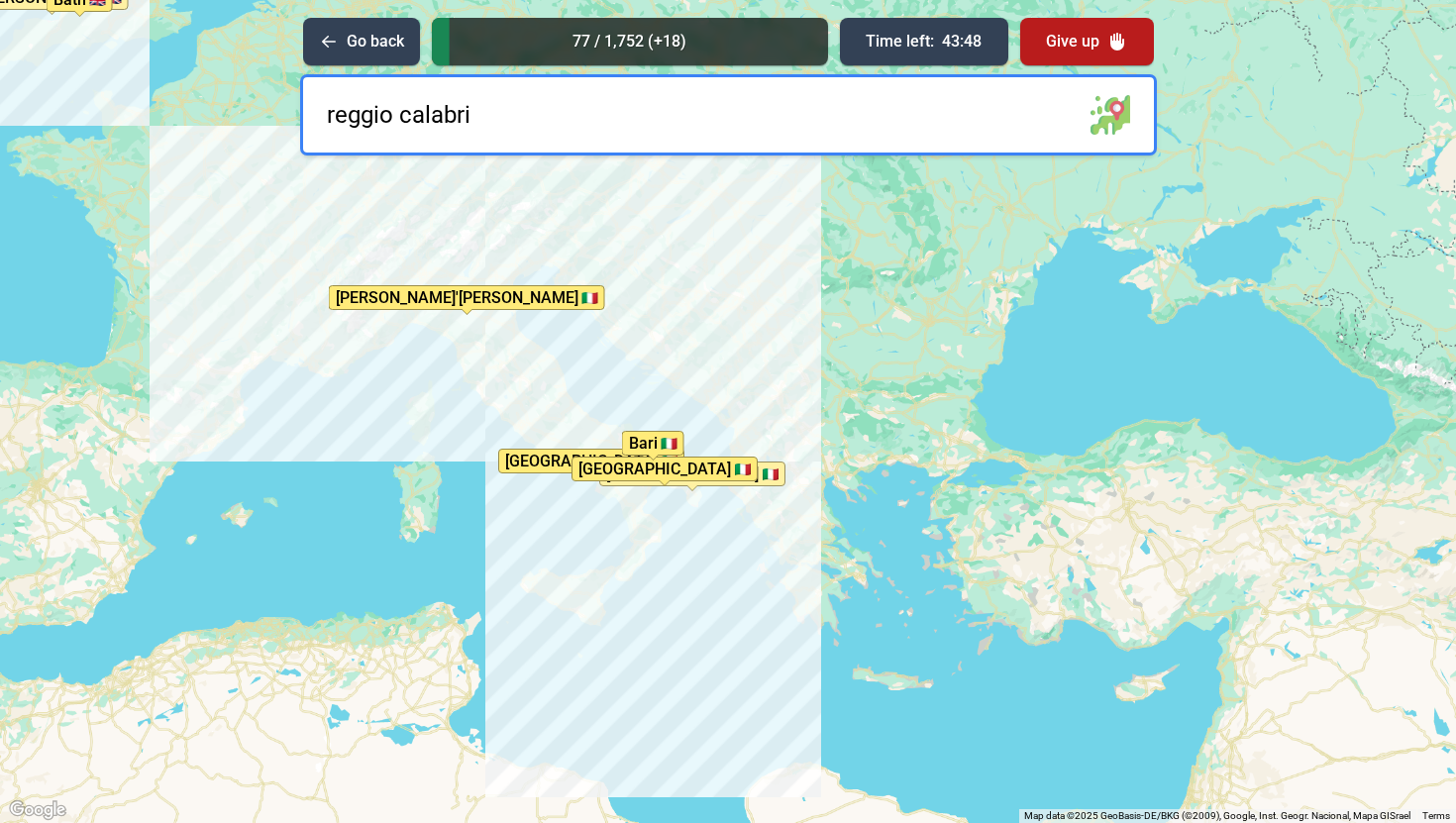 type on "[GEOGRAPHIC_DATA]" 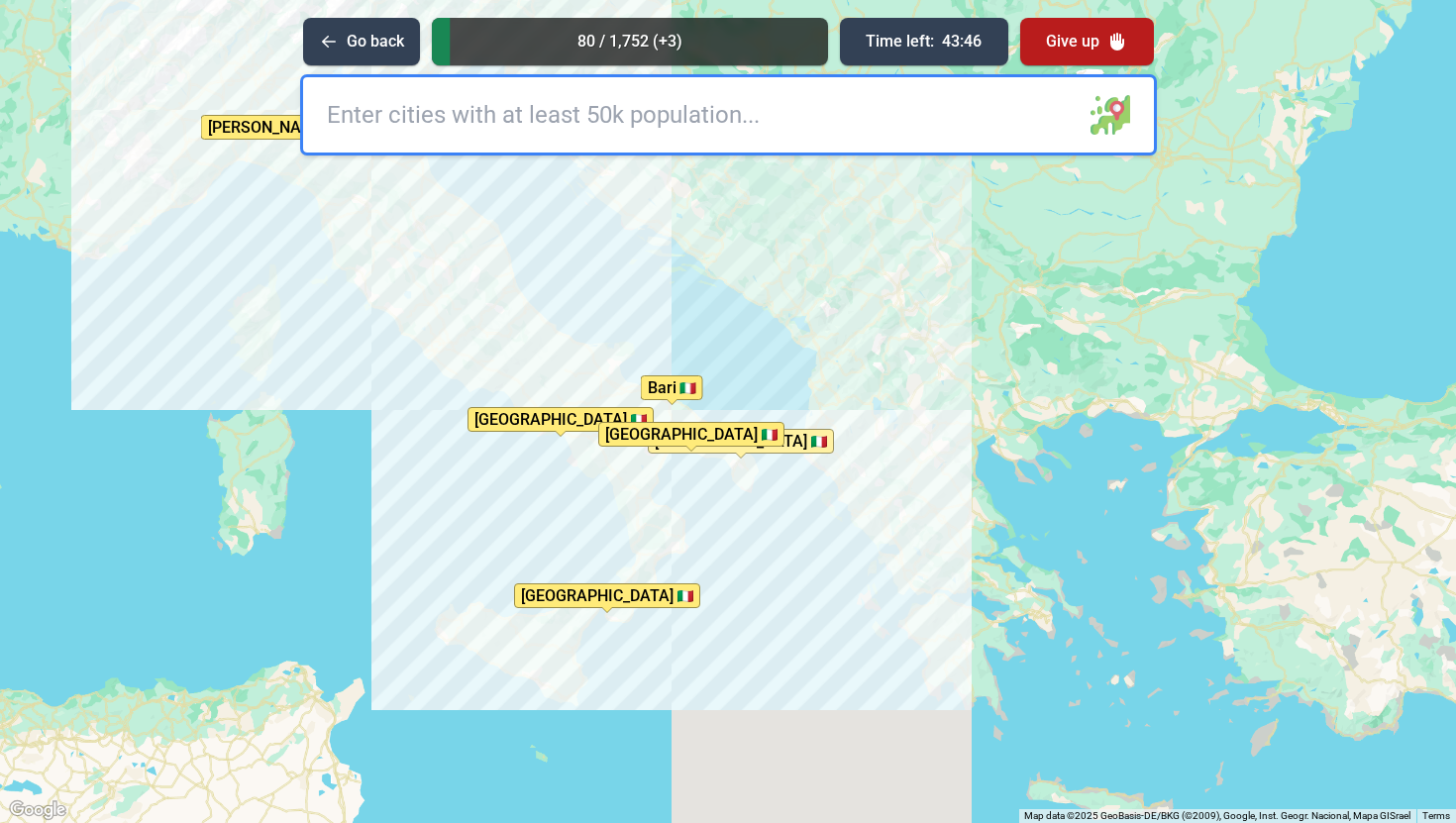 click at bounding box center (728, 115) 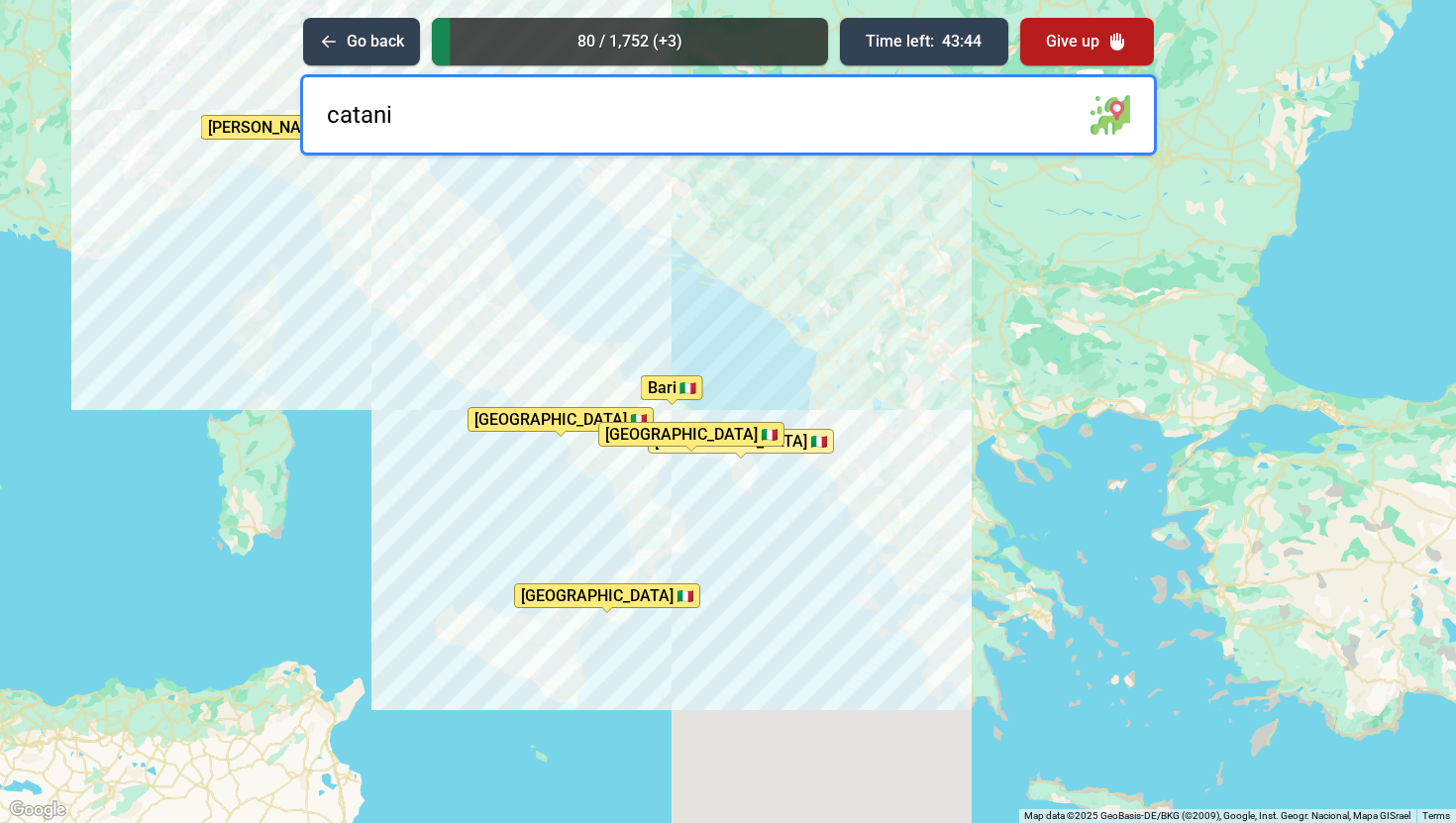 type on "[GEOGRAPHIC_DATA]" 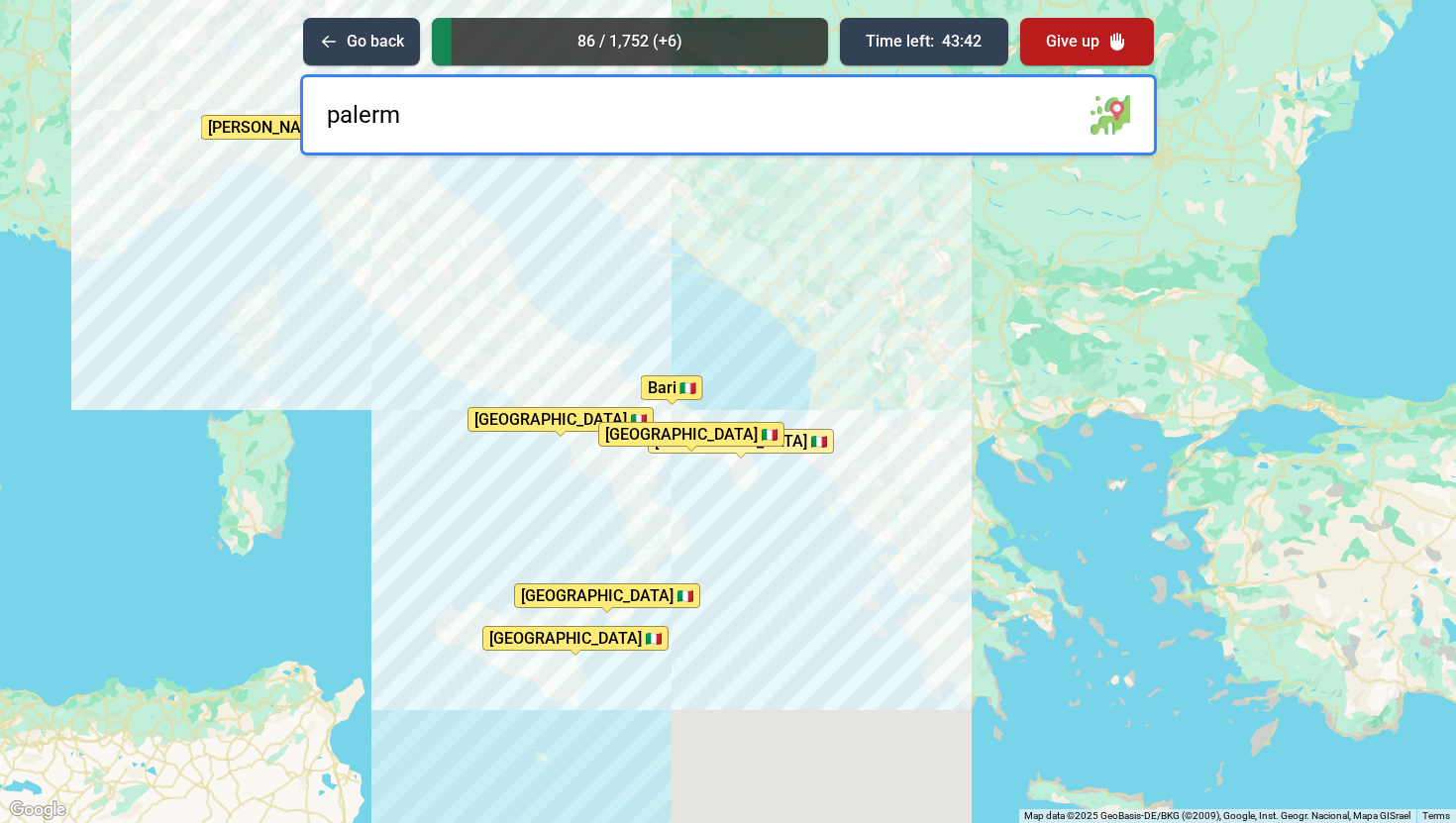 type on "[GEOGRAPHIC_DATA]" 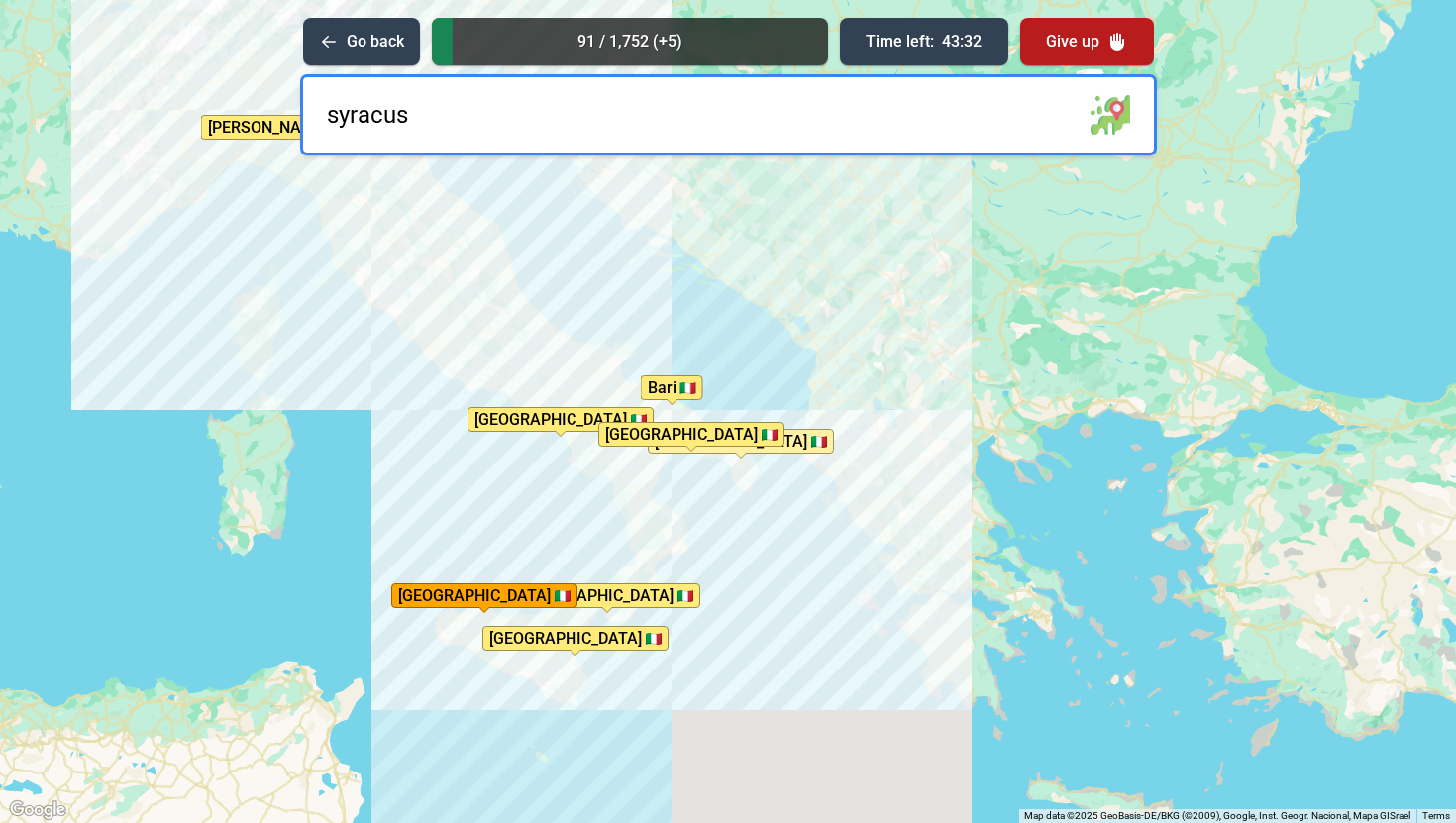 type on "[GEOGRAPHIC_DATA]" 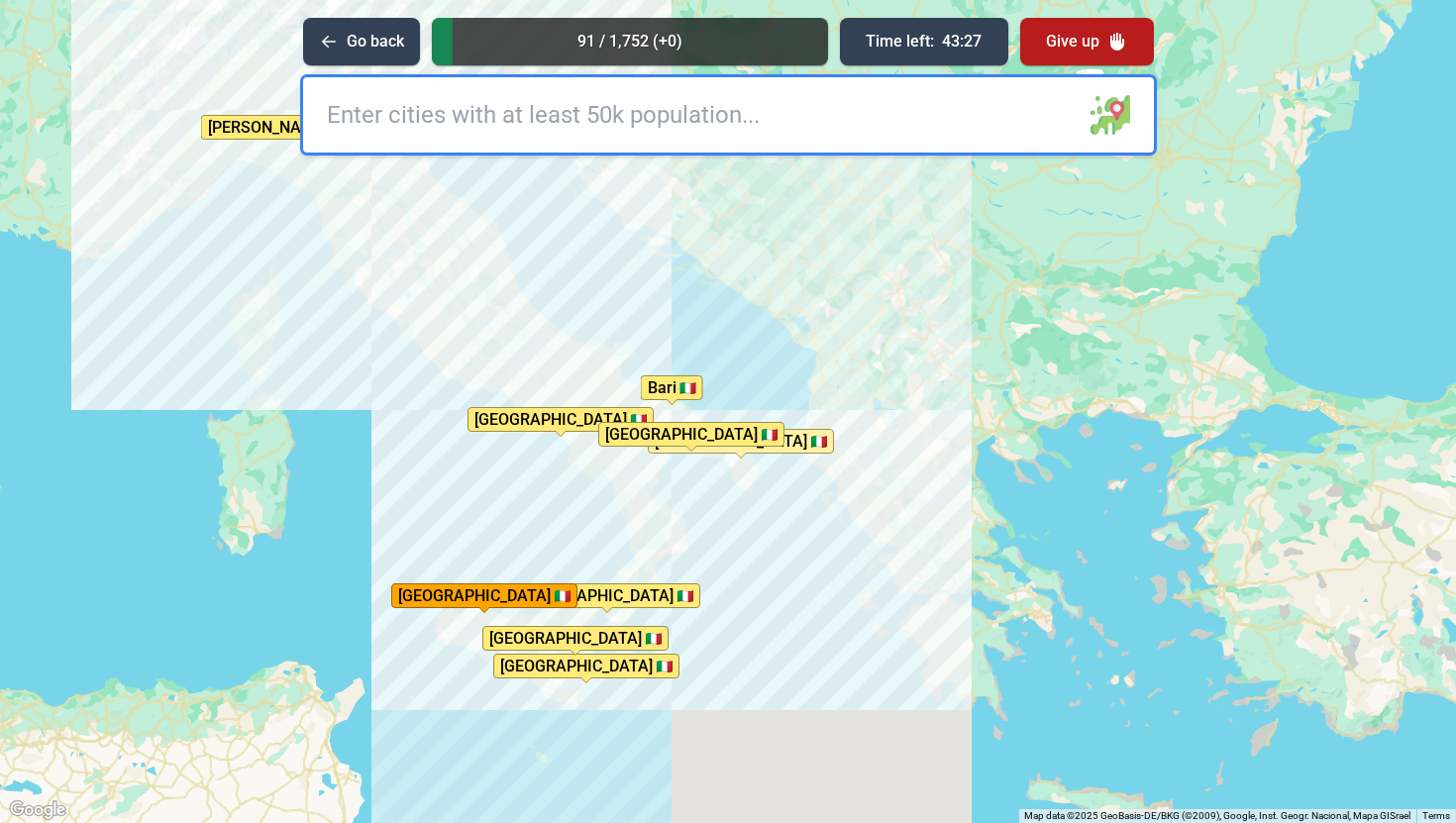 click at bounding box center [728, 115] 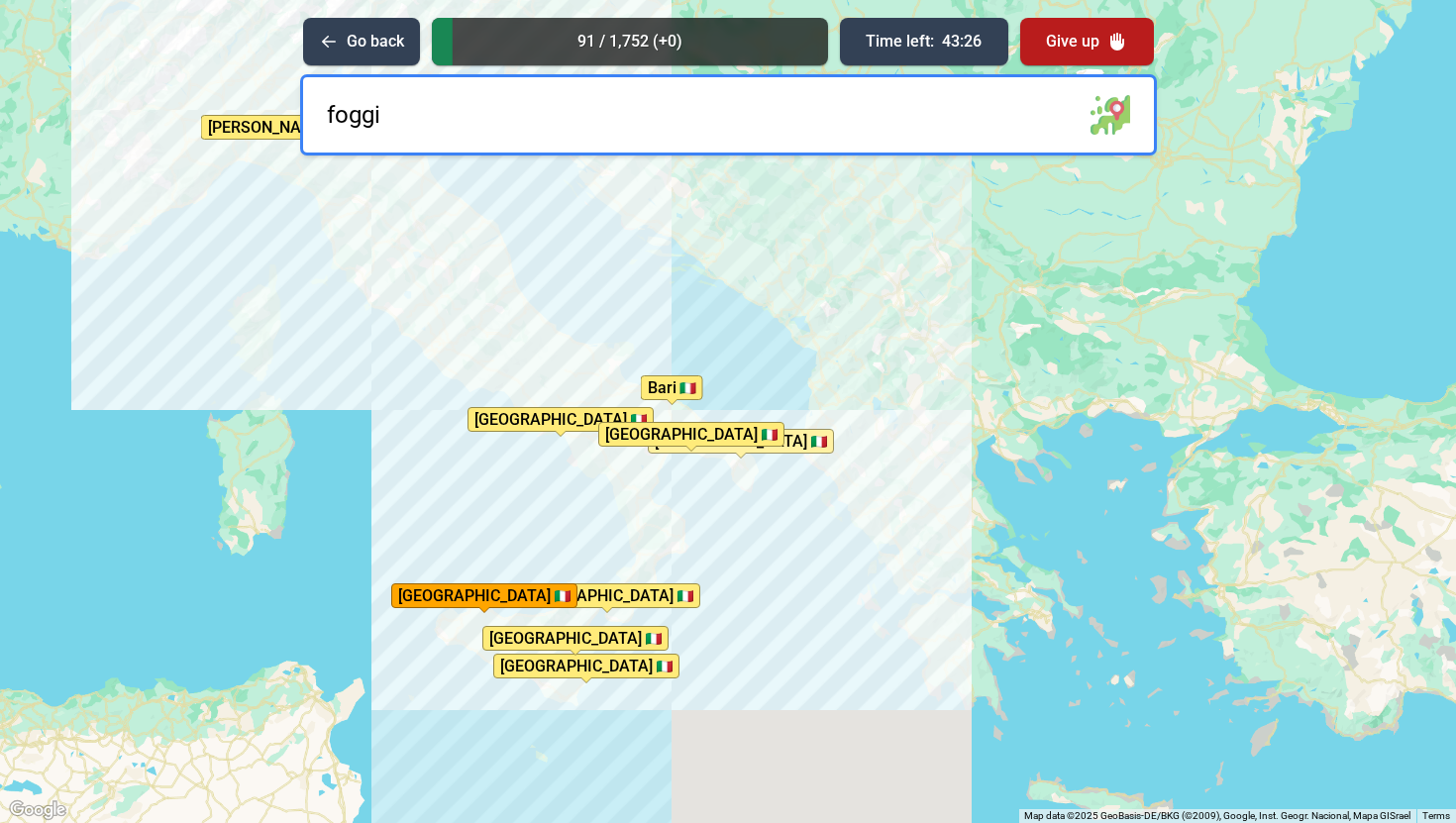 type on "foggia" 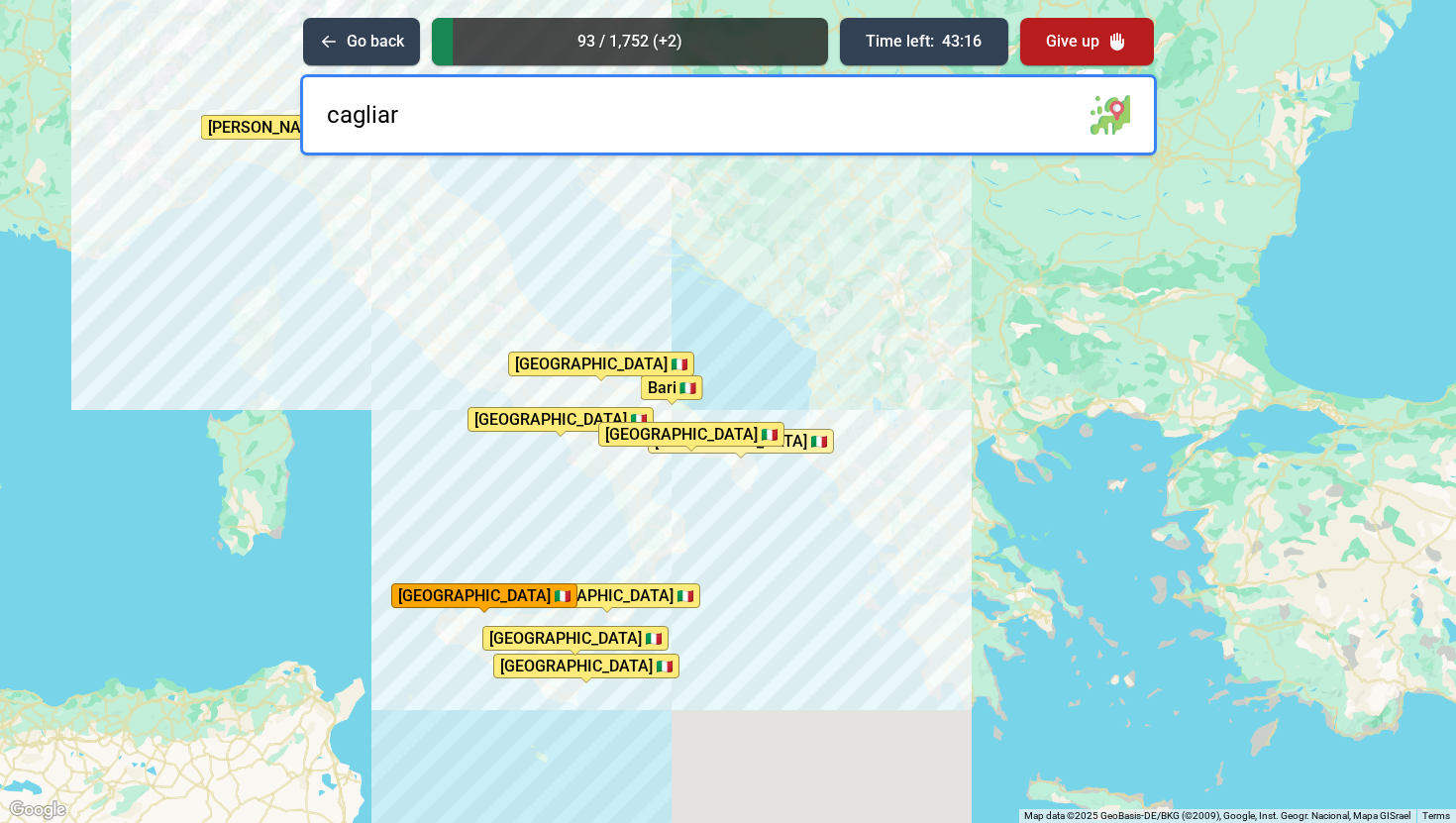 type on "[GEOGRAPHIC_DATA]" 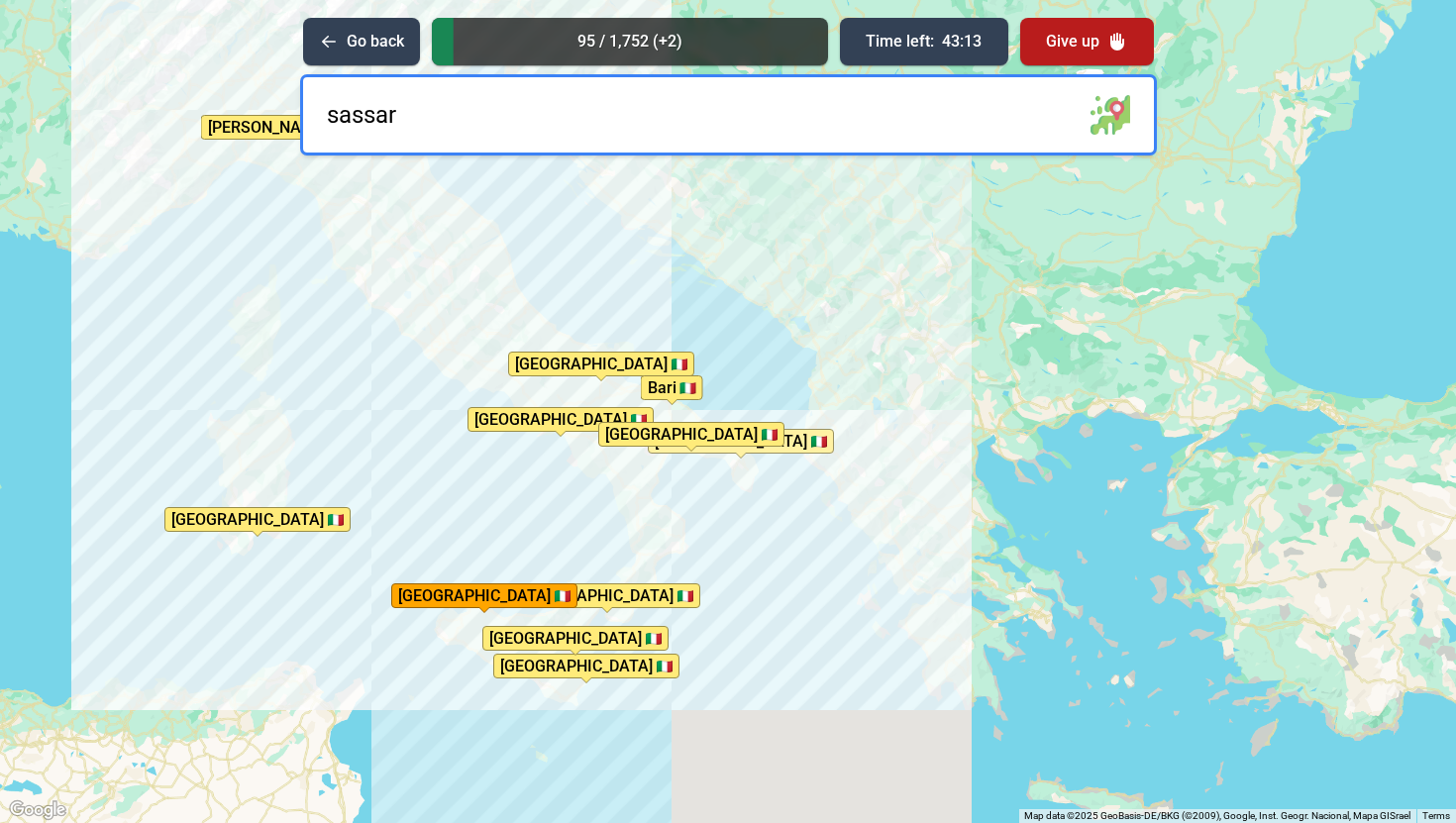 type on "sassari" 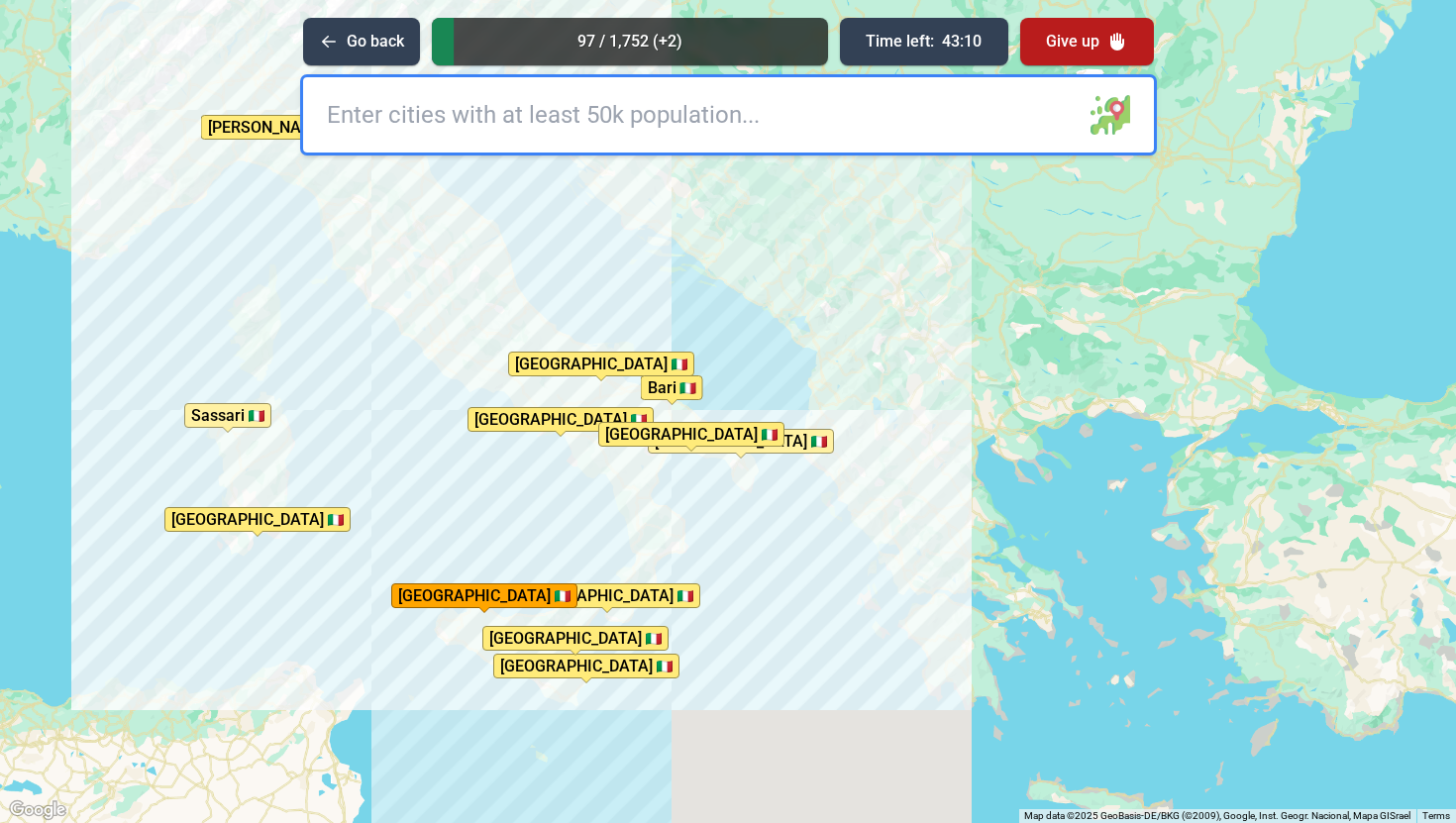 click at bounding box center [728, 115] 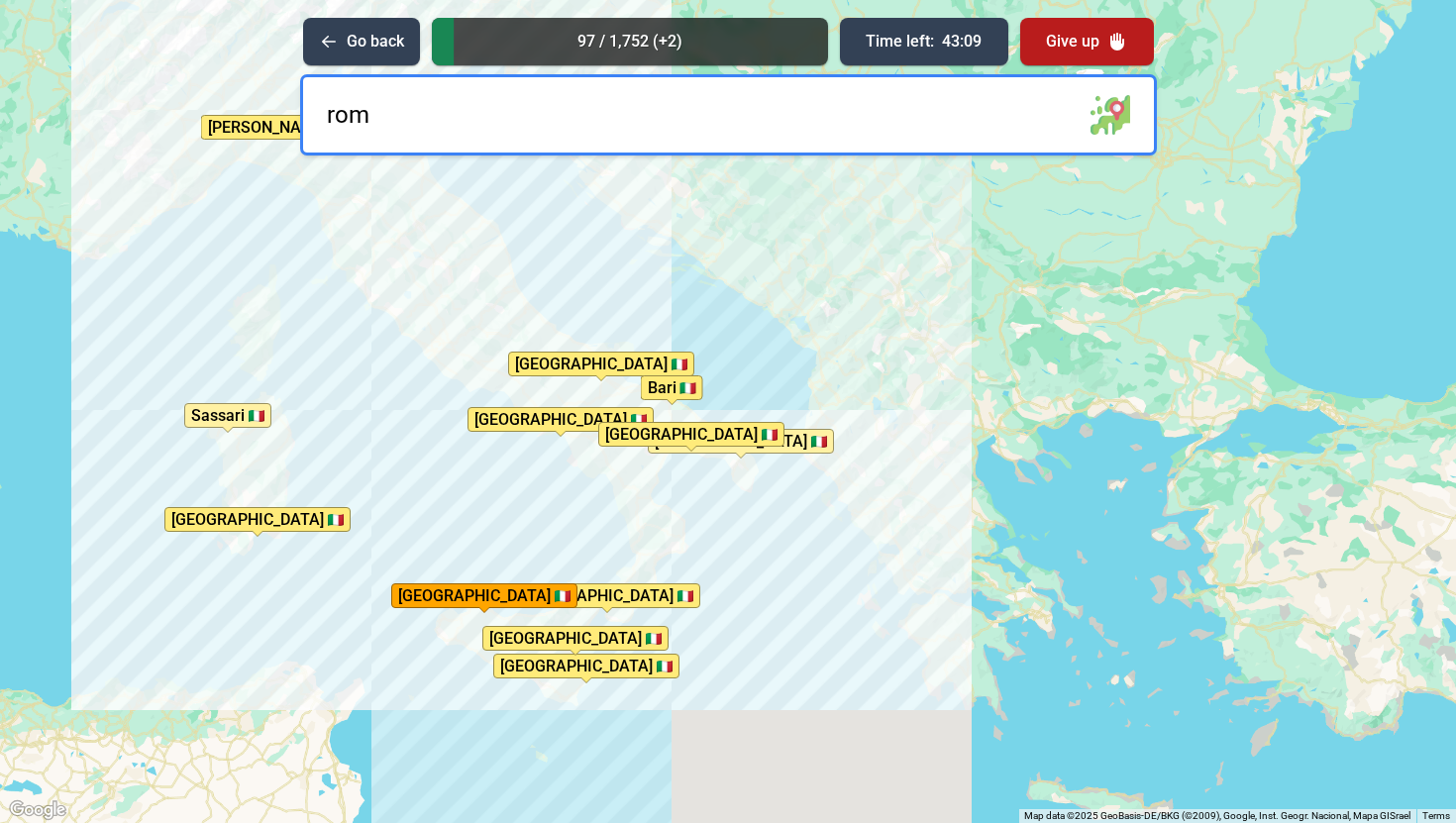 type on "[GEOGRAPHIC_DATA]" 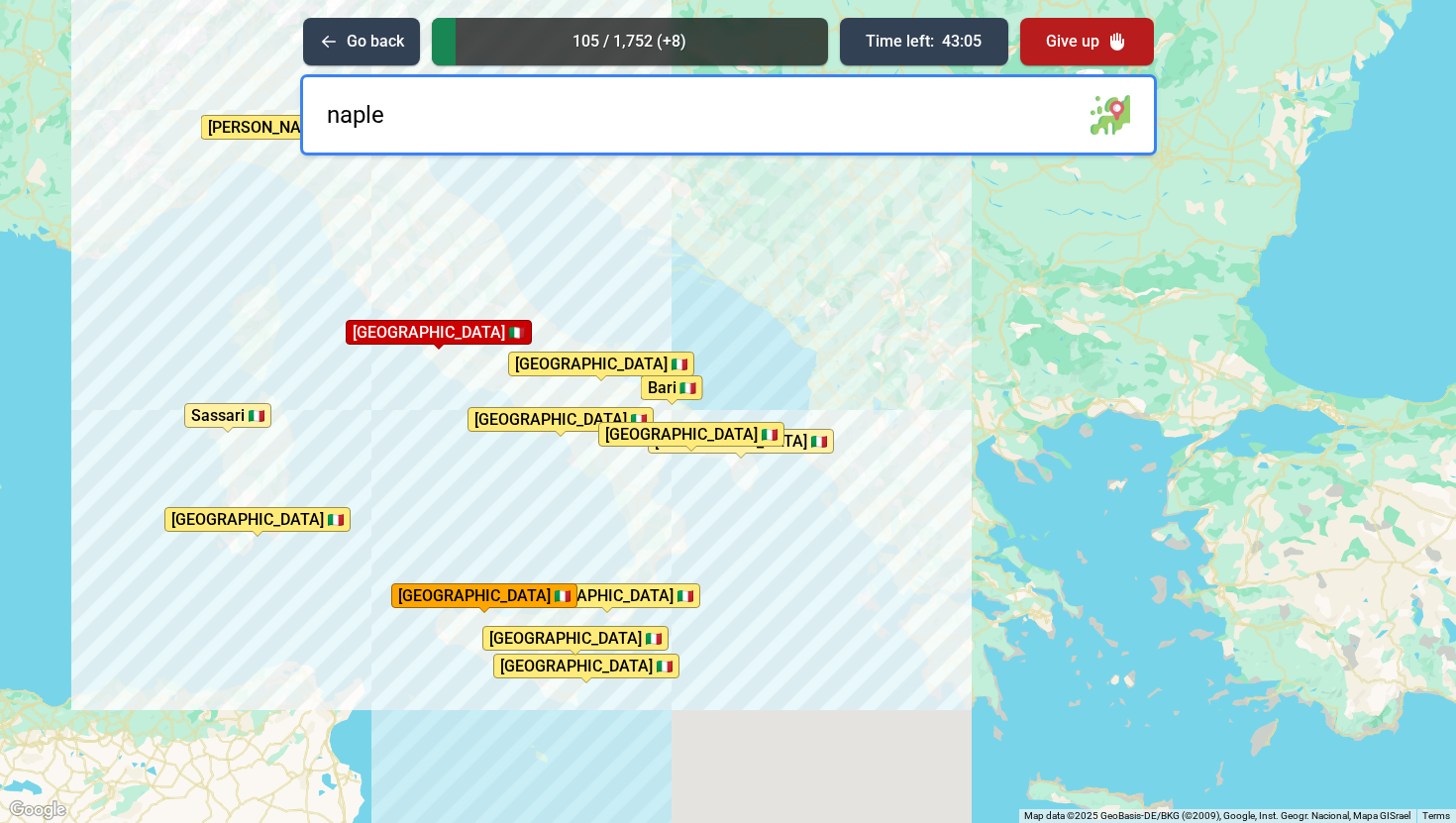 type on "[GEOGRAPHIC_DATA]" 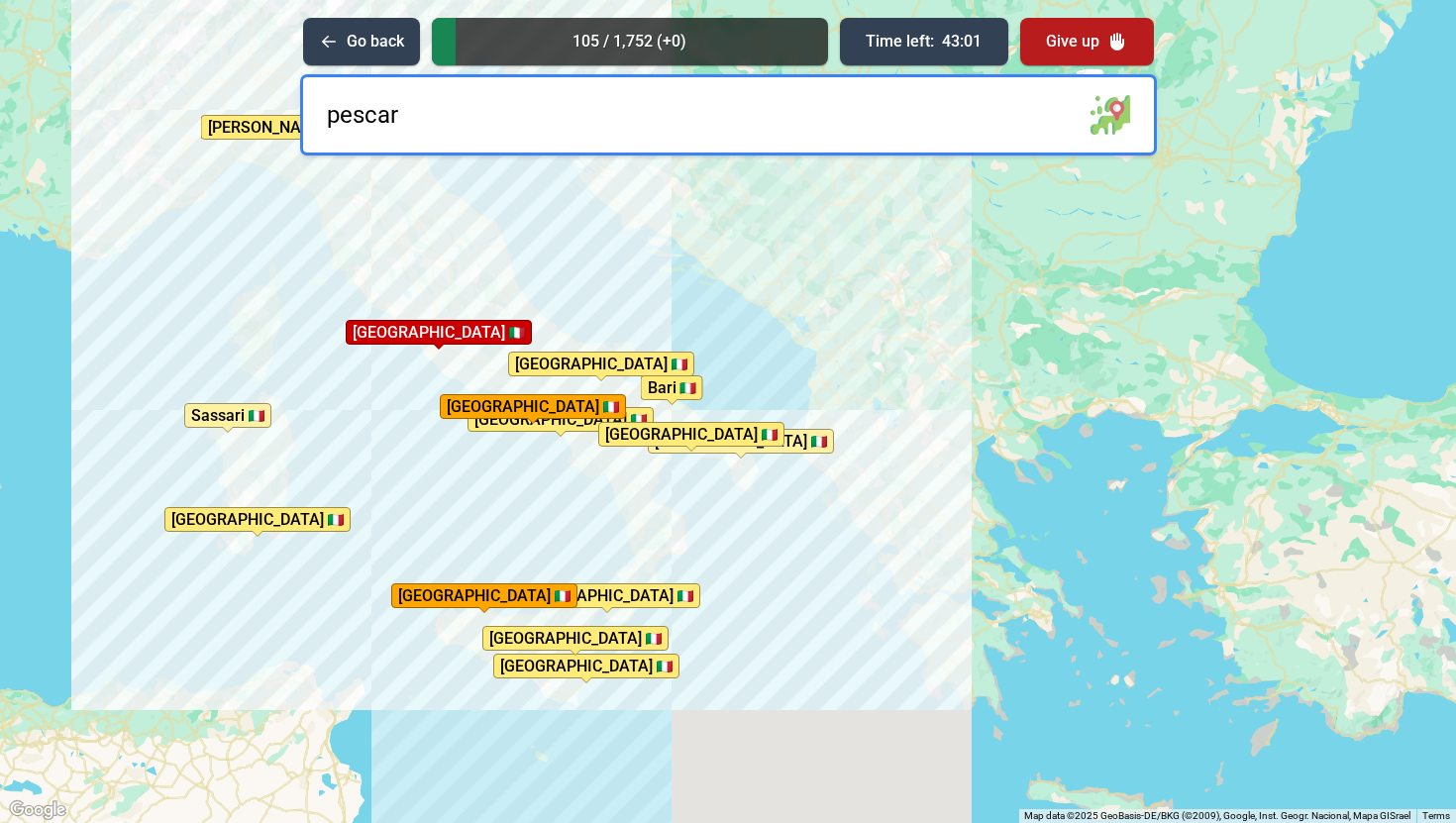type on "[GEOGRAPHIC_DATA]" 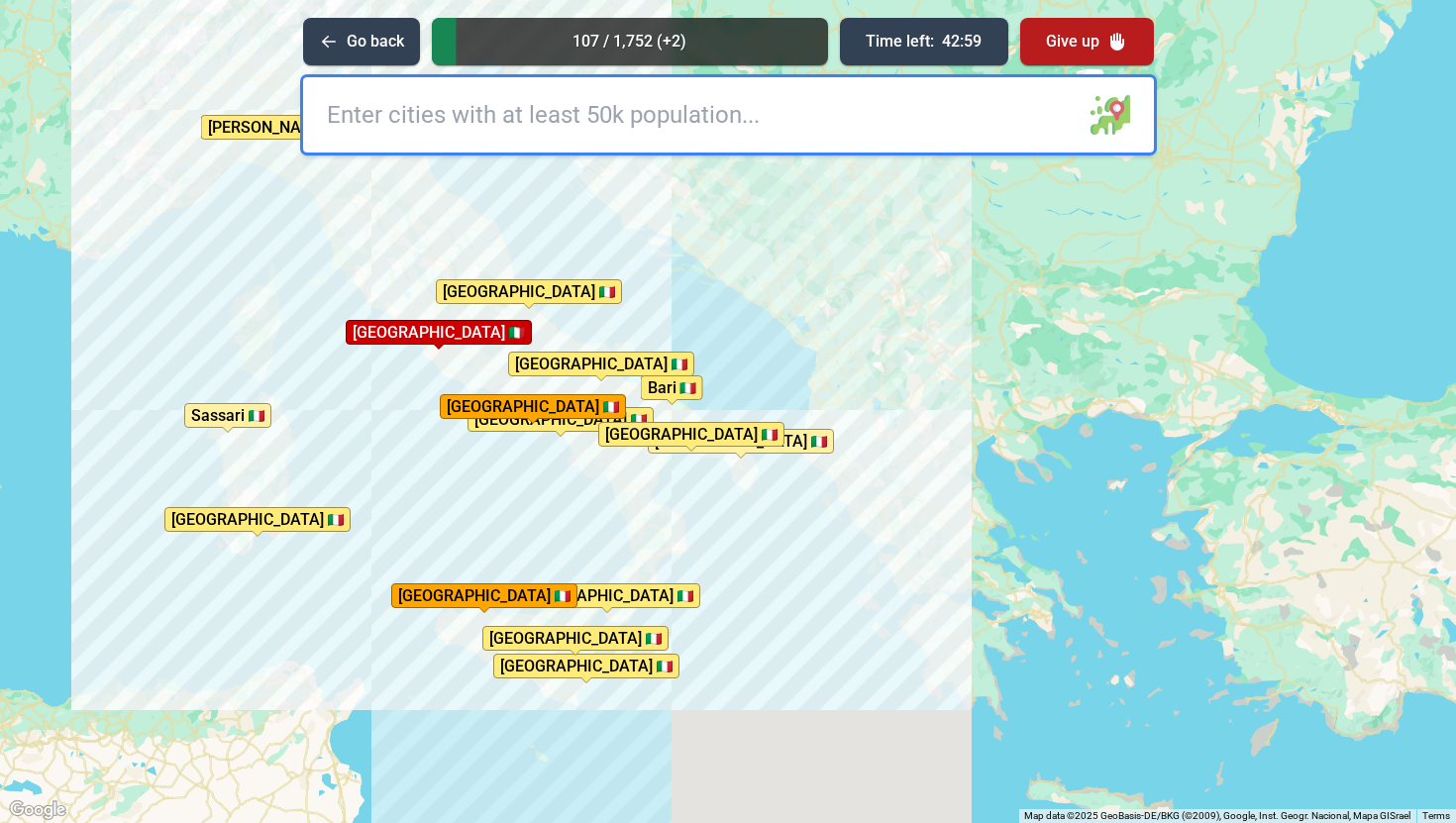 click at bounding box center [728, 115] 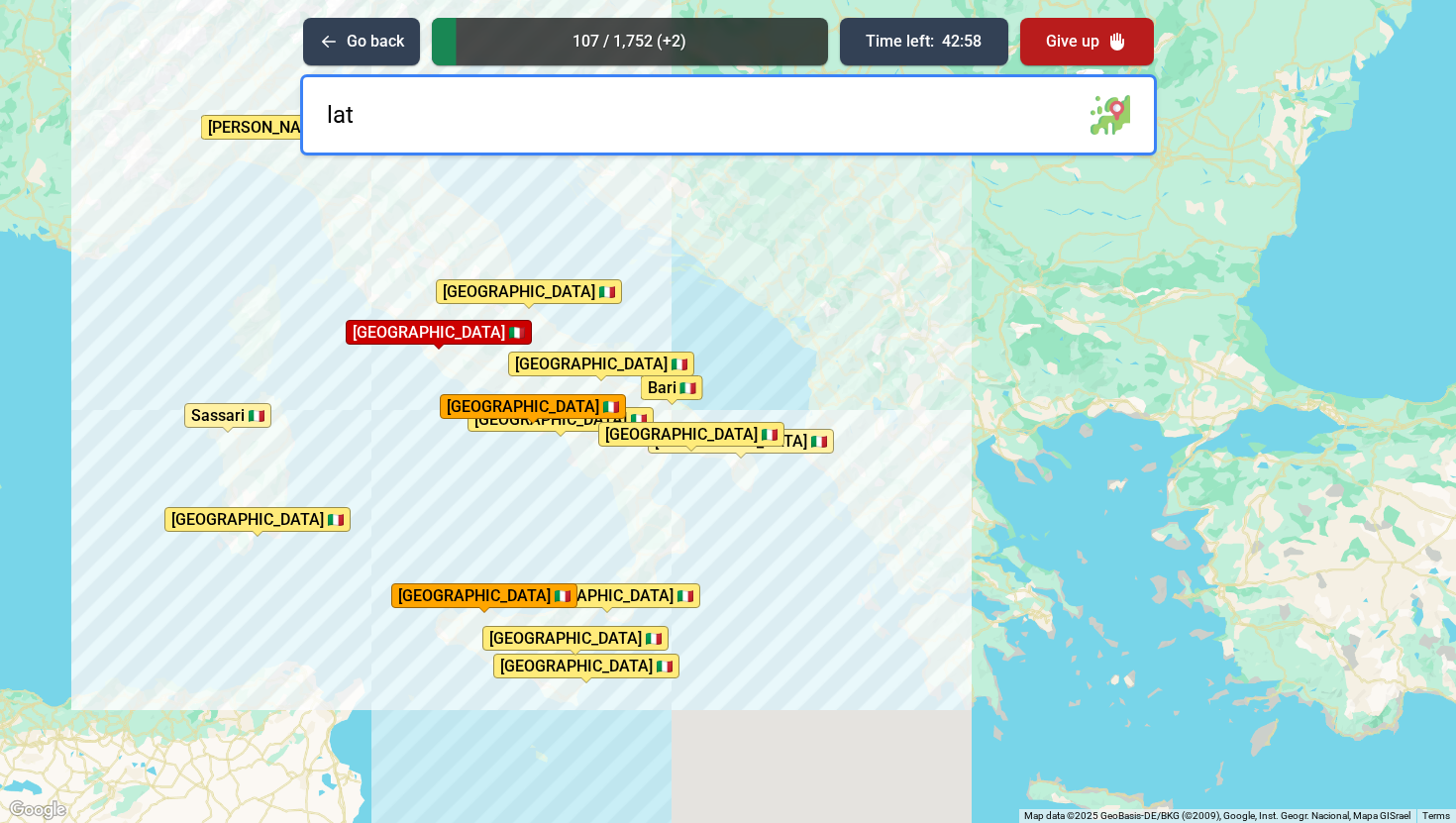 type on "lati" 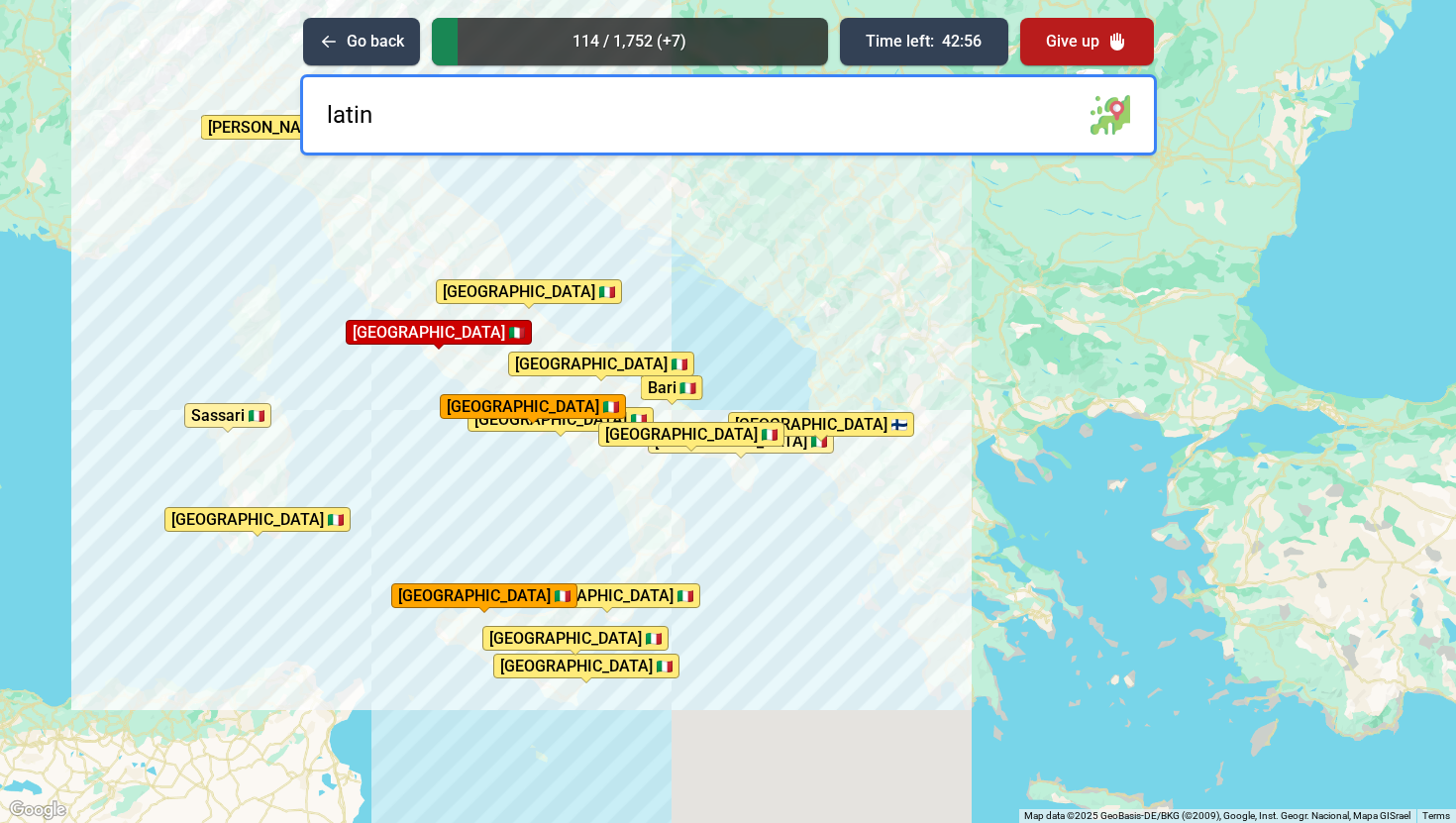 type on "latina" 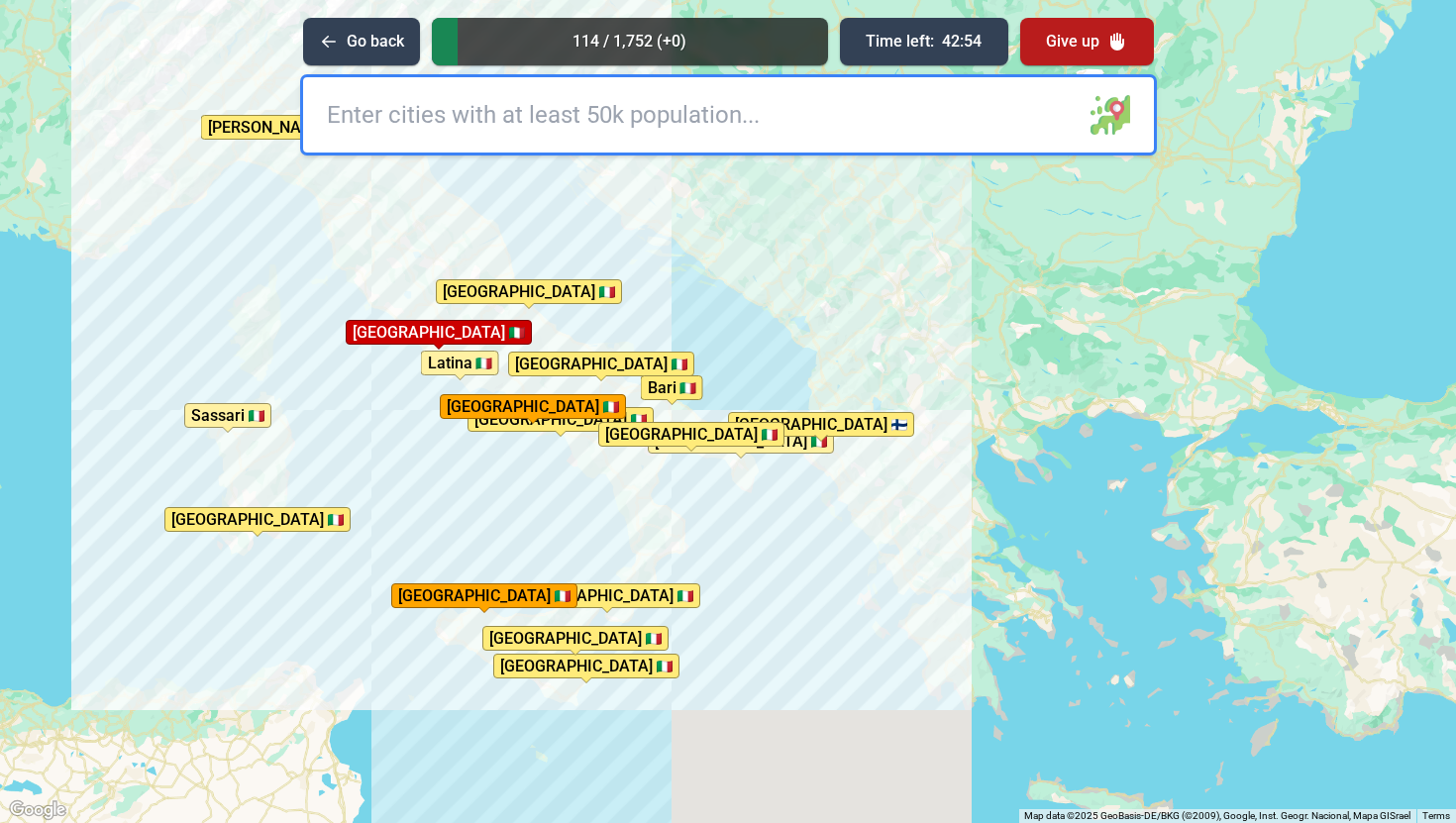 click at bounding box center [728, 115] 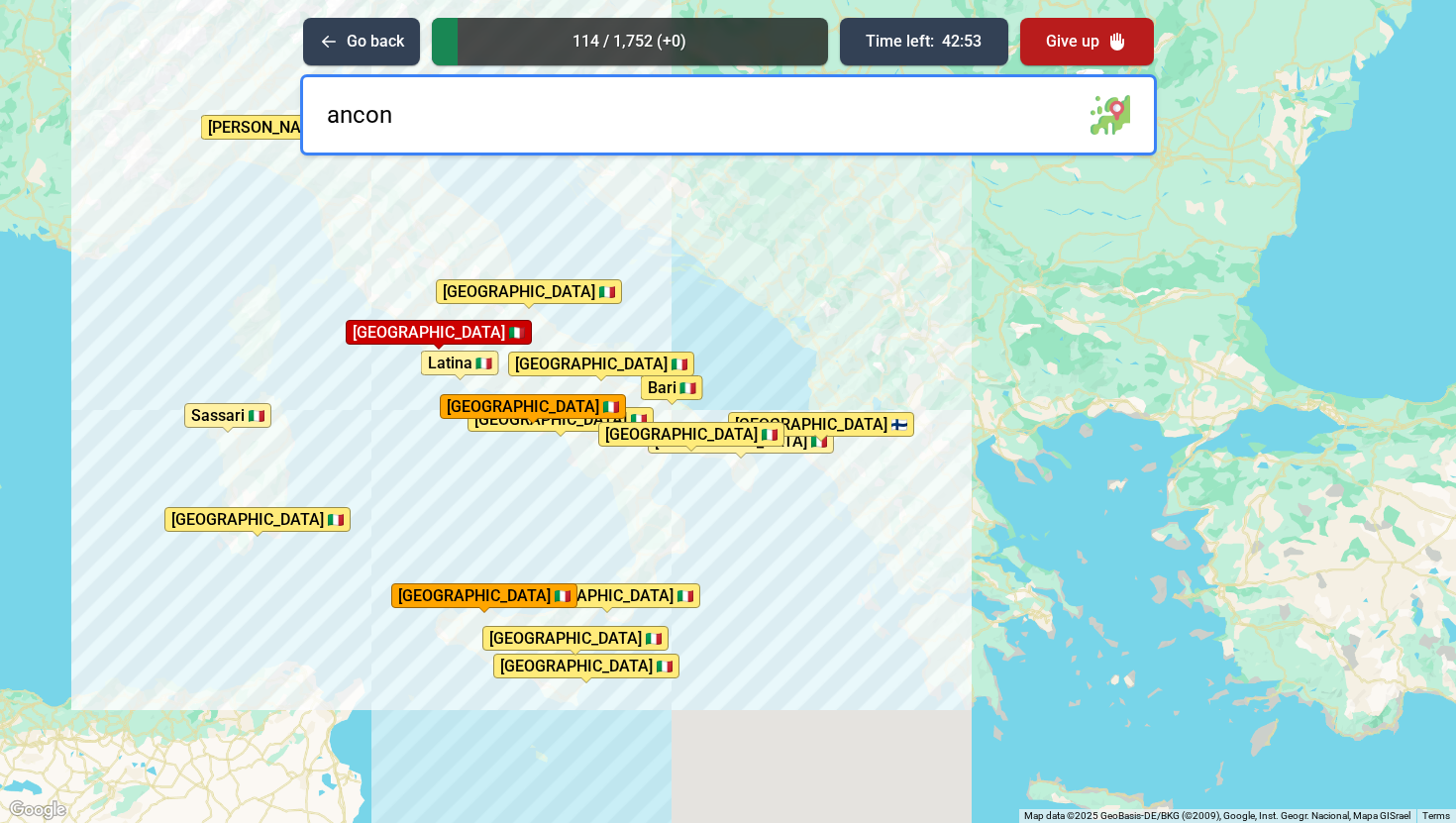 type on "[GEOGRAPHIC_DATA]" 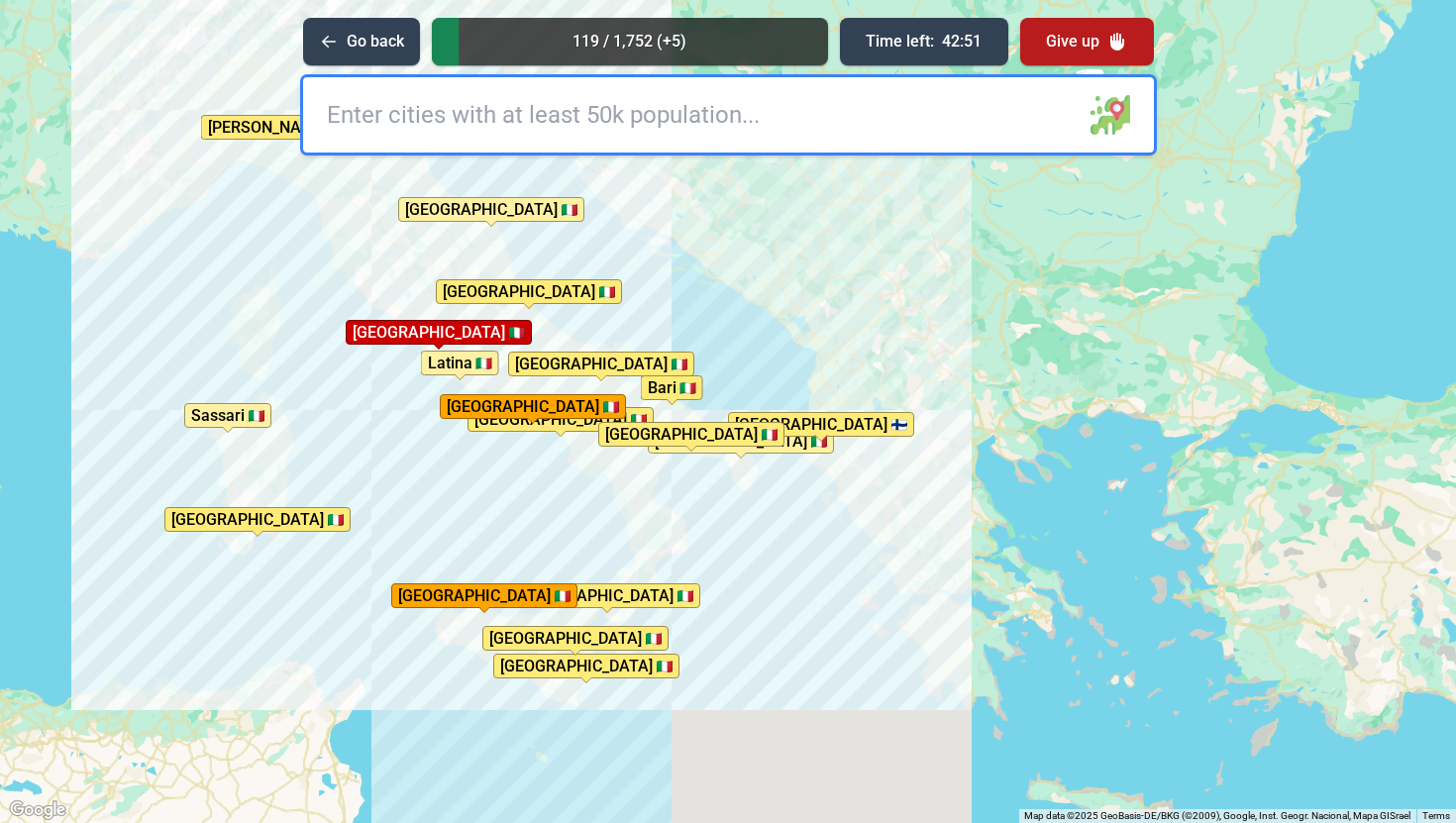 click at bounding box center [728, 115] 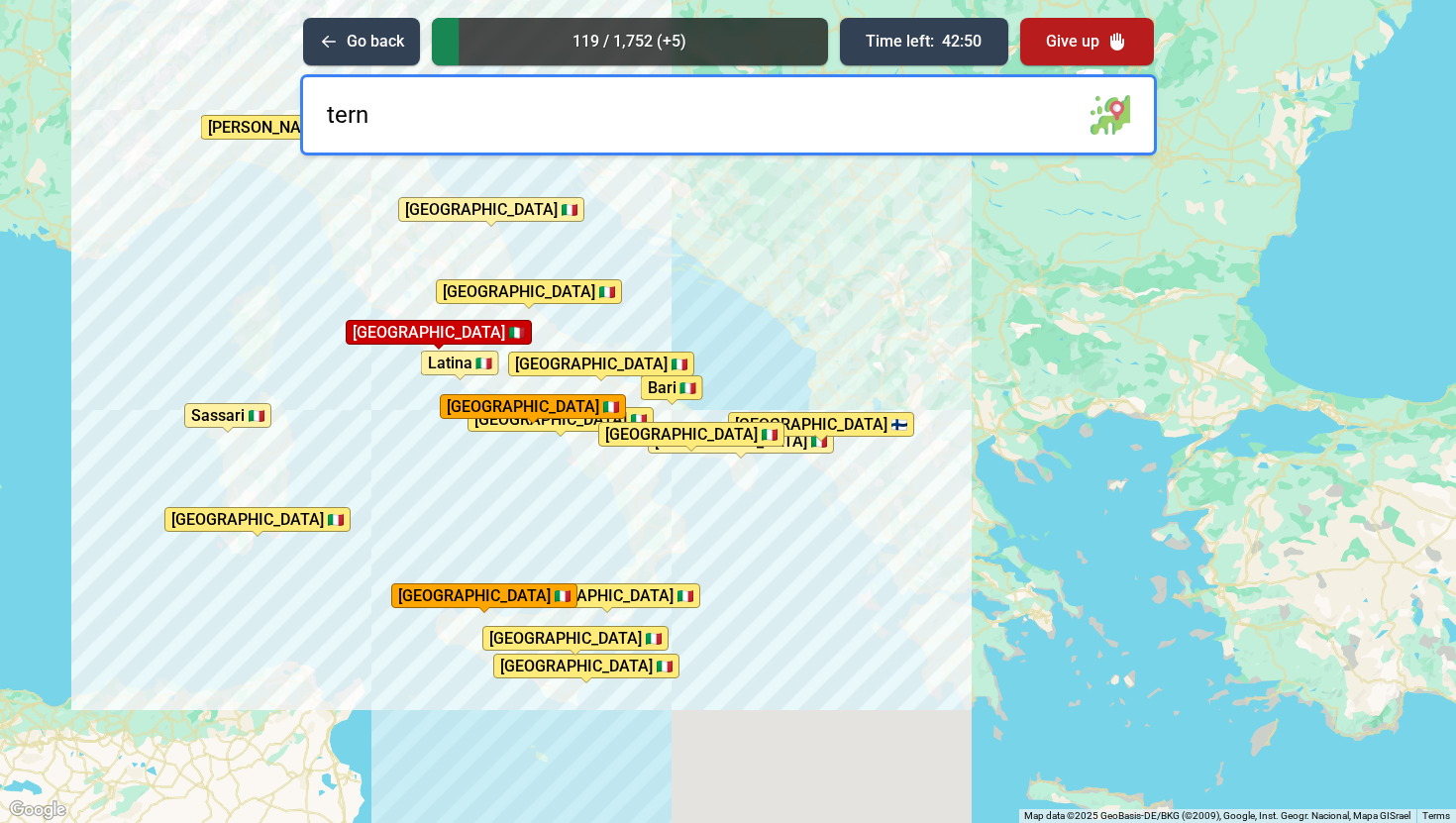type on "terni" 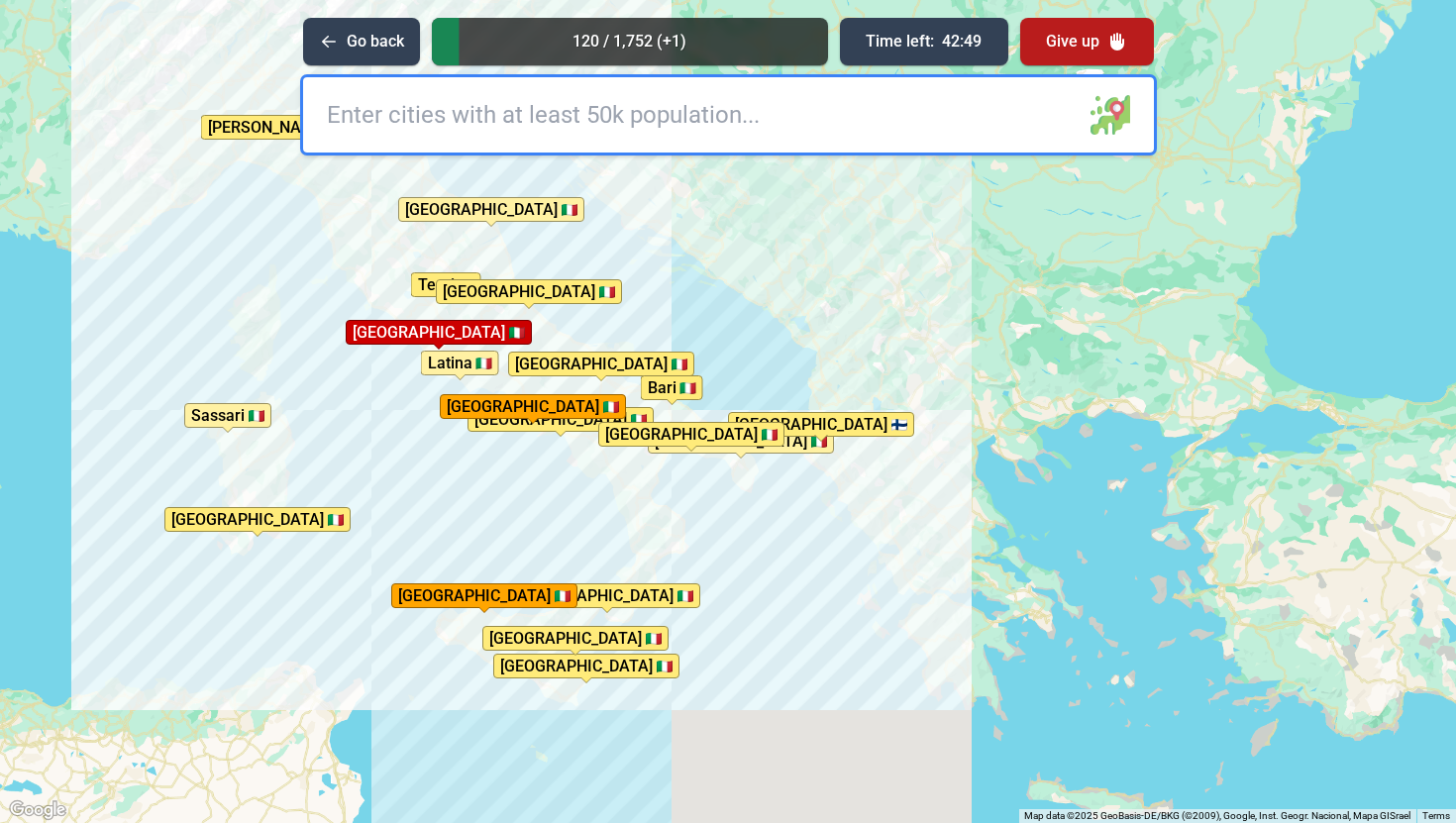 click at bounding box center [728, 115] 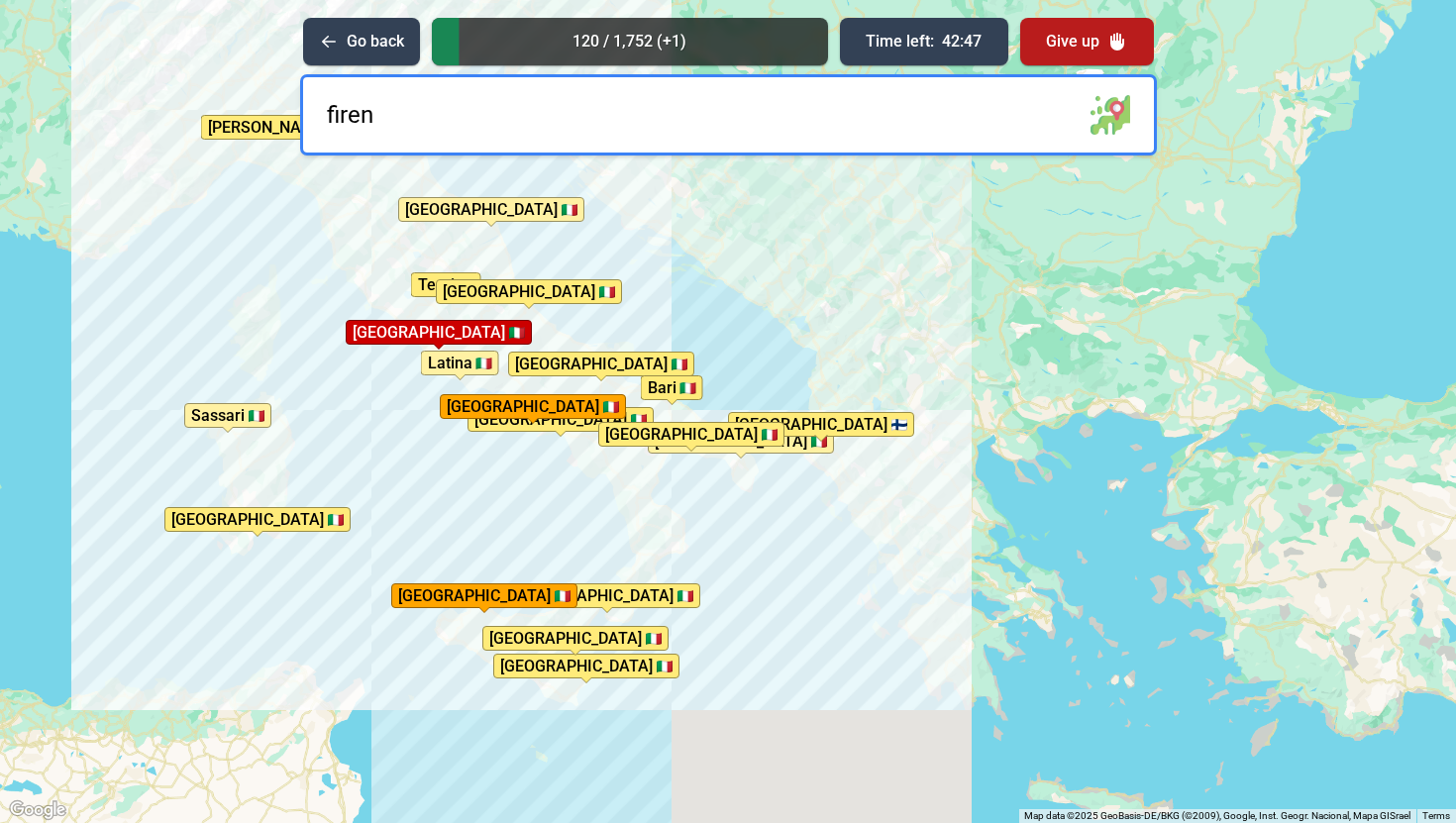 type on "firenz" 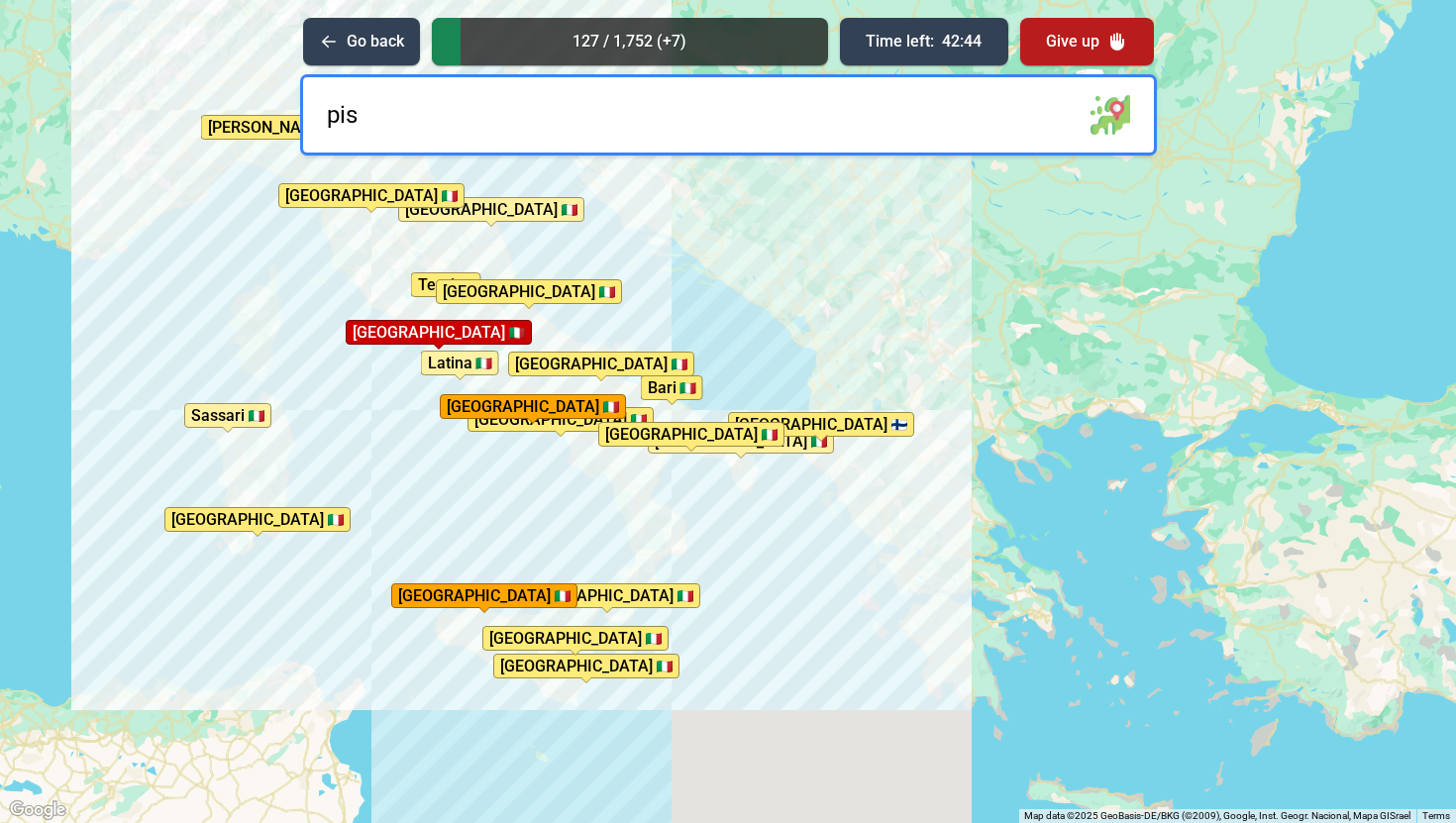 type on "pisa" 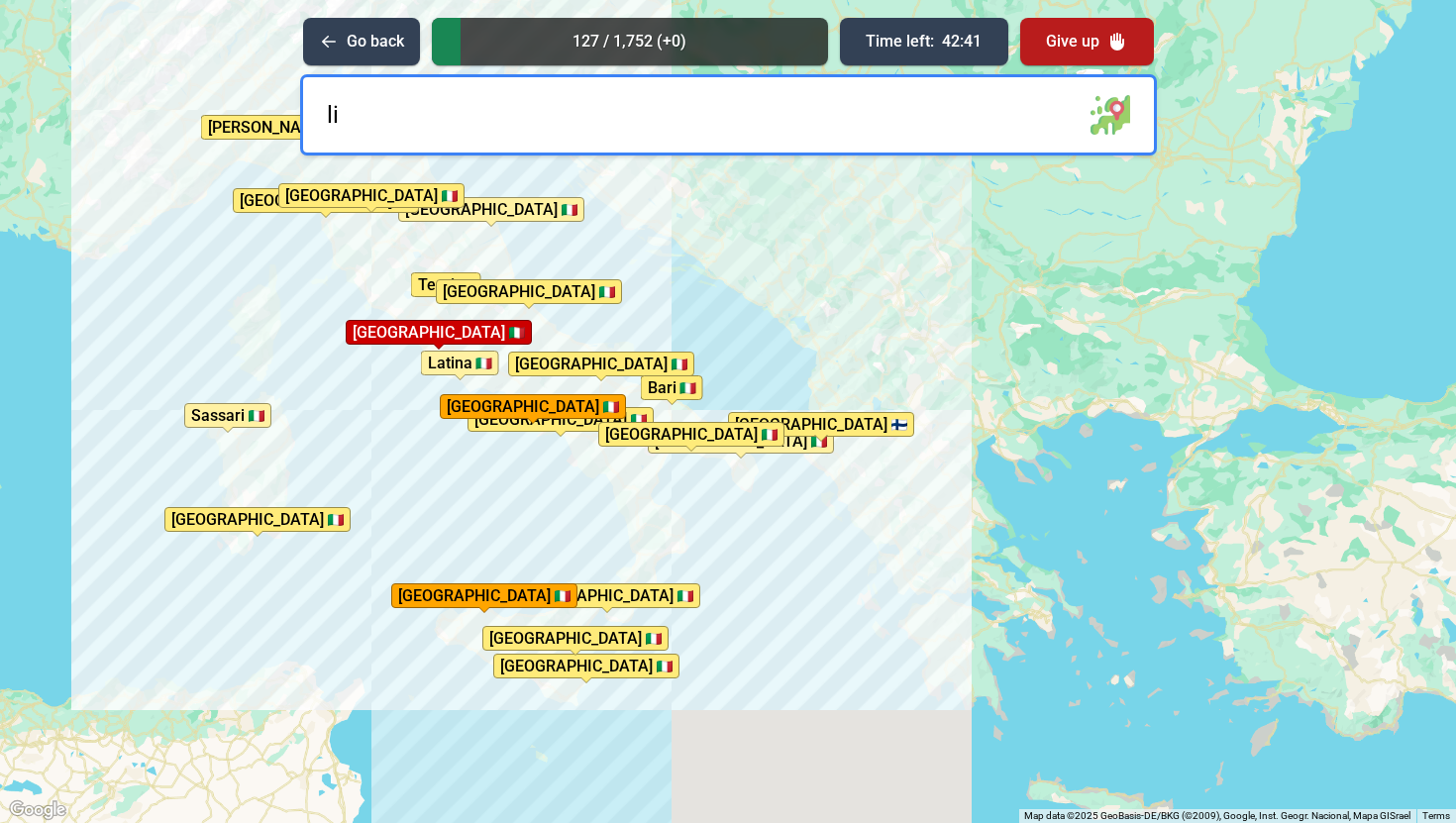 type on "l" 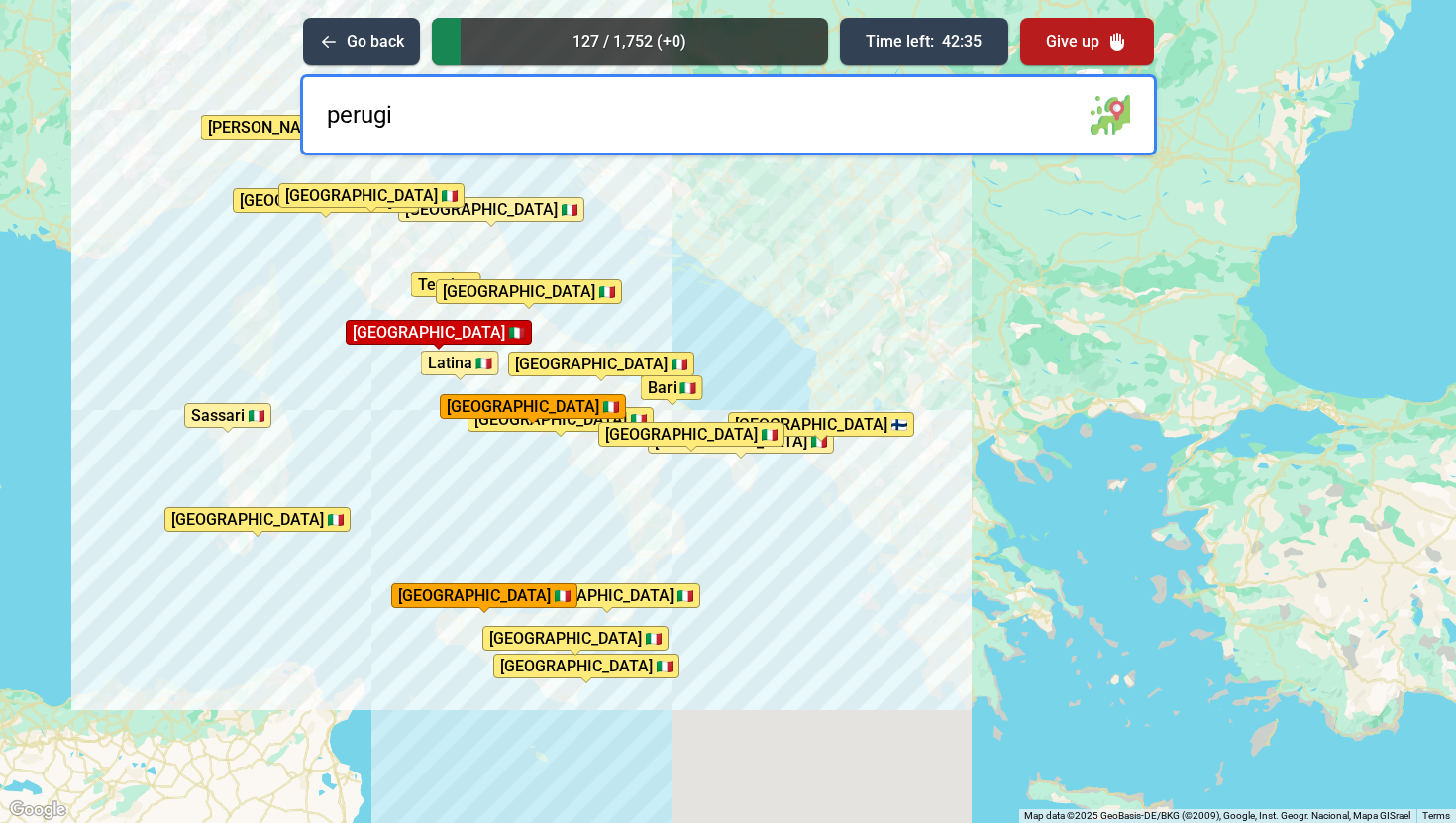 type on "[GEOGRAPHIC_DATA]" 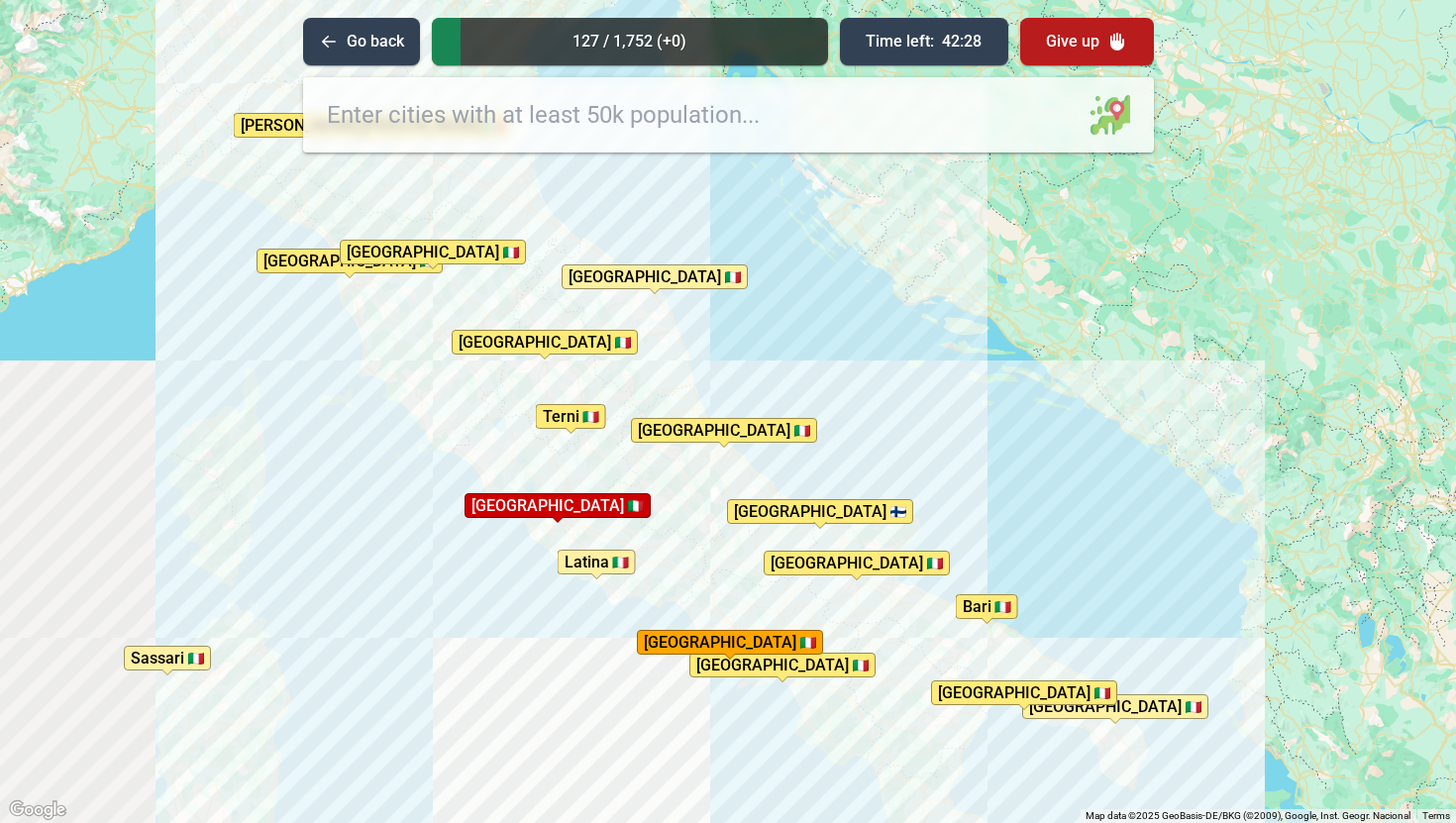 drag, startPoint x: 419, startPoint y: 257, endPoint x: 418, endPoint y: 360, distance: 103.00485 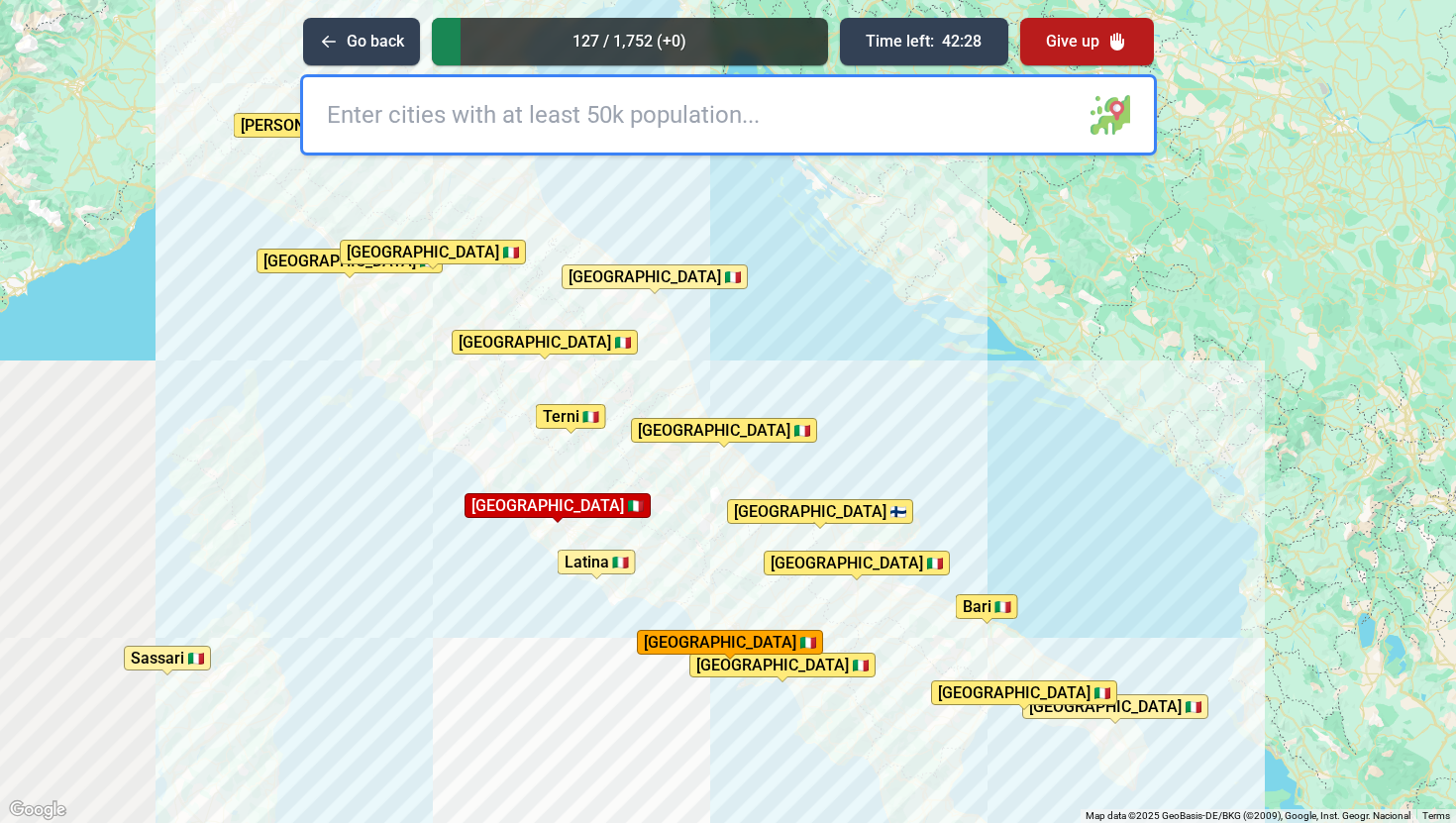 click on "To activate drag with keyboard, press Alt + Enter. Once in keyboard drag state, use the arrow keys to move the marker. To complete the drag, press the Enter key. To cancel, press Escape. [GEOGRAPHIC_DATA] [GEOGRAPHIC_DATA] [GEOGRAPHIC_DATA] [GEOGRAPHIC_DATA] [GEOGRAPHIC_DATA][PERSON_NAME]'[PERSON_NAME][GEOGRAPHIC_DATA] [GEOGRAPHIC_DATA] [GEOGRAPHIC_DATA] [GEOGRAPHIC_DATA] [GEOGRAPHIC_DATA] [GEOGRAPHIC_DATA] [GEOGRAPHIC_DATA] [GEOGRAPHIC_DATA] [GEOGRAPHIC_DATA] [GEOGRAPHIC_DATA] [GEOGRAPHIC_DATA] [GEOGRAPHIC_DATA] [GEOGRAPHIC_DATA][PERSON_NAME][GEOGRAPHIC_DATA] [GEOGRAPHIC_DATA] [GEOGRAPHIC_DATA] [PERSON_NAME] Bath [GEOGRAPHIC_DATA]" at bounding box center (728, 411) 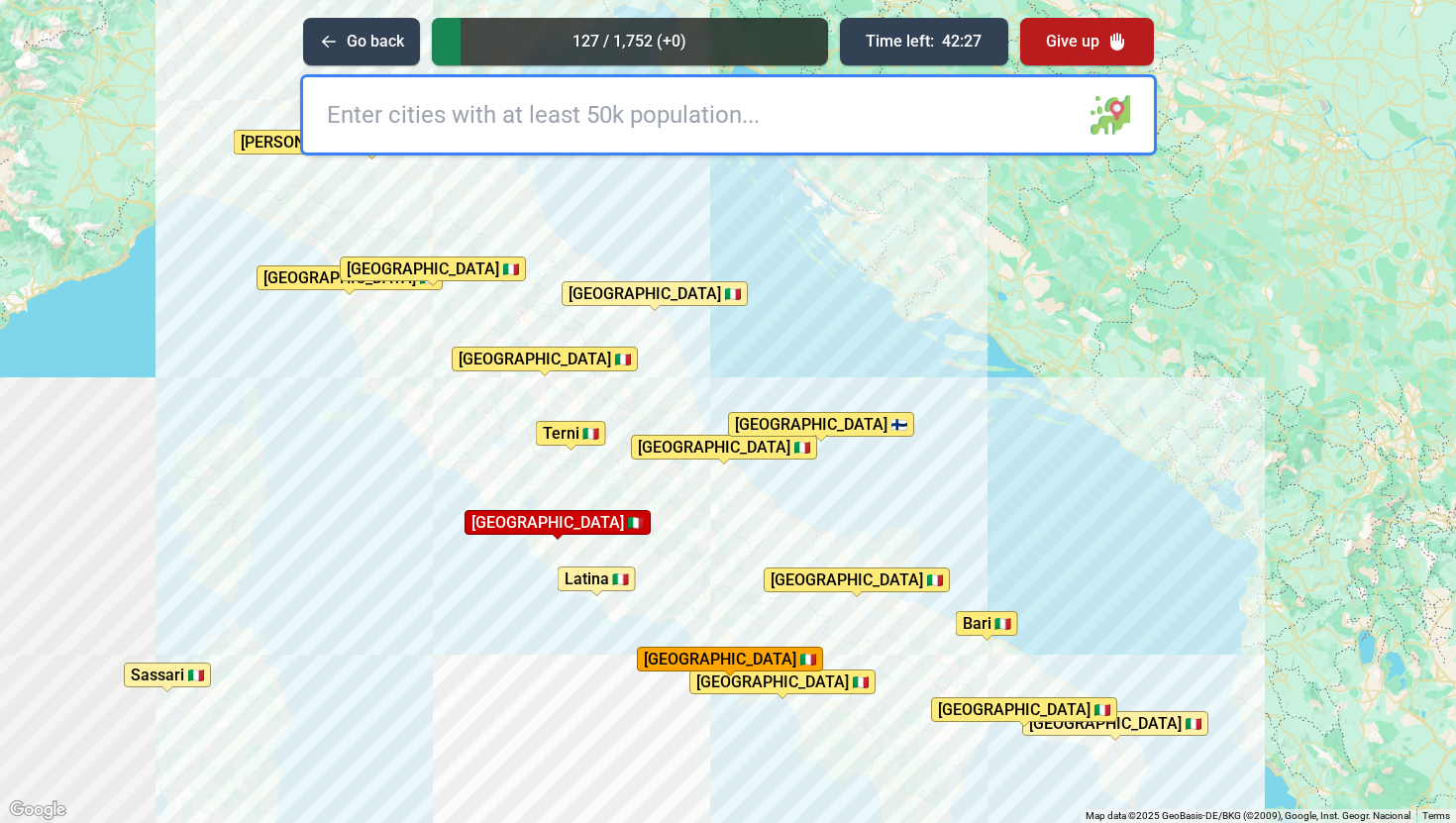 click at bounding box center [728, 115] 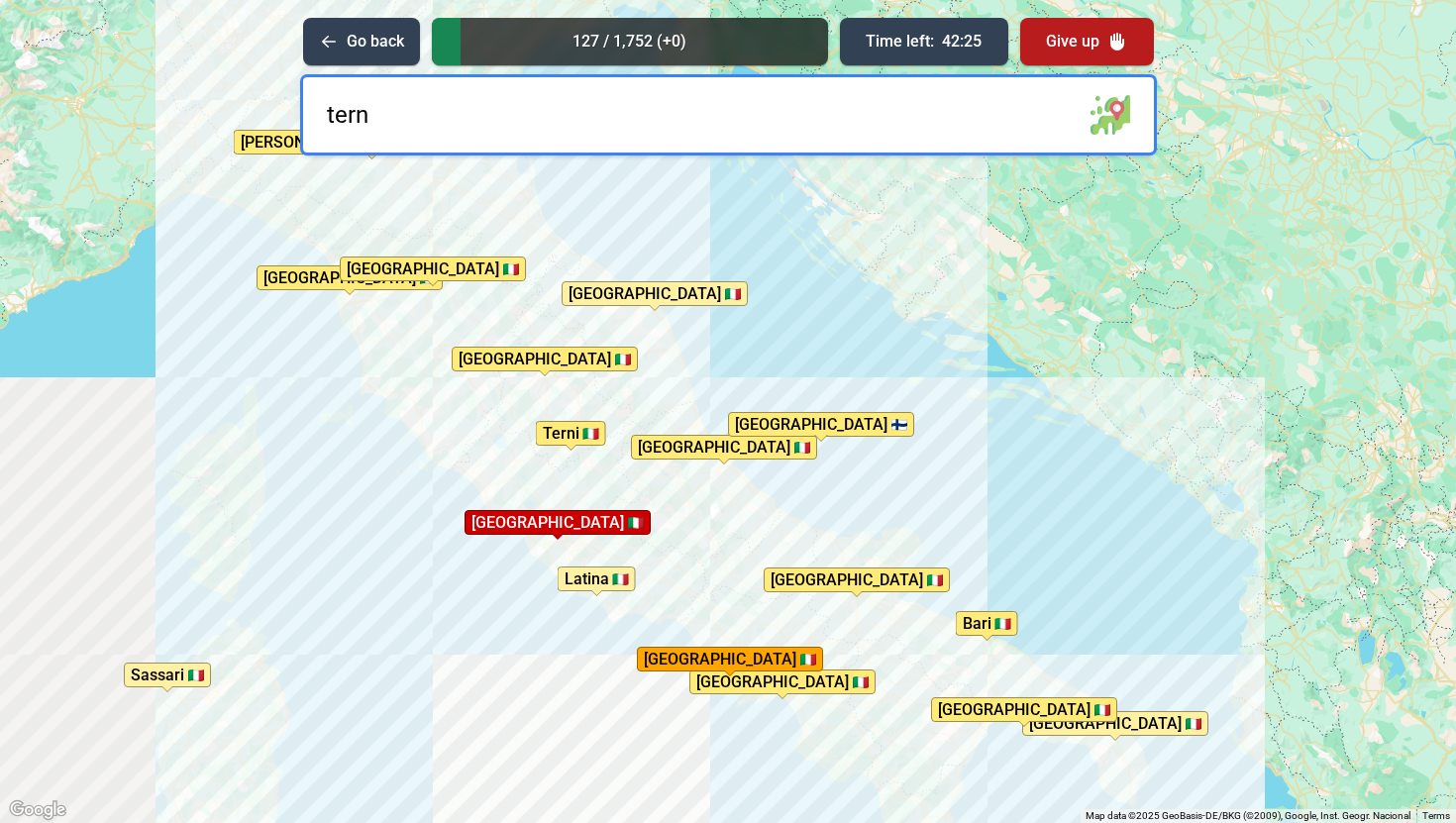 type on "terni" 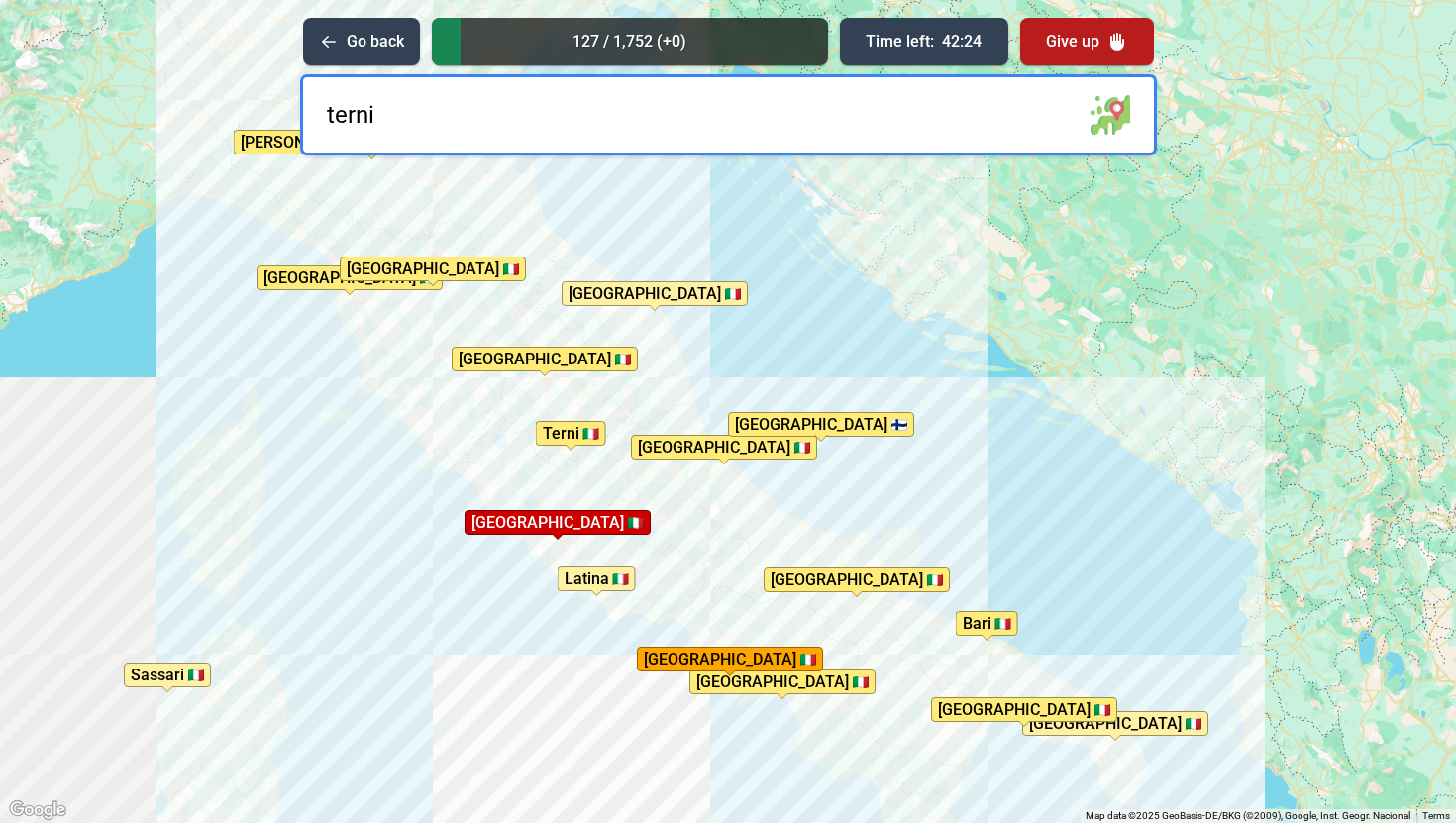 click on "terni" at bounding box center [728, 115] 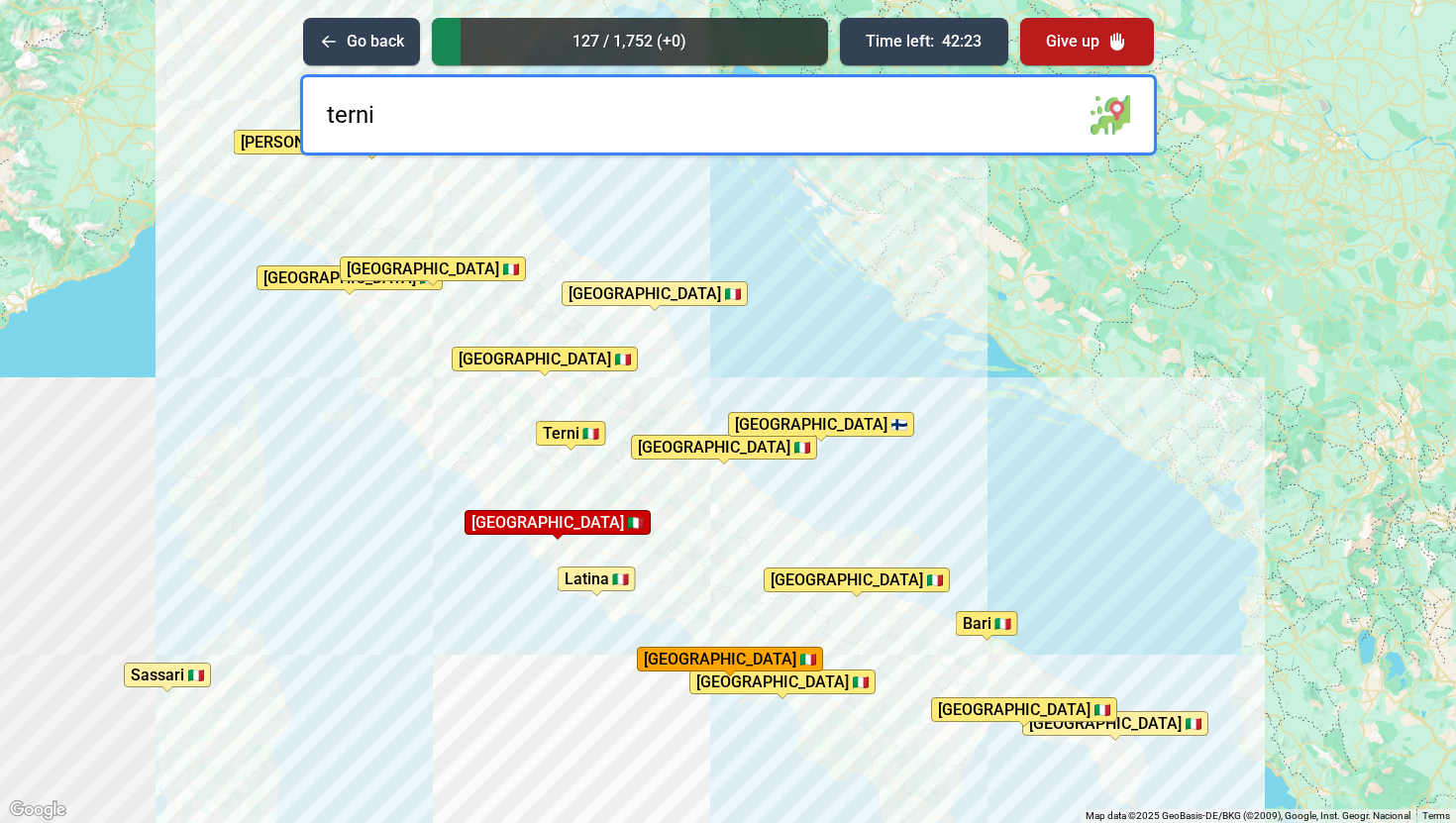 click on "terni" at bounding box center (728, 115) 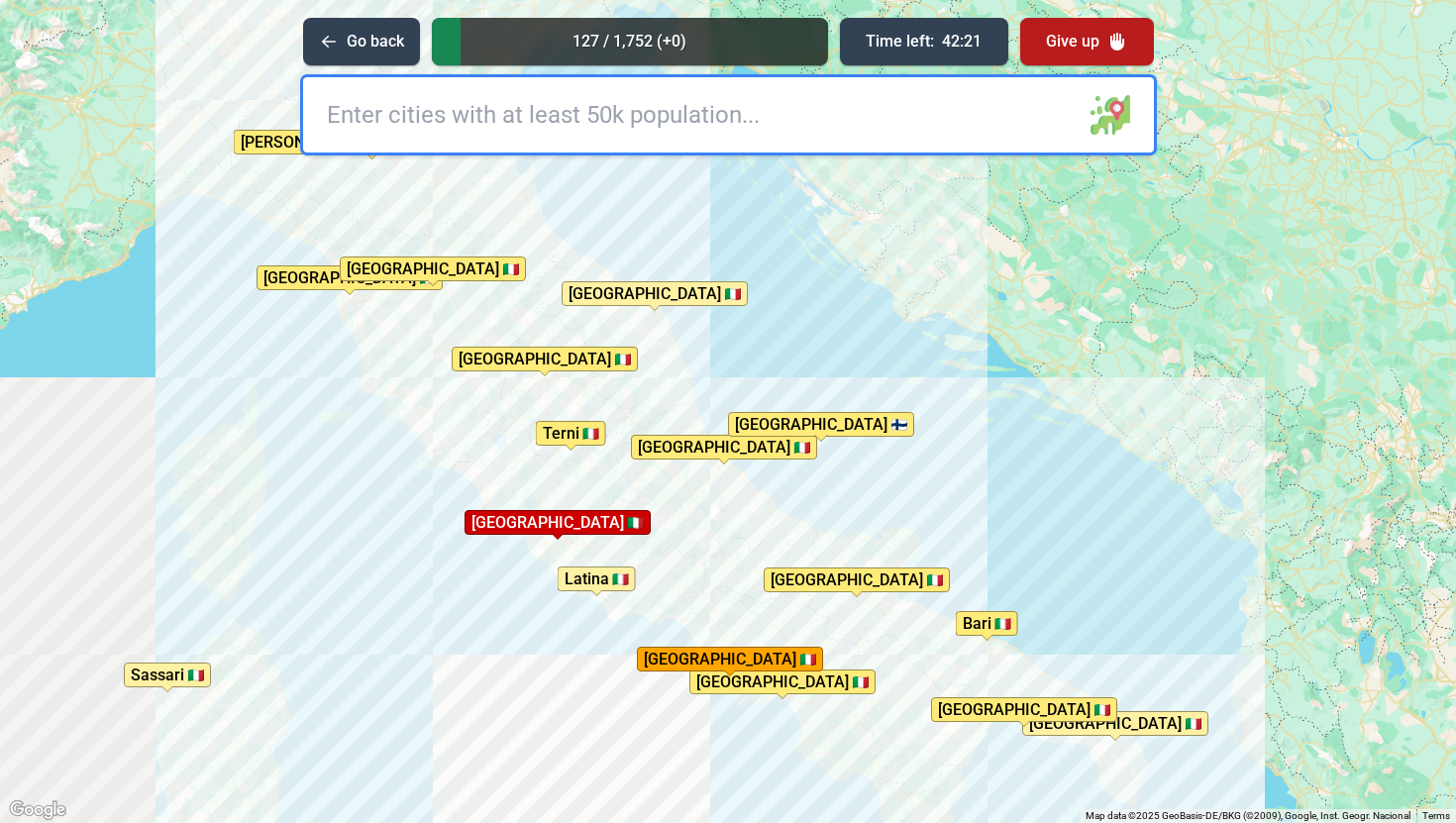 click at bounding box center (728, 115) 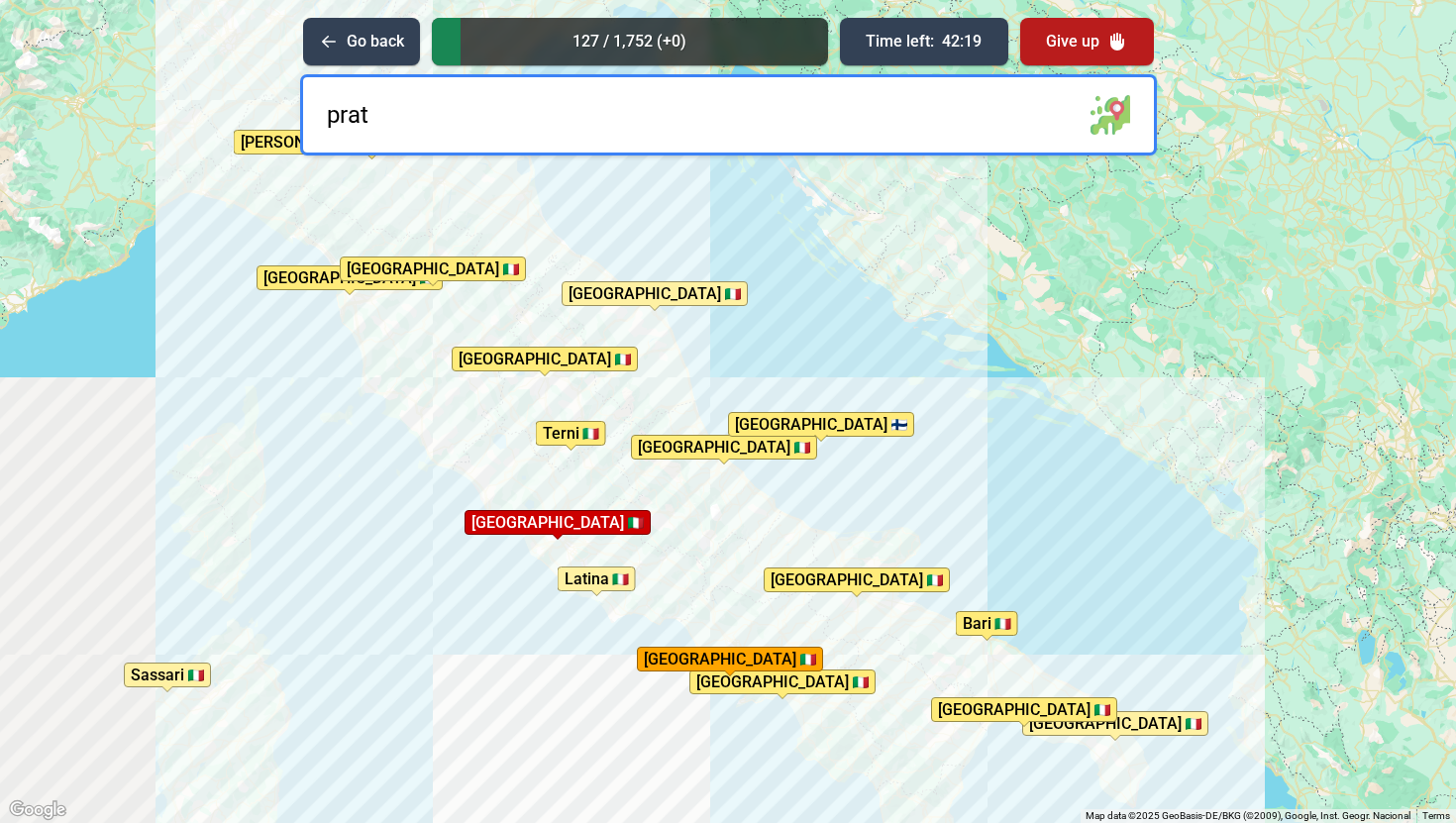 type on "prato" 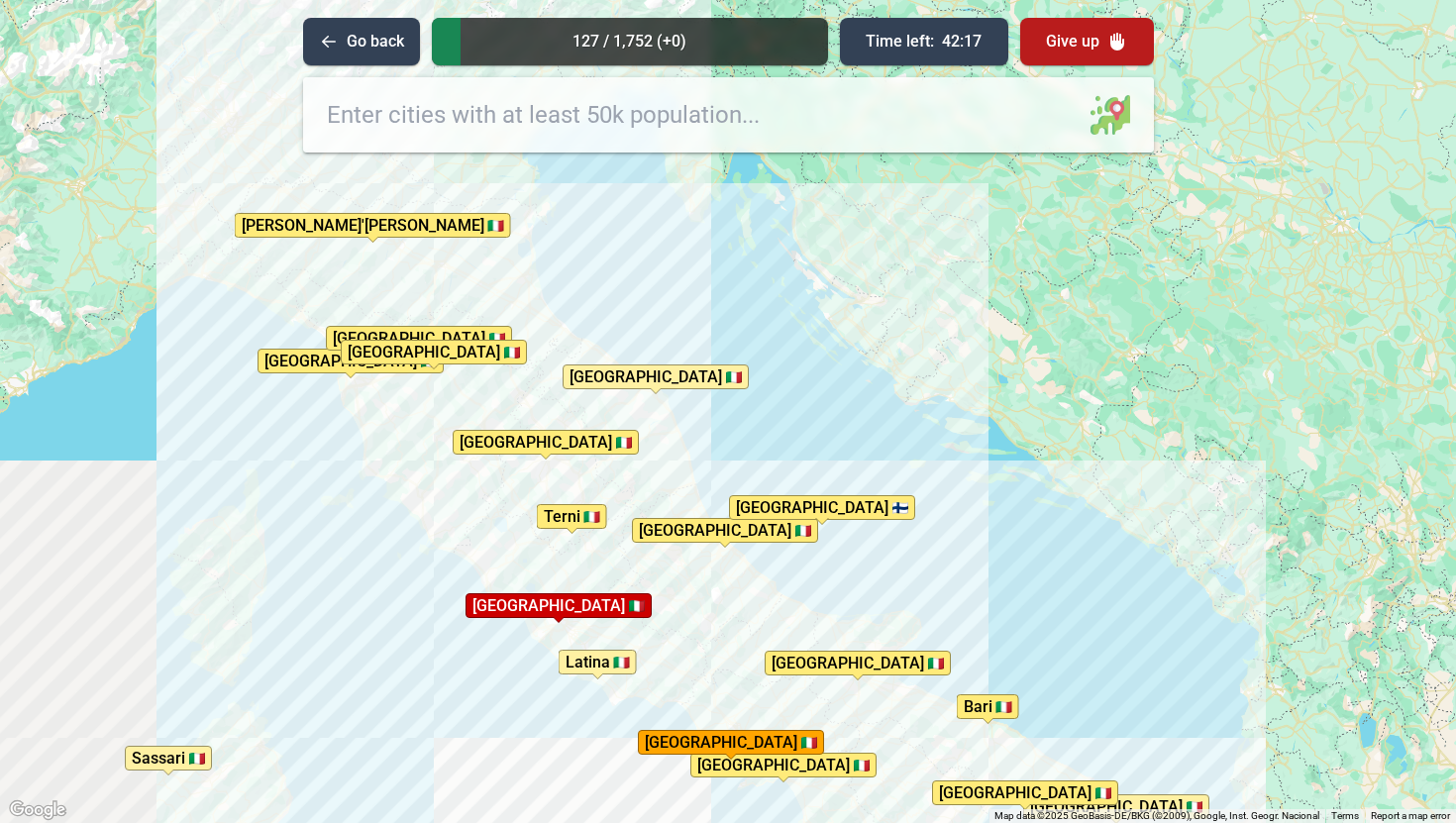 drag, startPoint x: 482, startPoint y: 277, endPoint x: 485, endPoint y: 382, distance: 105.04285 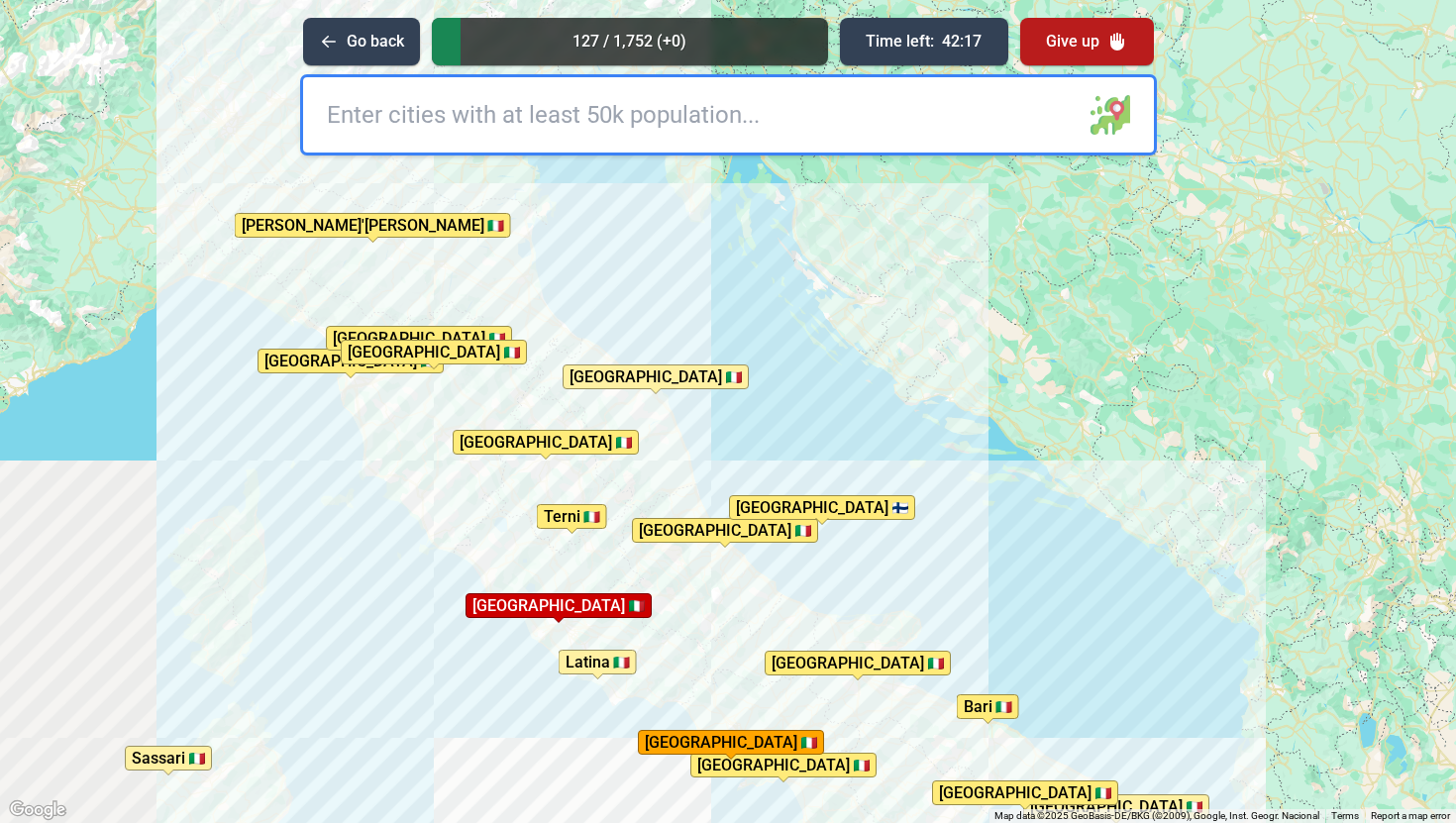click on "To activate drag with keyboard, press Alt + Enter. Once in keyboard drag state, use the arrow keys to move the marker. To complete the drag, press the Enter key. To cancel, press Escape. [GEOGRAPHIC_DATA] [GEOGRAPHIC_DATA] [GEOGRAPHIC_DATA] [GEOGRAPHIC_DATA] [GEOGRAPHIC_DATA][PERSON_NAME]'[PERSON_NAME][GEOGRAPHIC_DATA] [GEOGRAPHIC_DATA] [GEOGRAPHIC_DATA] [GEOGRAPHIC_DATA] [GEOGRAPHIC_DATA] [GEOGRAPHIC_DATA] [GEOGRAPHIC_DATA] [GEOGRAPHIC_DATA] [GEOGRAPHIC_DATA] [GEOGRAPHIC_DATA] [GEOGRAPHIC_DATA] [GEOGRAPHIC_DATA] [GEOGRAPHIC_DATA][PERSON_NAME][GEOGRAPHIC_DATA] [GEOGRAPHIC_DATA] [GEOGRAPHIC_DATA] [GEOGRAPHIC_DATA] [GEOGRAPHIC_DATA] [GEOGRAPHIC_DATA] [GEOGRAPHIC_DATA]" at bounding box center [728, 411] 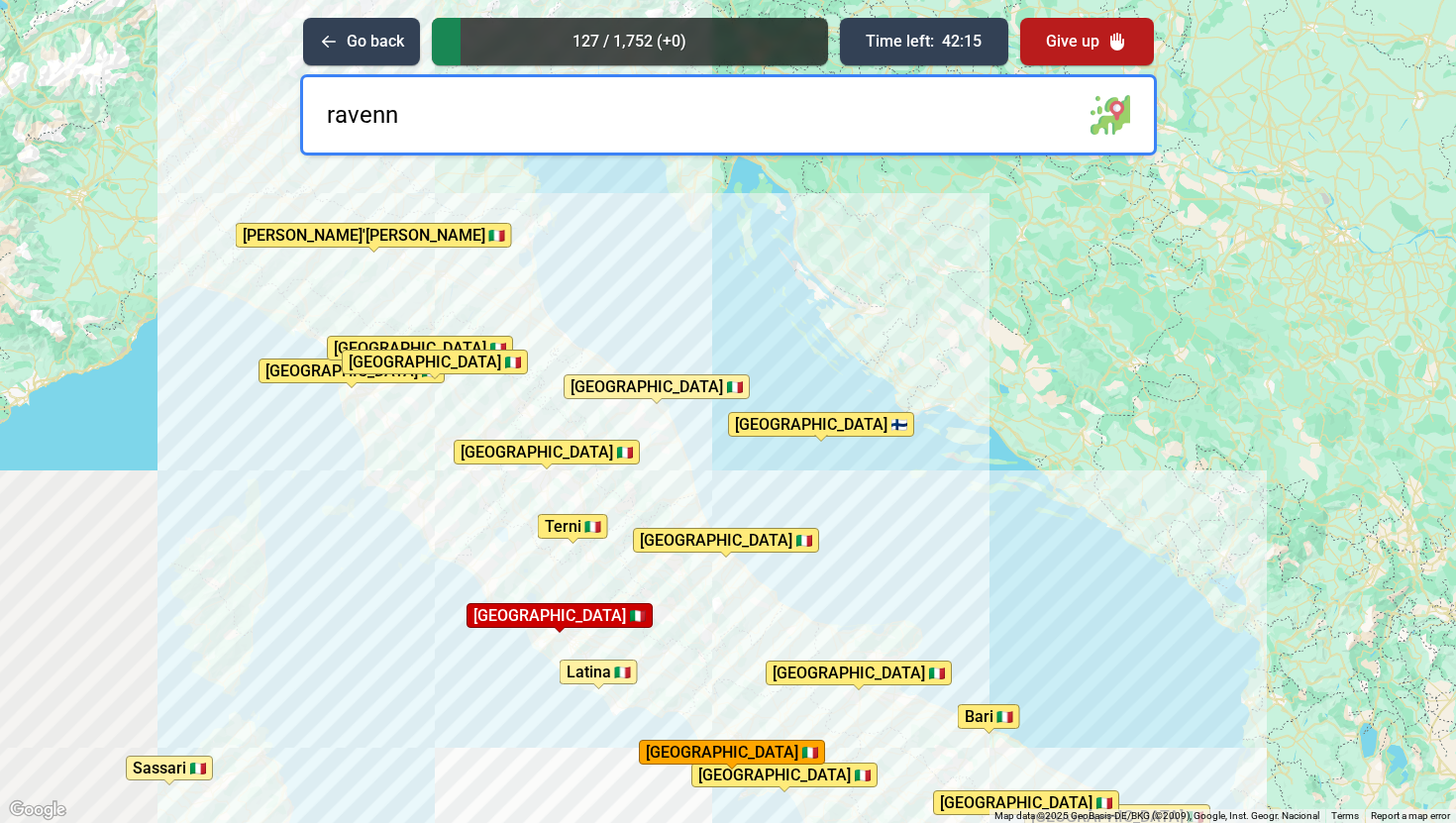 type on "[GEOGRAPHIC_DATA]" 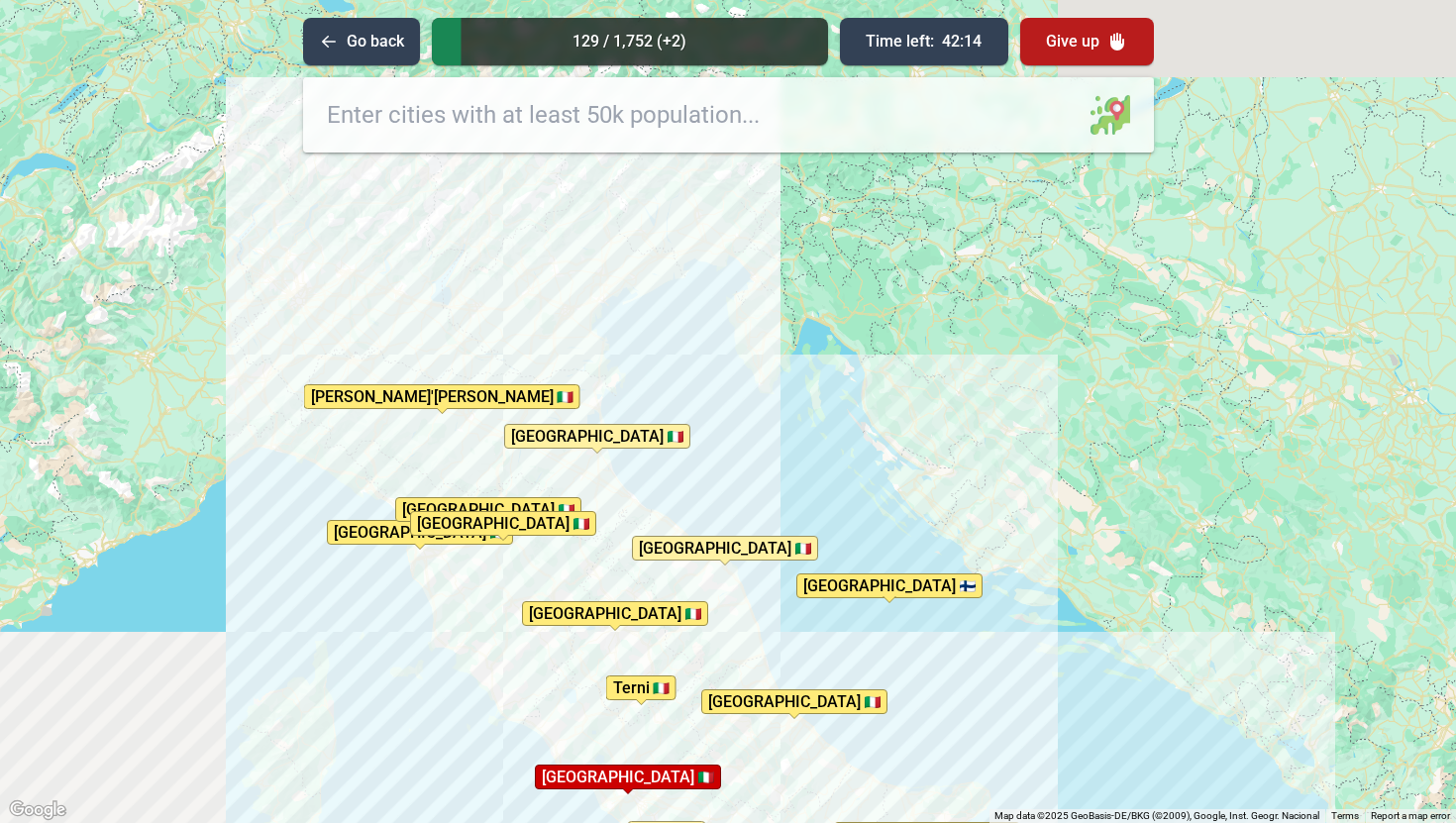 drag, startPoint x: 482, startPoint y: 374, endPoint x: 581, endPoint y: 566, distance: 216.02083 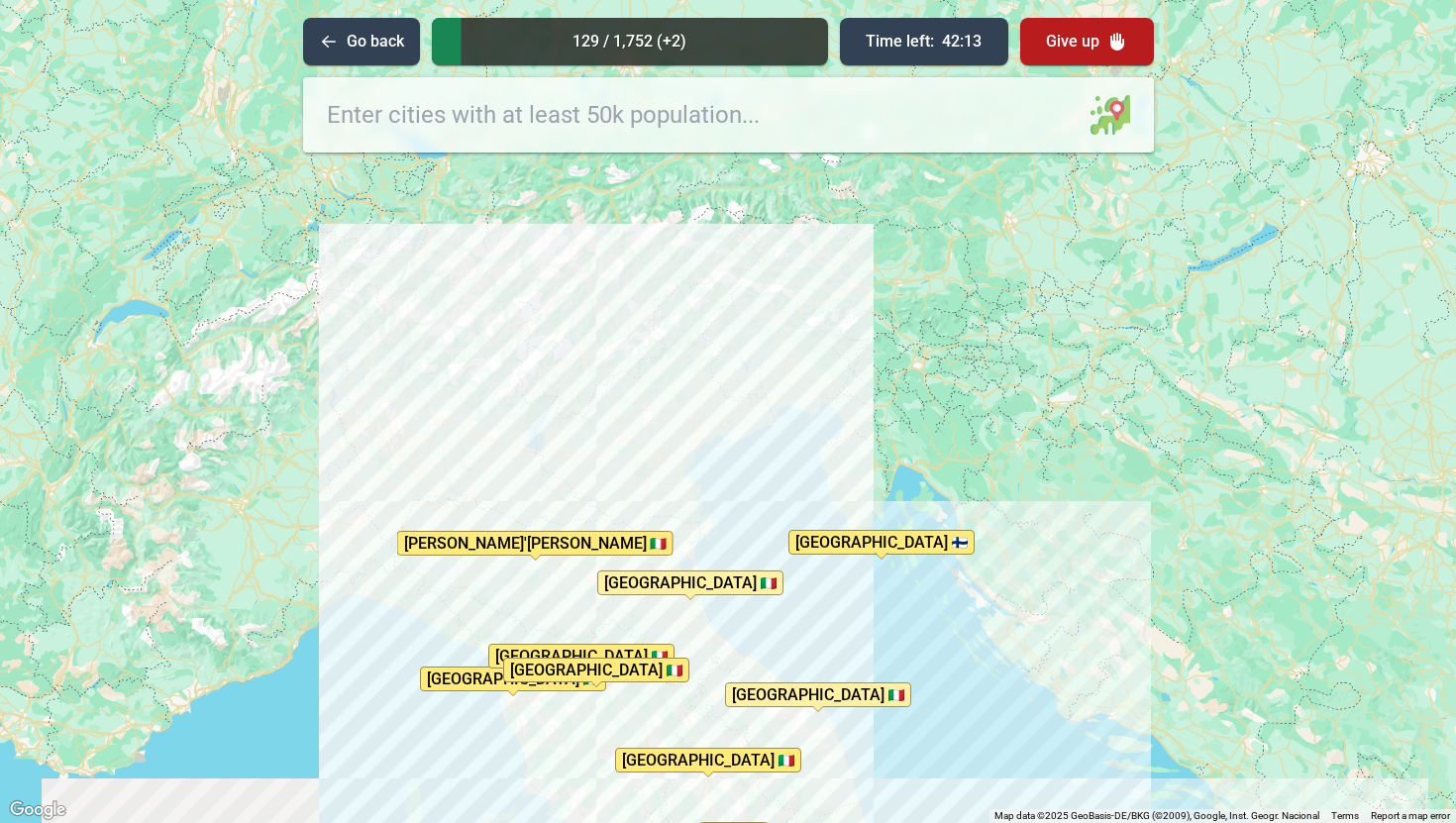 drag, startPoint x: 595, startPoint y: 429, endPoint x: 659, endPoint y: 555, distance: 141.32233 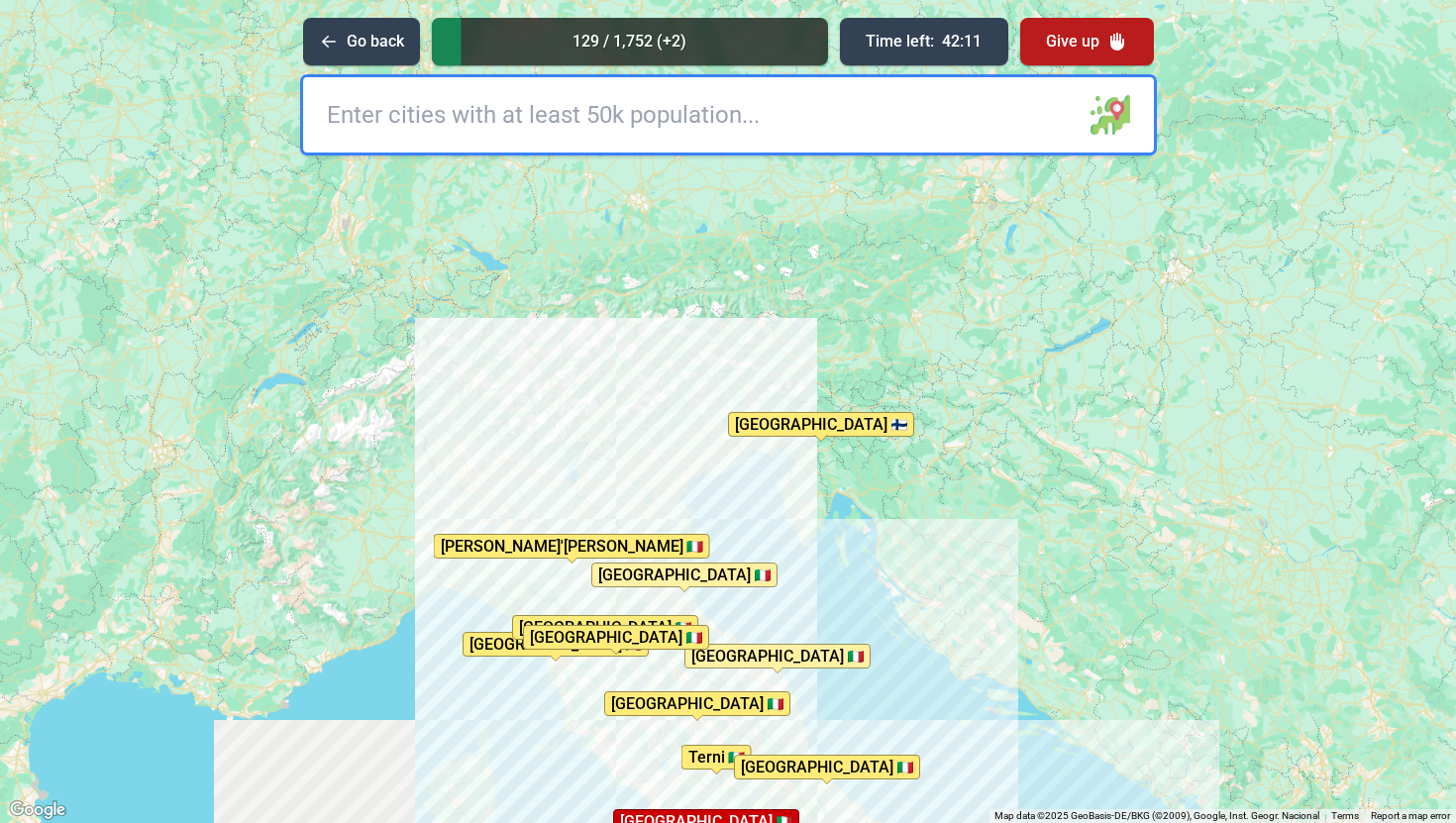click at bounding box center [728, 115] 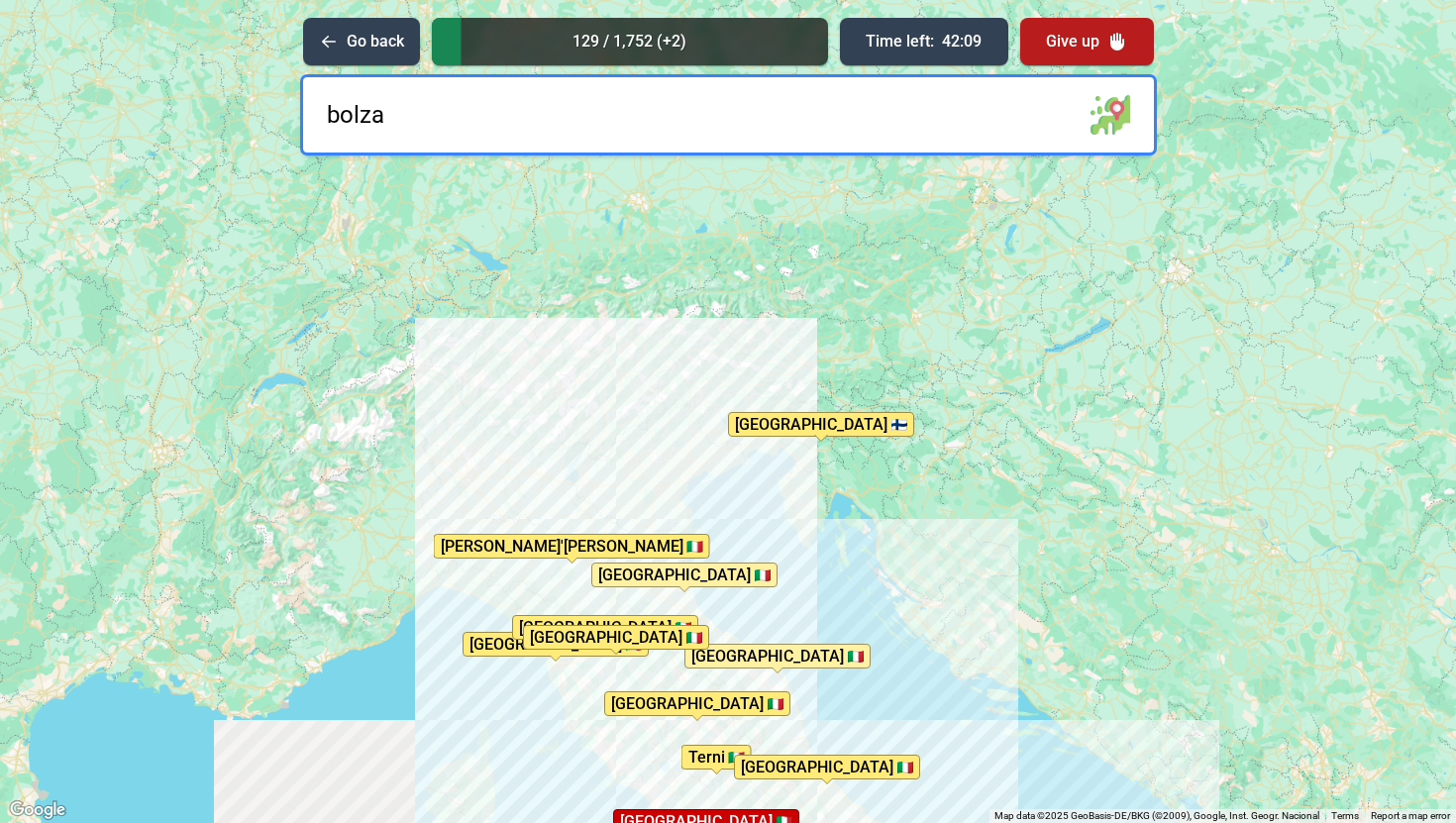 type on "bolzan" 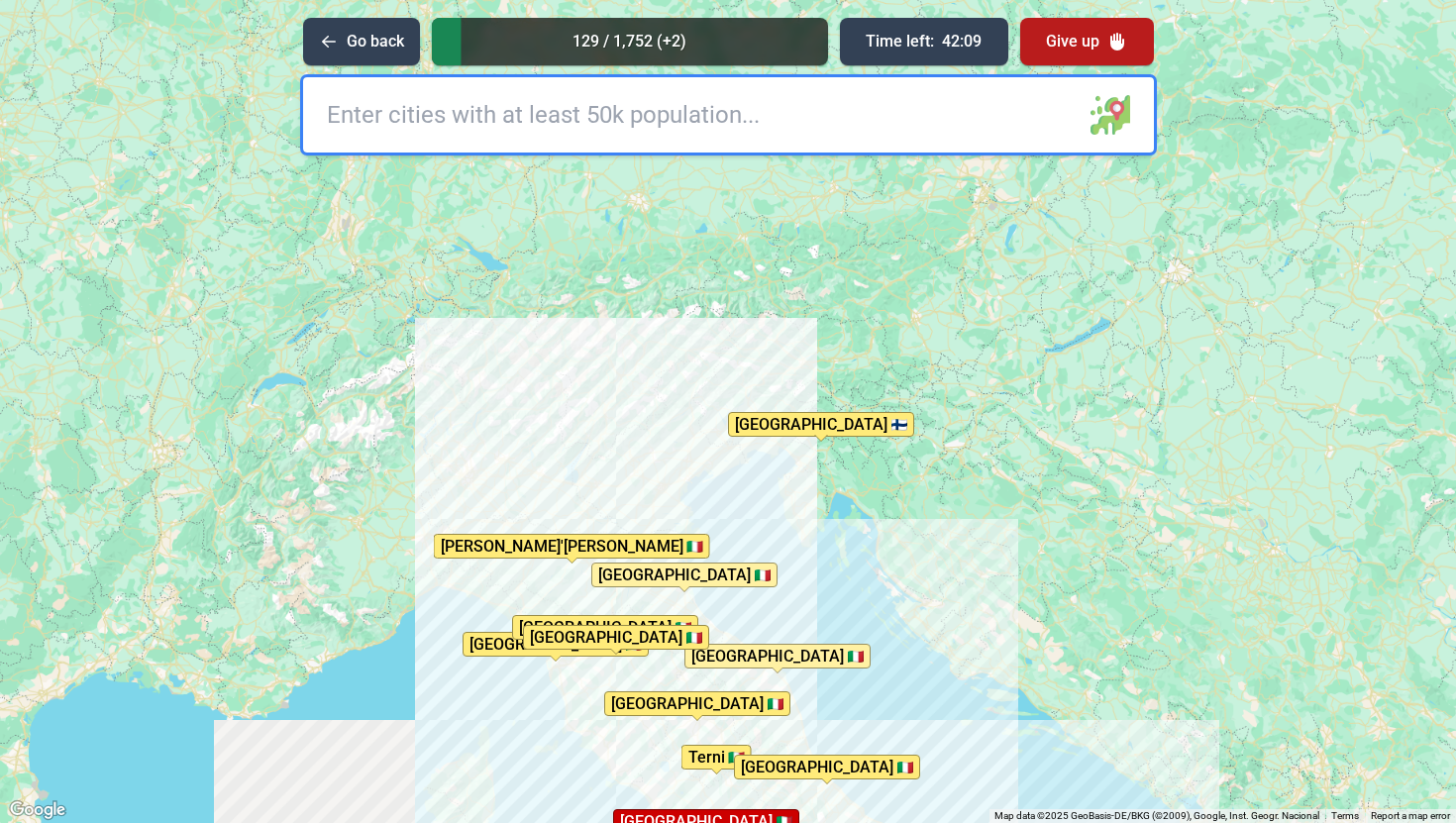 type on "o" 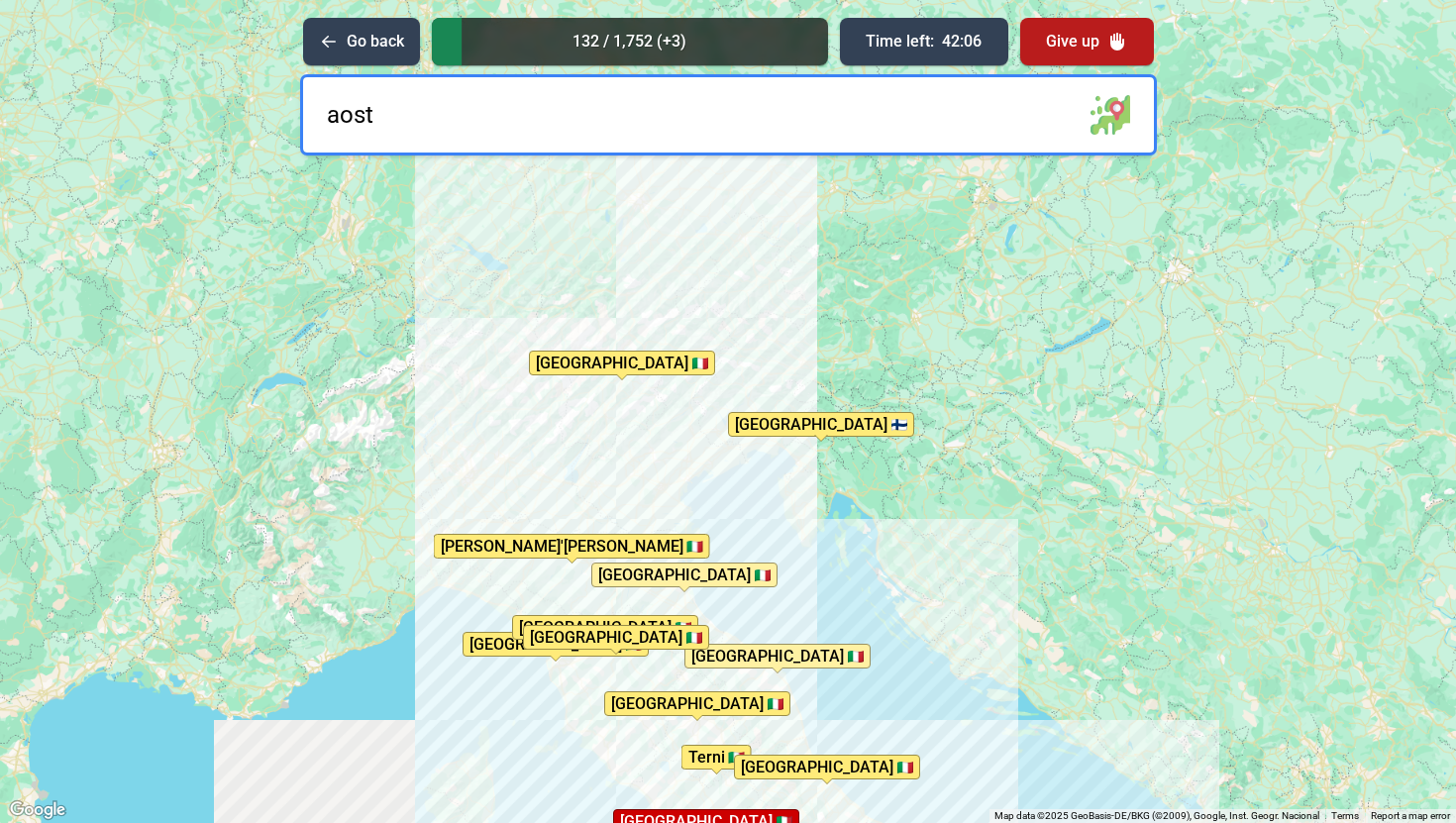 type on "aosta" 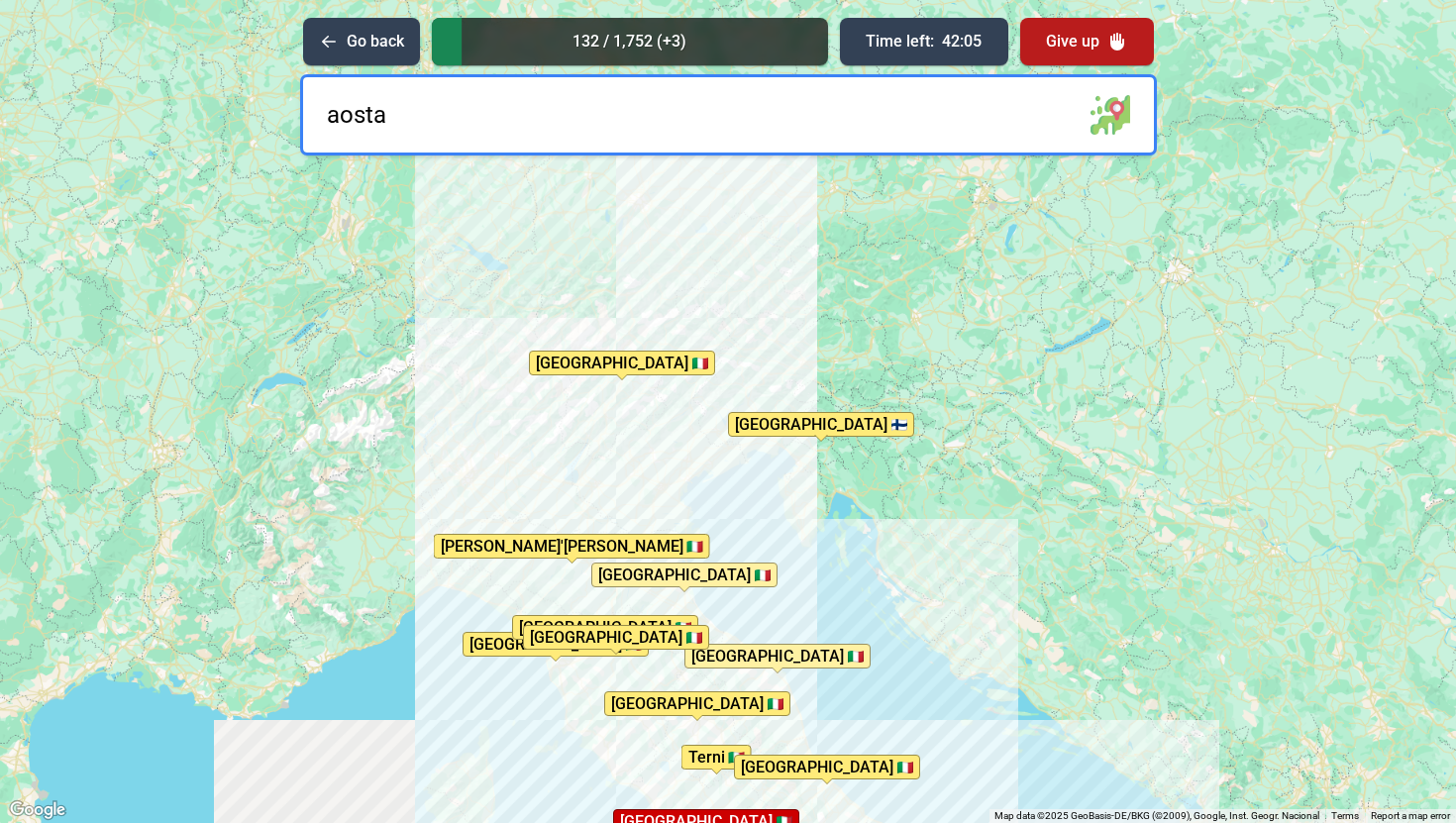 click on "aosta" at bounding box center (728, 115) 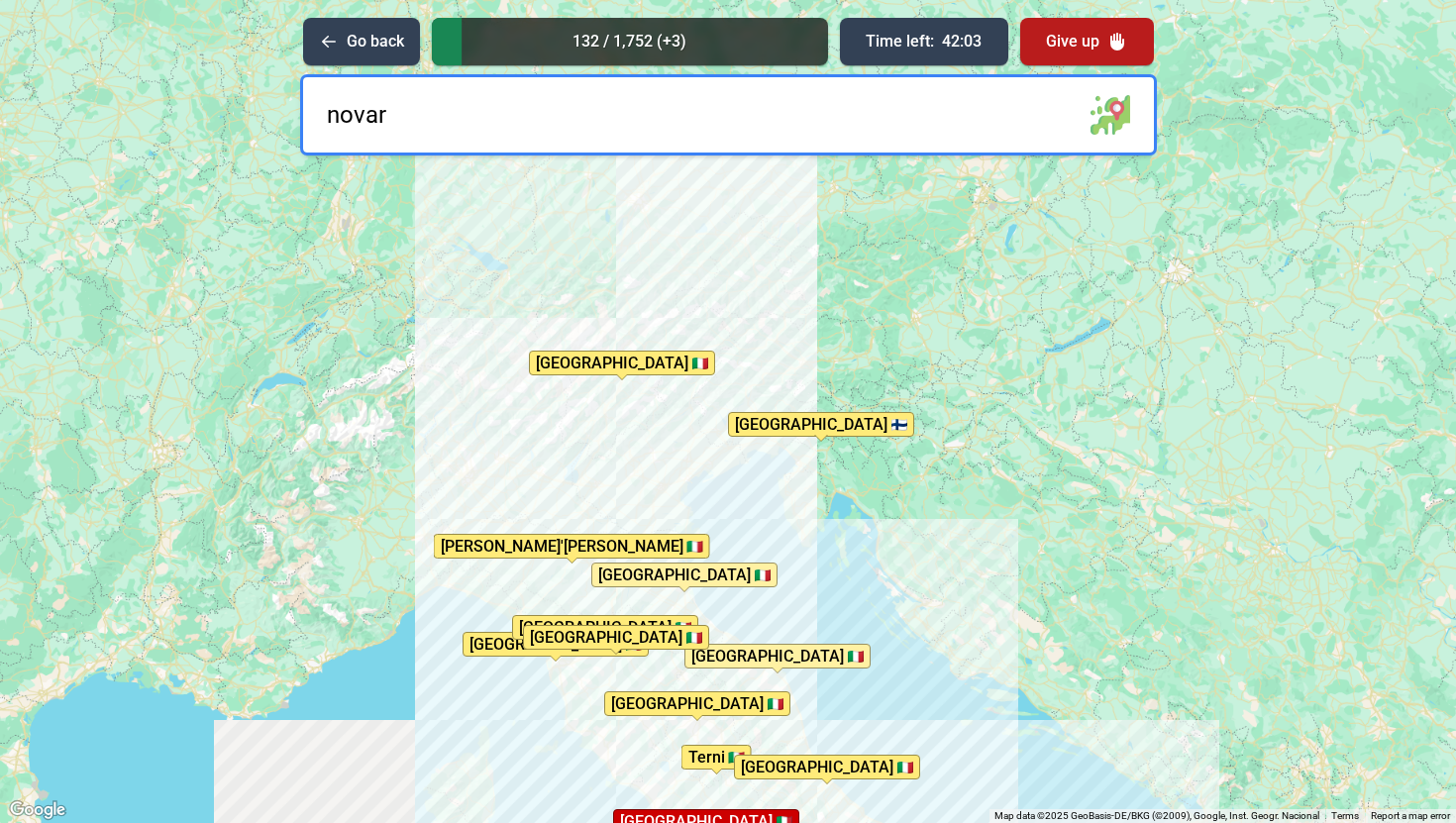 type on "[GEOGRAPHIC_DATA]" 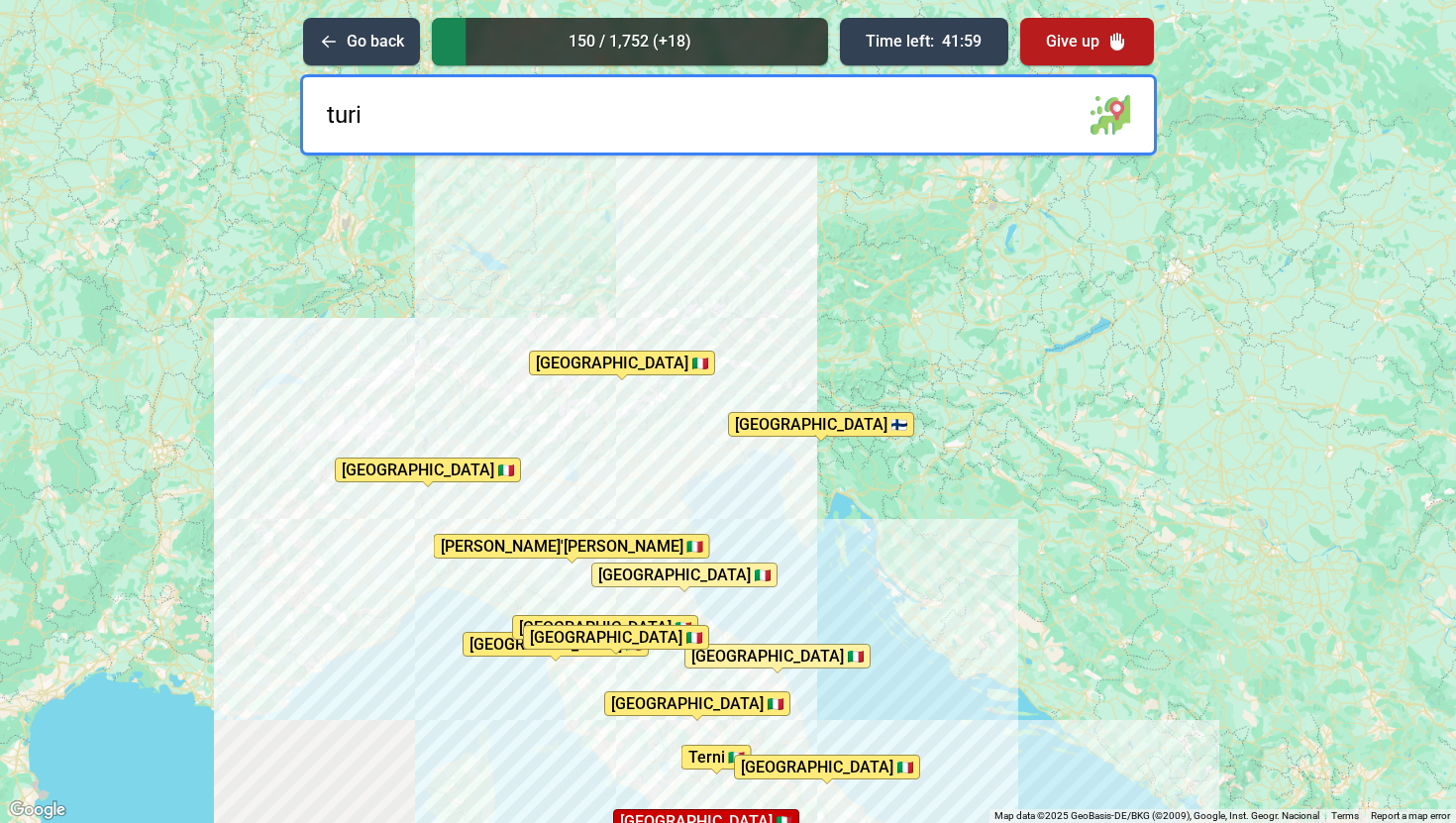 type on "[GEOGRAPHIC_DATA]" 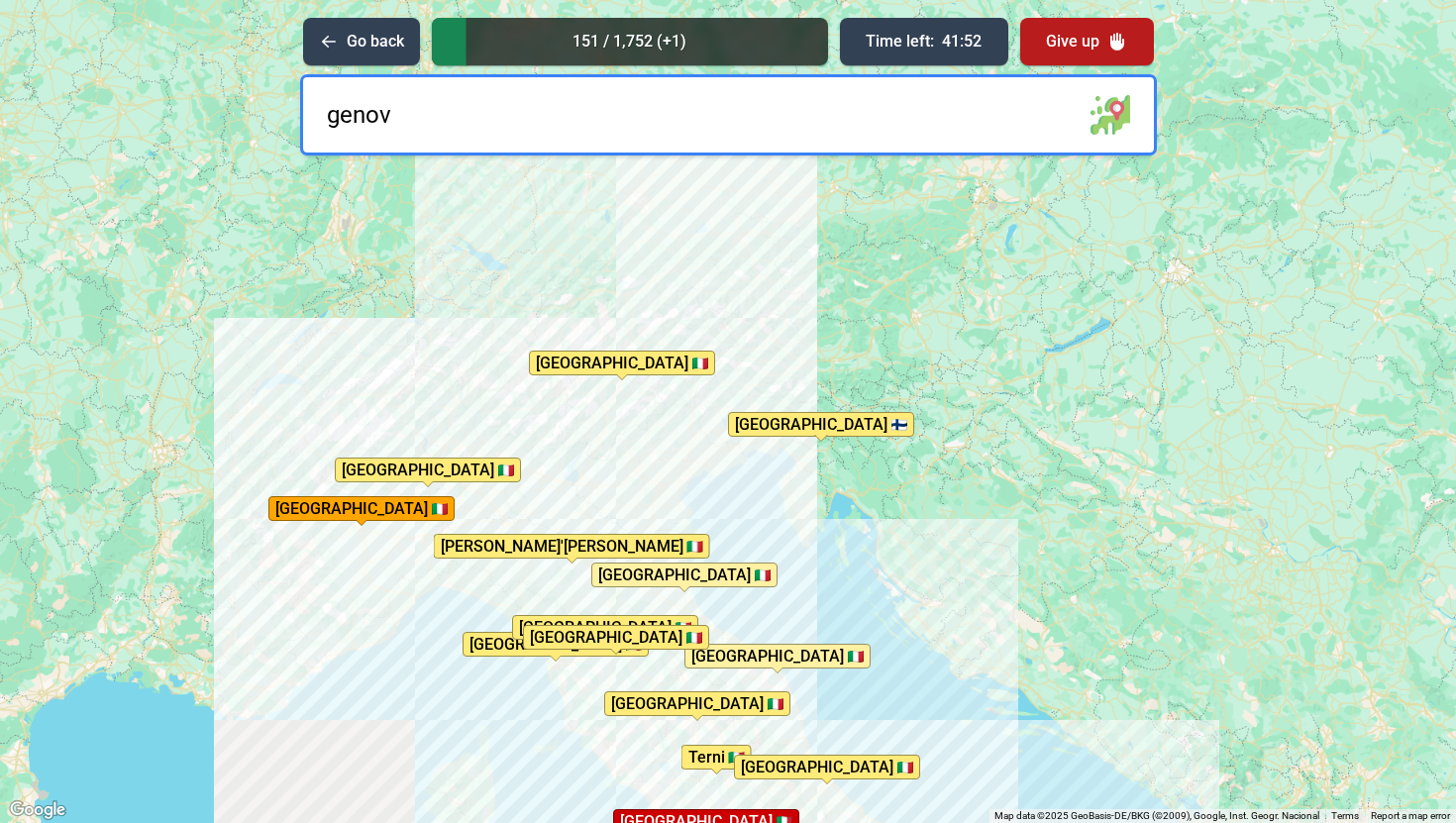 type on "[GEOGRAPHIC_DATA]" 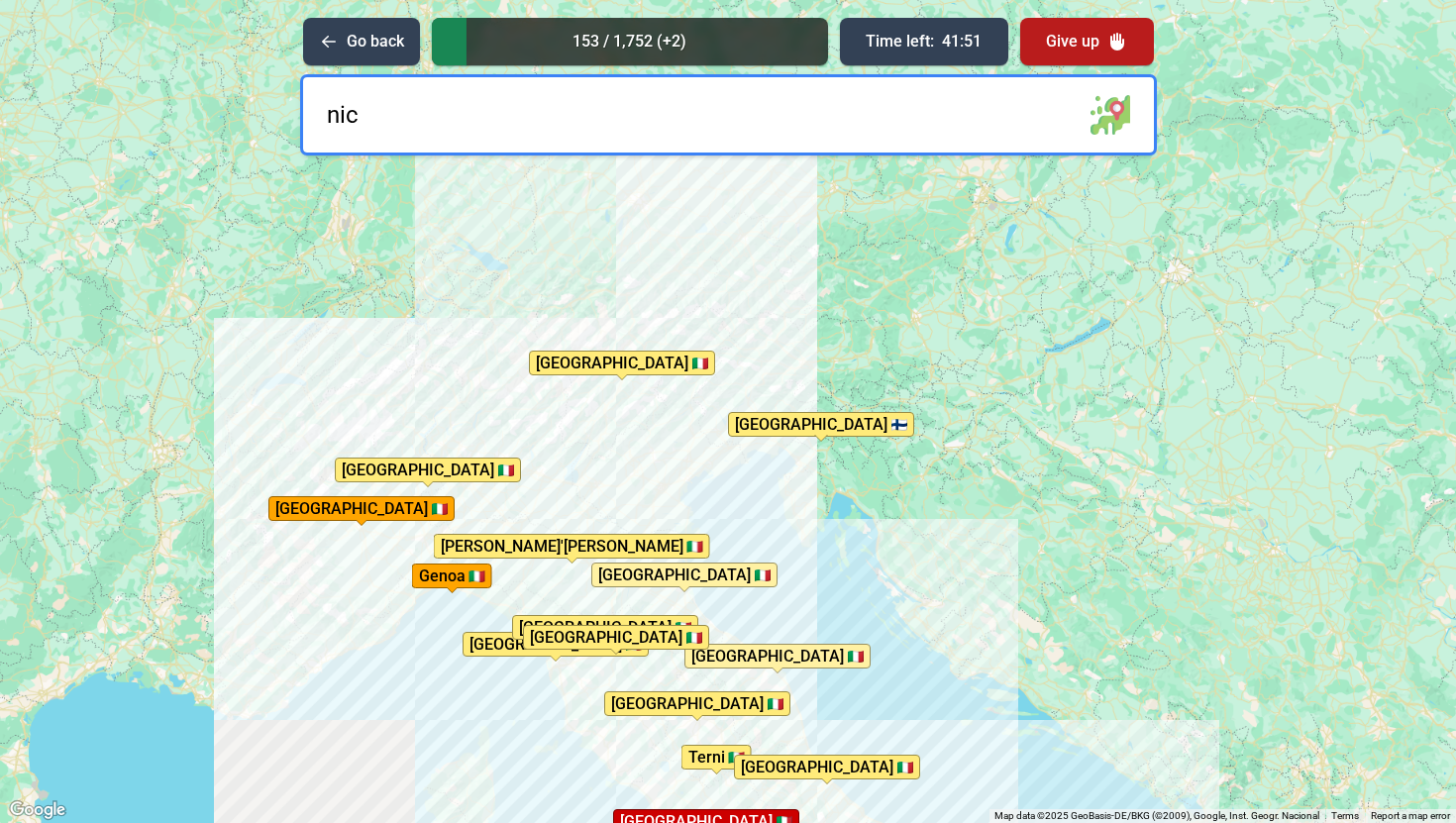 type on "nice" 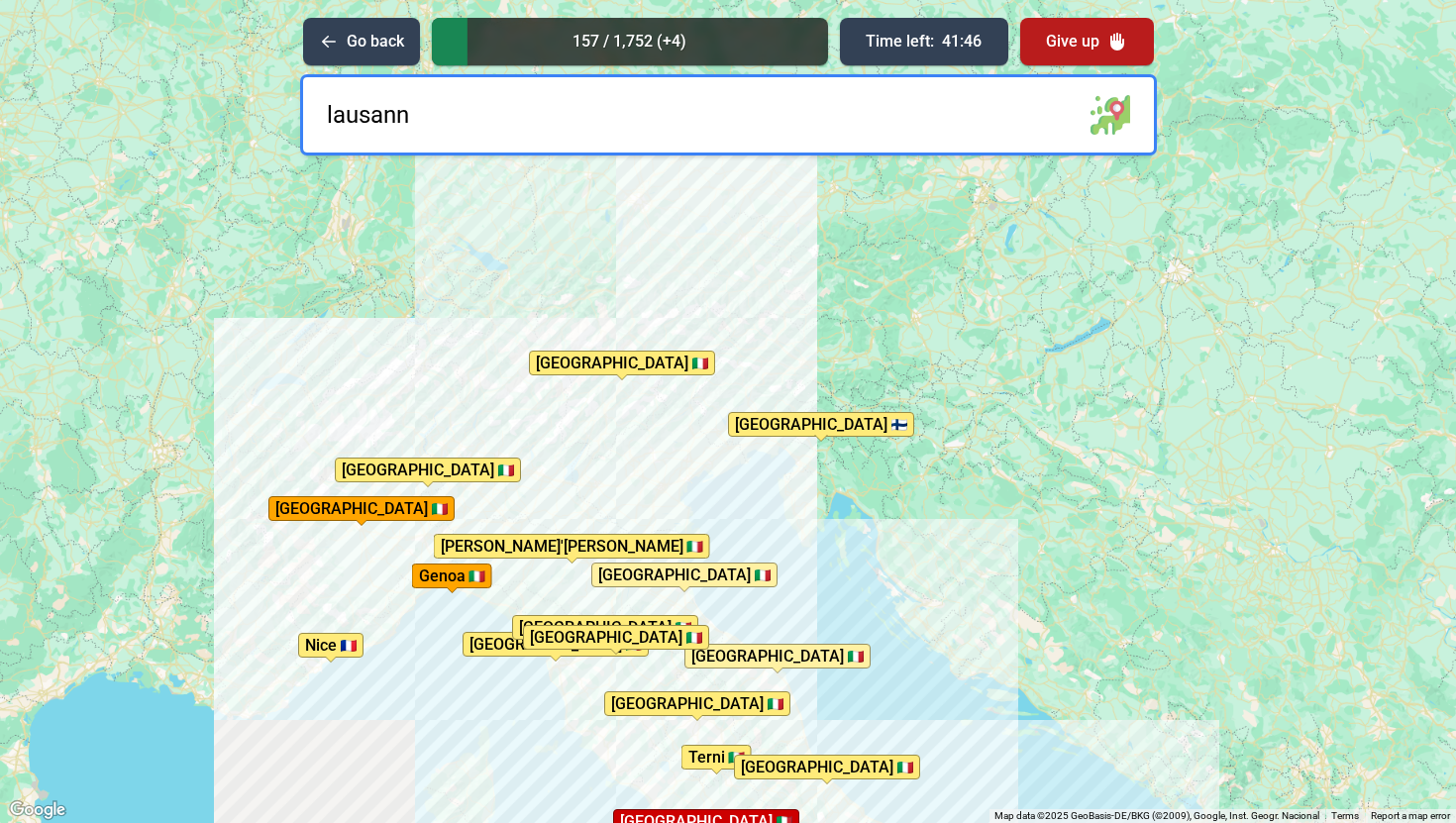 type on "[GEOGRAPHIC_DATA]" 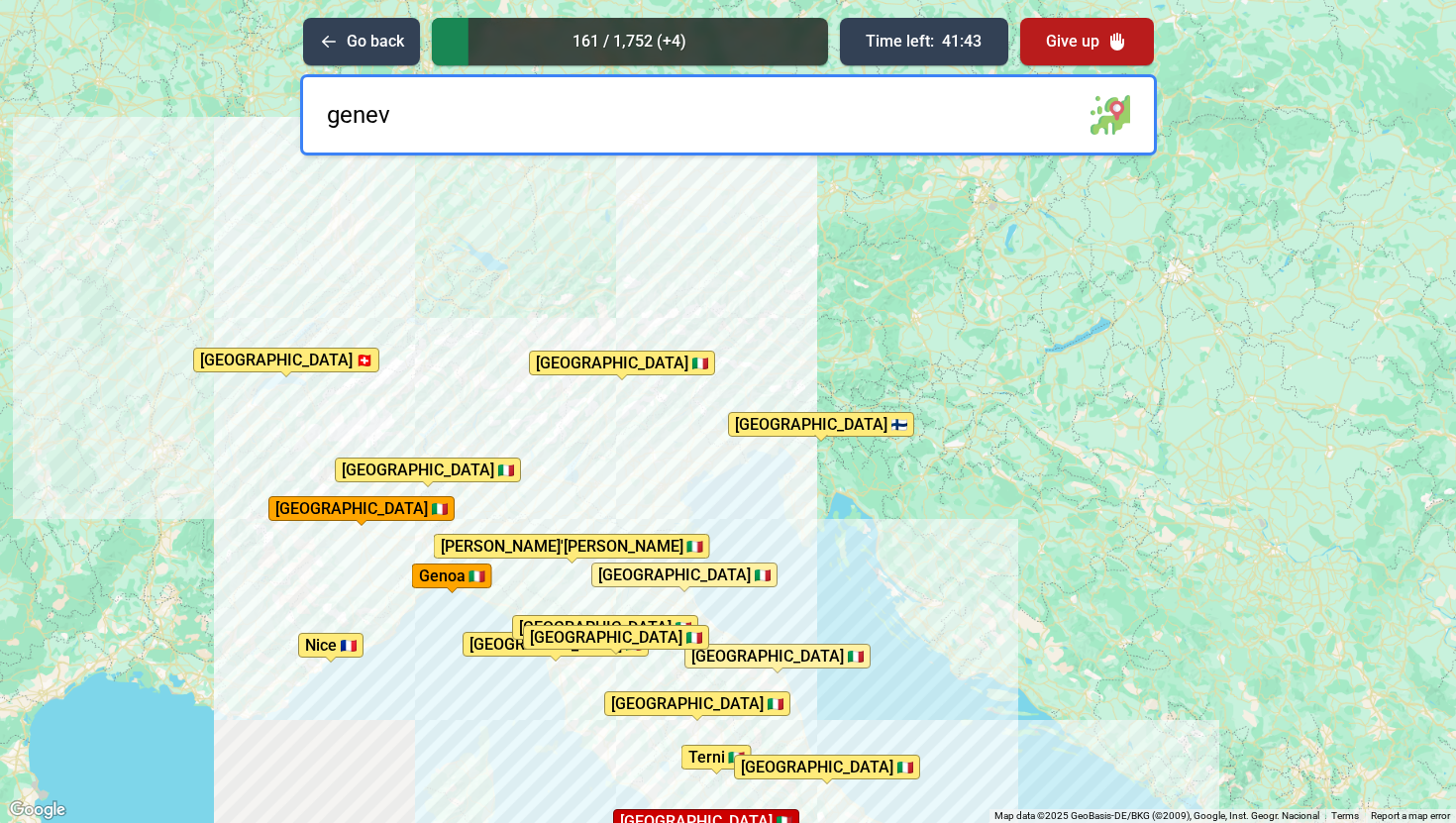 type on "[GEOGRAPHIC_DATA]" 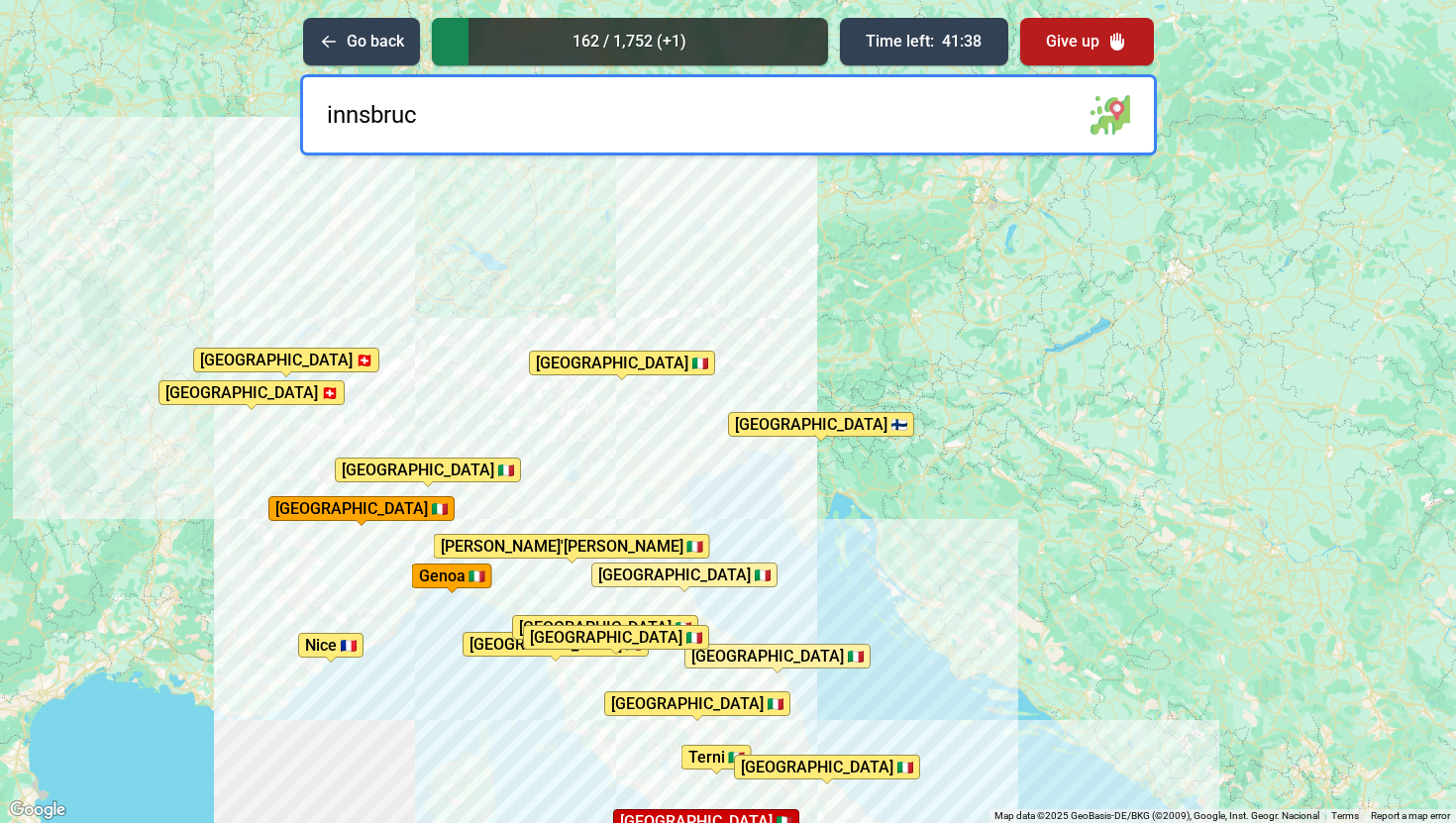 type on "[GEOGRAPHIC_DATA]" 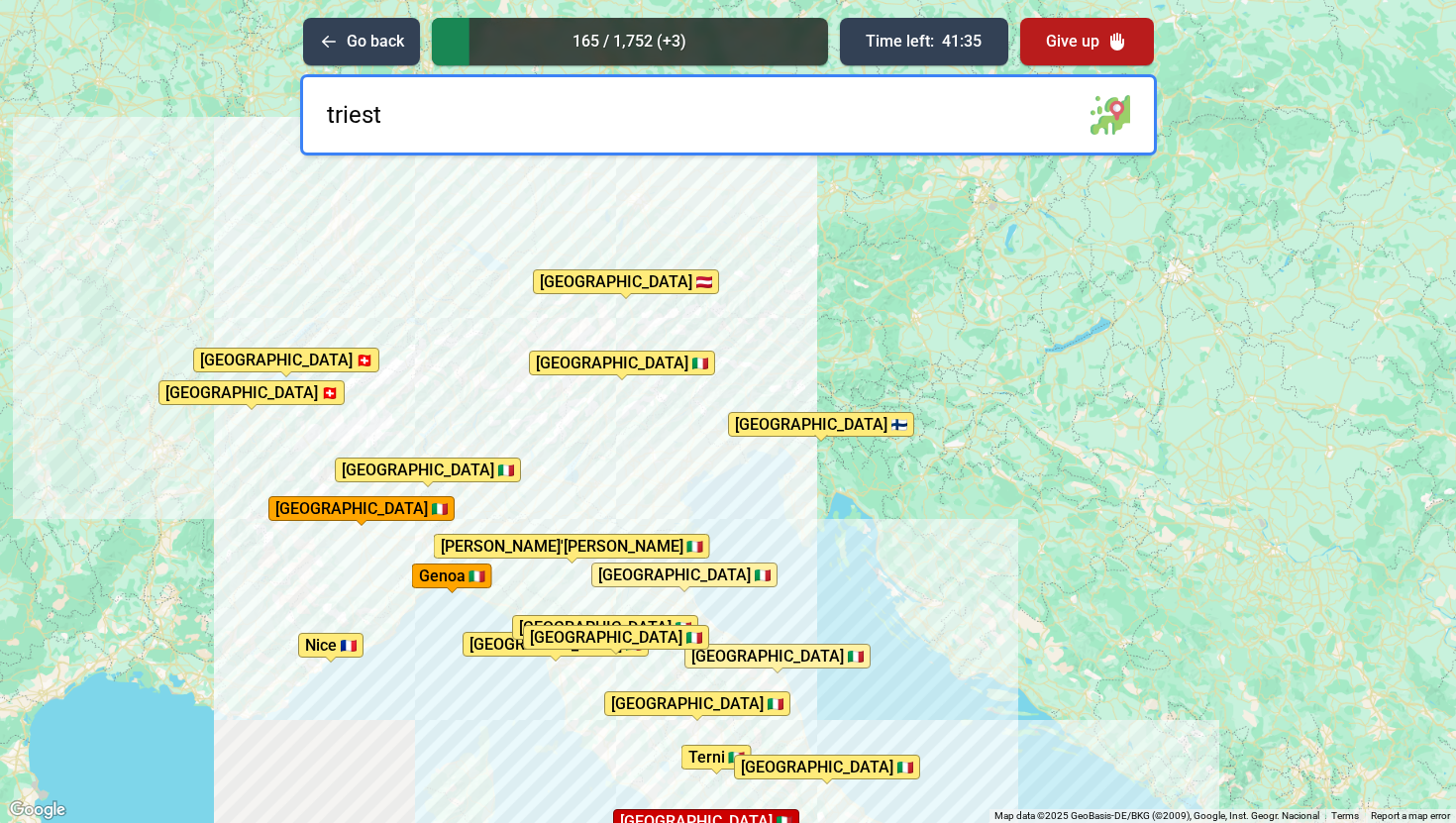 type on "[GEOGRAPHIC_DATA]" 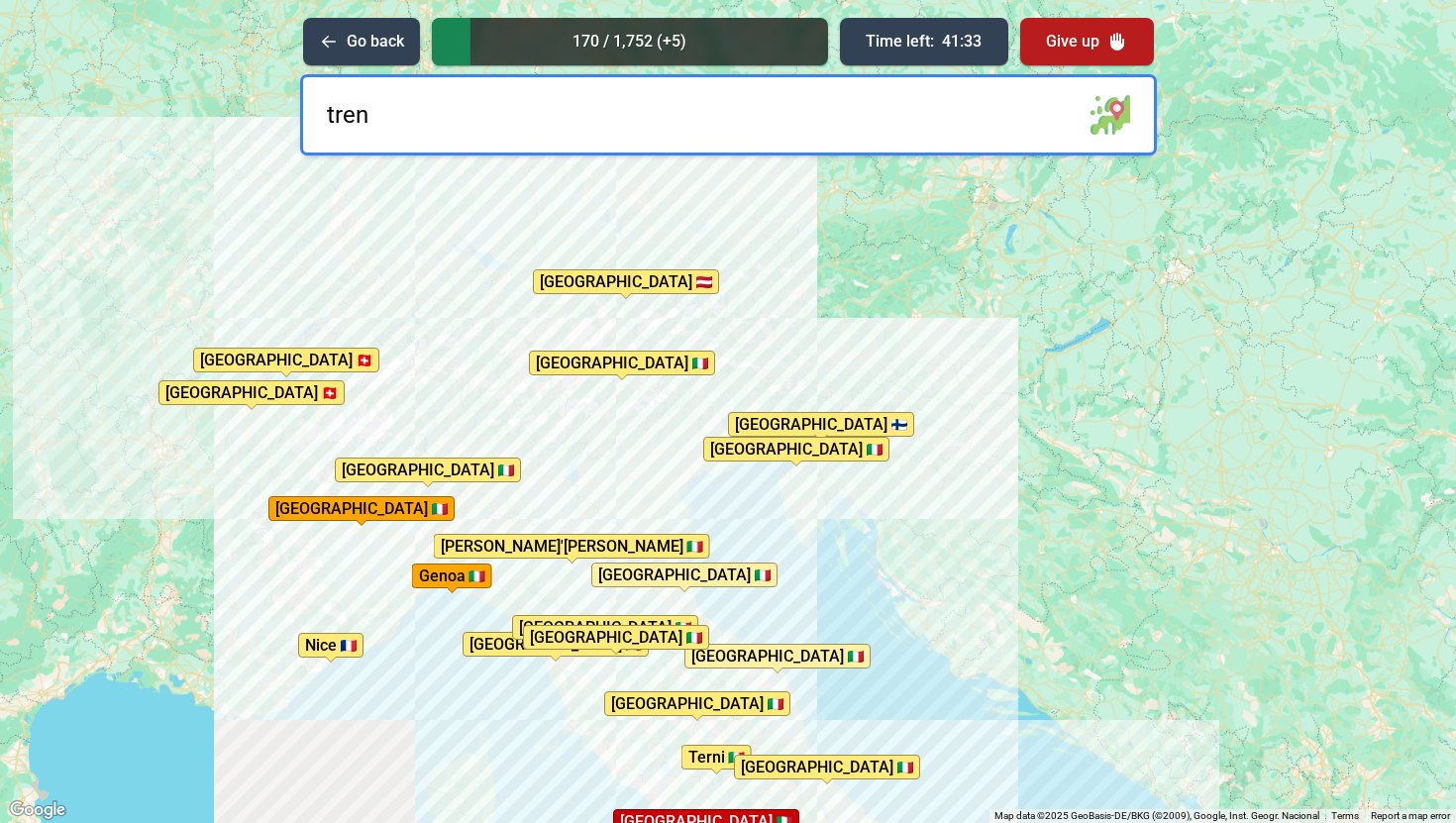 type on "trent" 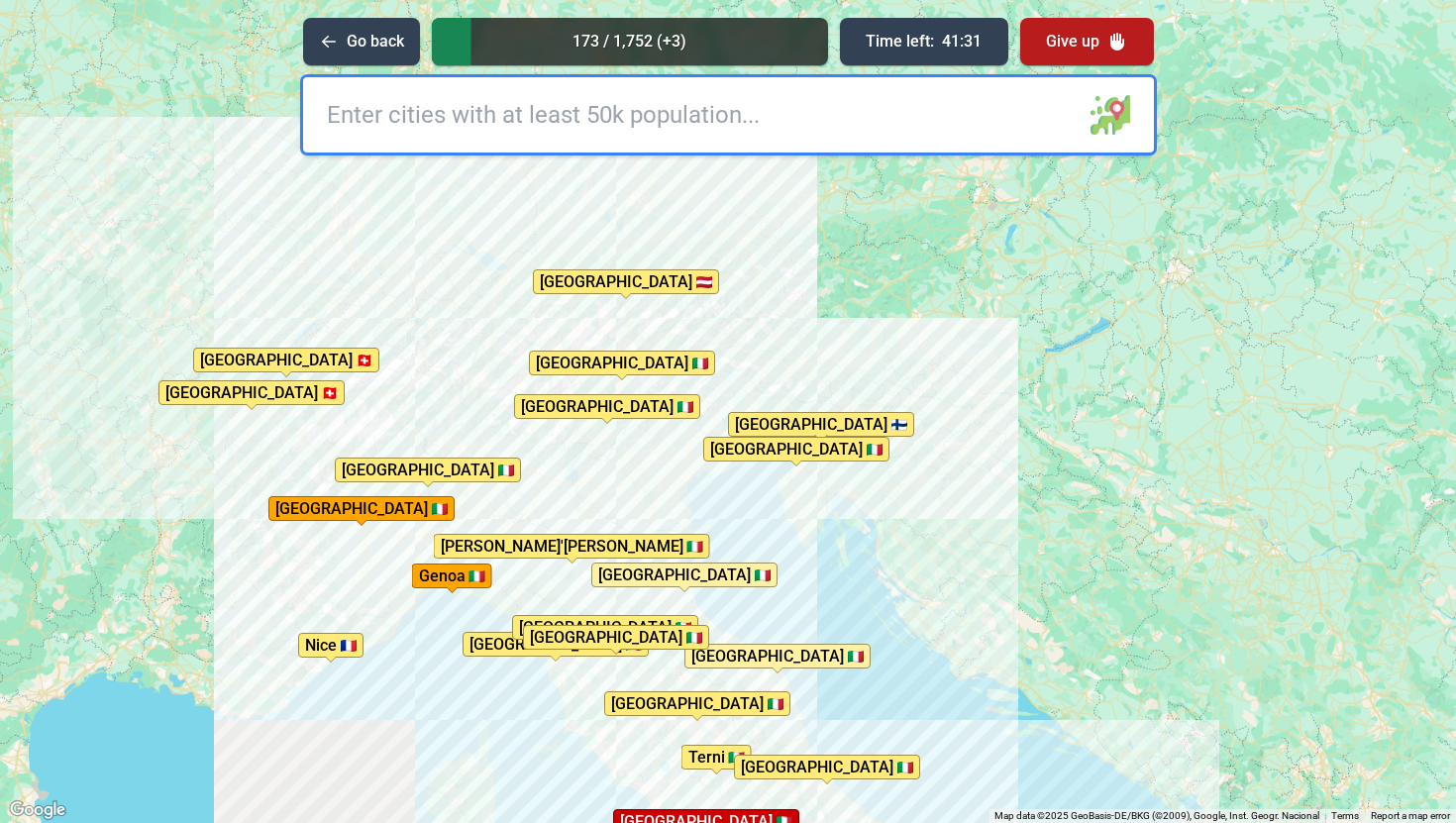 click at bounding box center (728, 115) 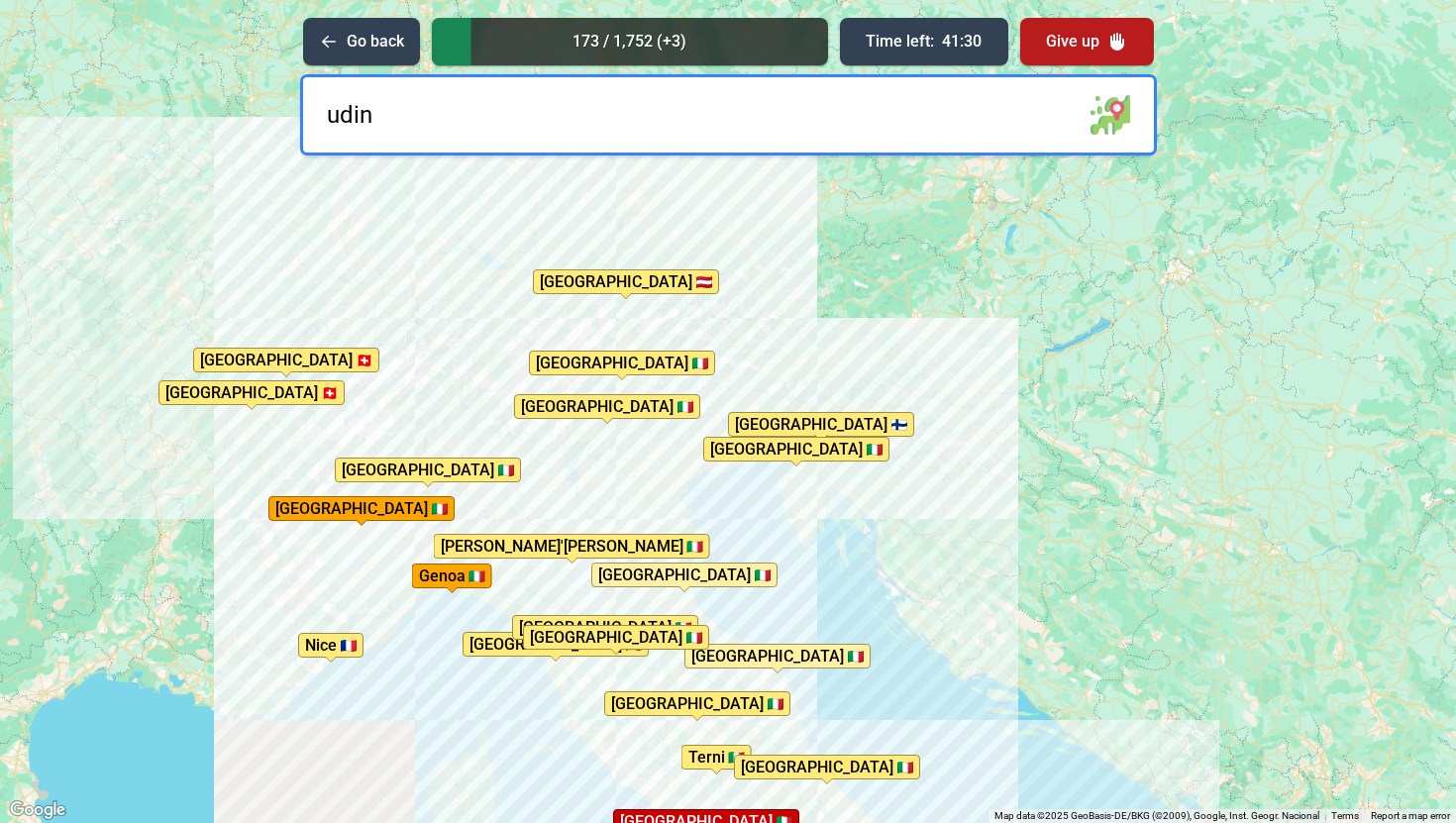 type on "[GEOGRAPHIC_DATA]" 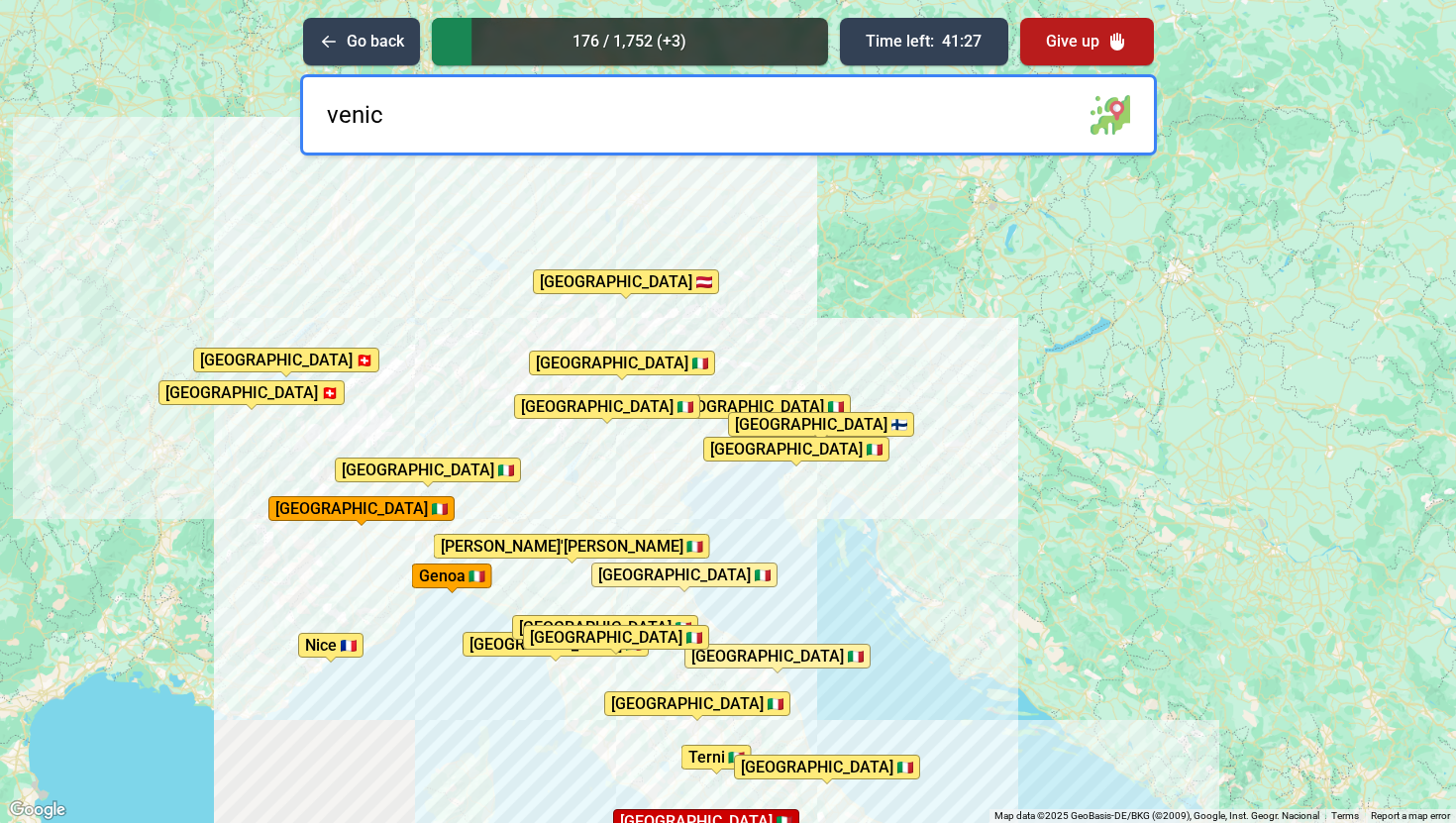 type on "[GEOGRAPHIC_DATA]" 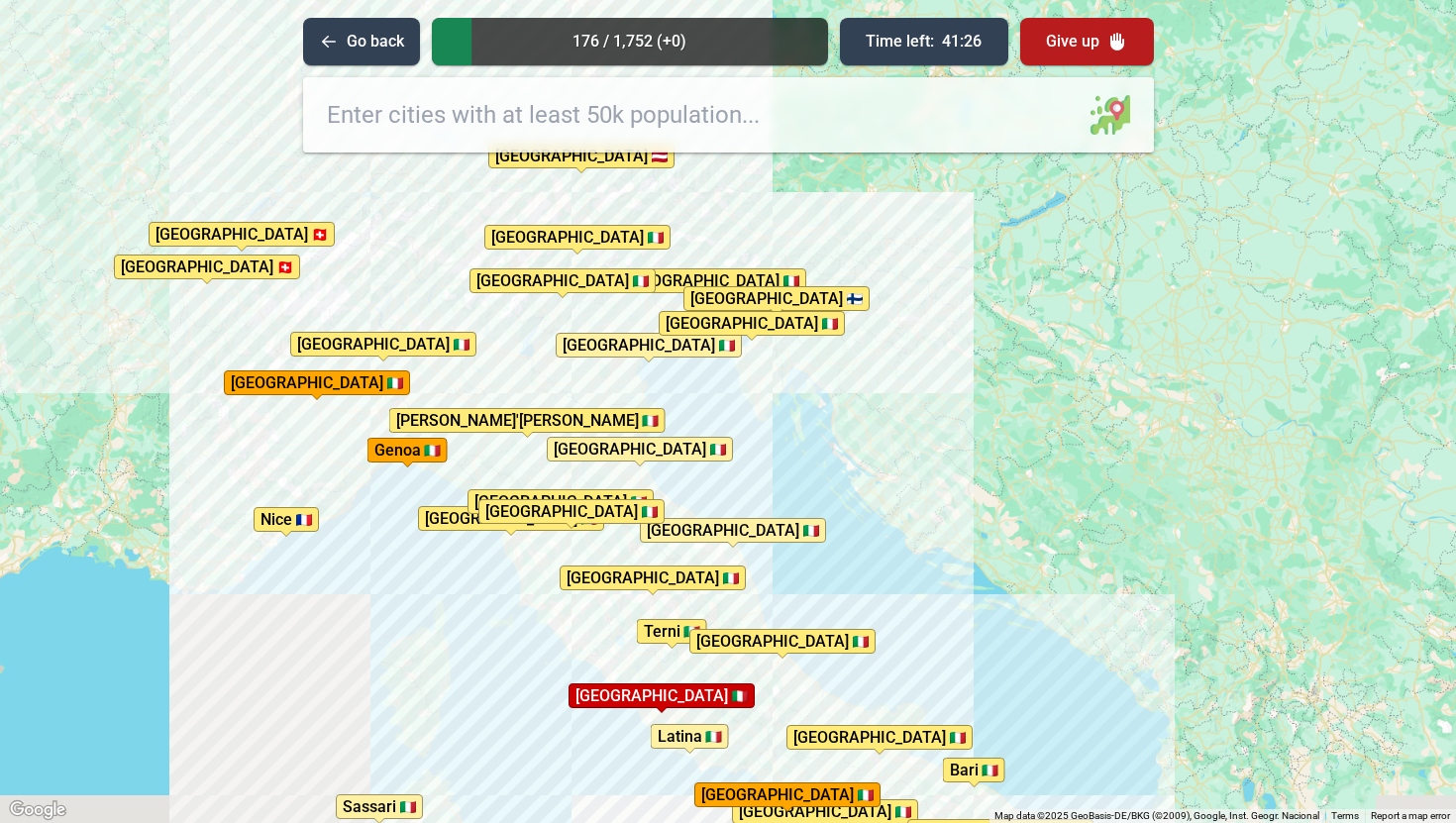 drag, startPoint x: 721, startPoint y: 421, endPoint x: 666, endPoint y: 278, distance: 153.21227 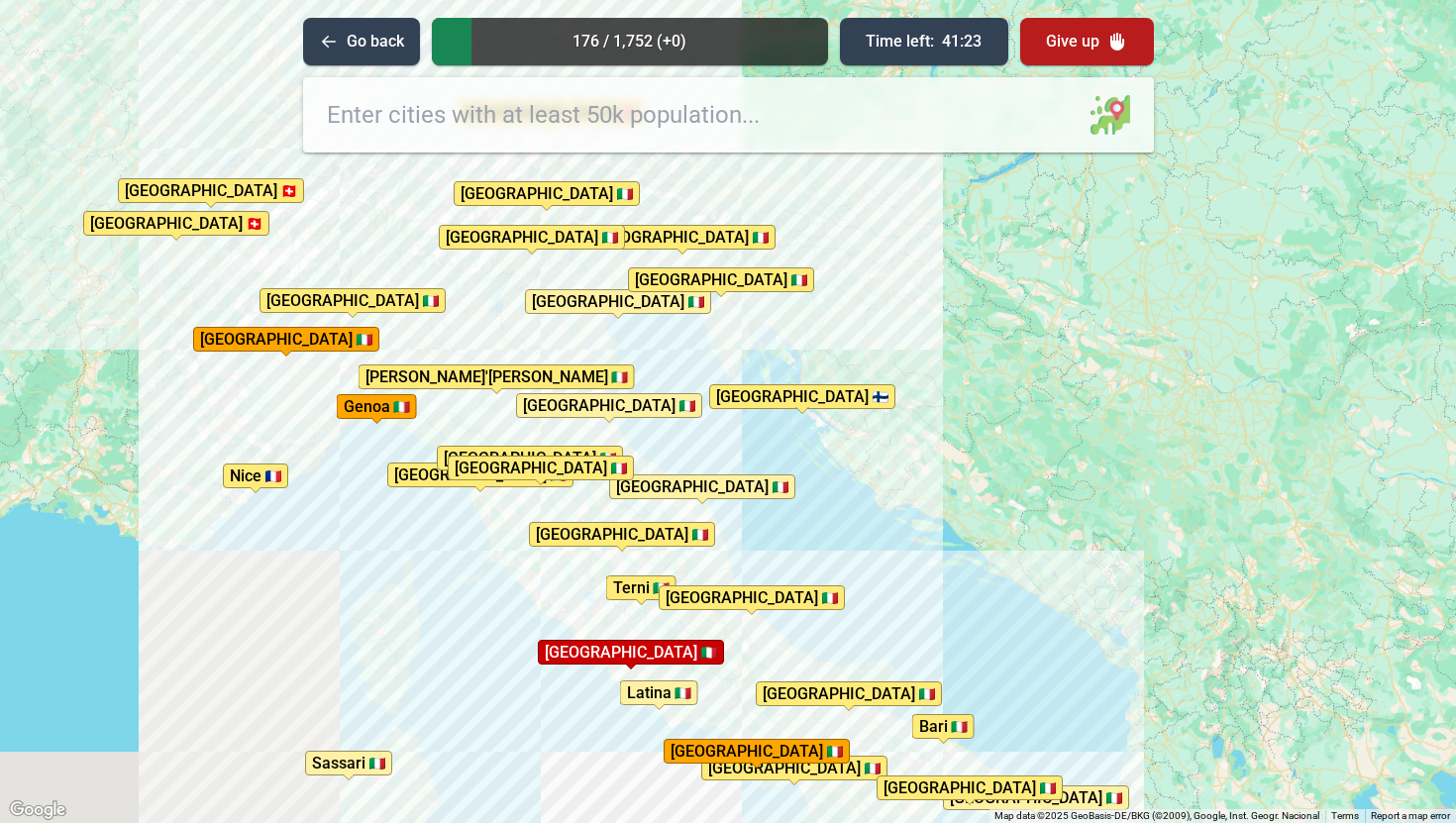 drag, startPoint x: 666, startPoint y: 278, endPoint x: 622, endPoint y: 223, distance: 70.43437 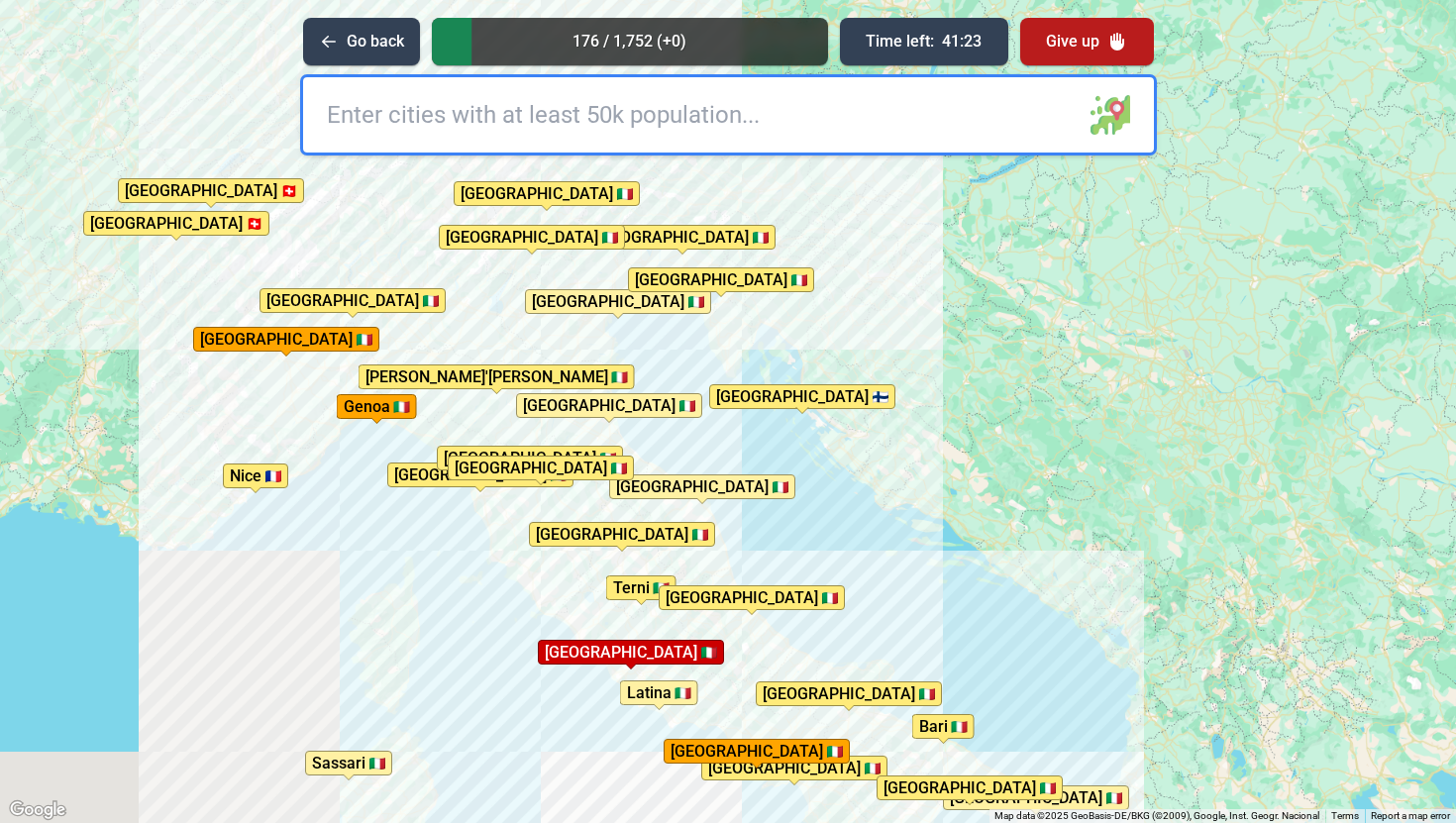click on "To activate drag with keyboard, press Alt + Enter. Once in keyboard drag state, use the arrow keys to move the marker. To complete the drag, press the Enter key. To cancel, press Escape. [GEOGRAPHIC_DATA] [GEOGRAPHIC_DATA] [GEOGRAPHIC_DATA] [GEOGRAPHIC_DATA] [GEOGRAPHIC_DATA][PERSON_NAME]'[PERSON_NAME][GEOGRAPHIC_DATA] [GEOGRAPHIC_DATA] [GEOGRAPHIC_DATA] [GEOGRAPHIC_DATA] [GEOGRAPHIC_DATA] [GEOGRAPHIC_DATA] [GEOGRAPHIC_DATA] [GEOGRAPHIC_DATA] [GEOGRAPHIC_DATA] [GEOGRAPHIC_DATA][PERSON_NAME][GEOGRAPHIC_DATA] [GEOGRAPHIC_DATA] [GEOGRAPHIC_DATA] [GEOGRAPHIC_DATA] [GEOGRAPHIC_DATA] [GEOGRAPHIC_DATA] [GEOGRAPHIC_DATA] [GEOGRAPHIC_DATA] [GEOGRAPHIC_DATA] [GEOGRAPHIC_DATA] [GEOGRAPHIC_DATA][PERSON_NAME][GEOGRAPHIC_DATA] [GEOGRAPHIC_DATA] [GEOGRAPHIC_DATA] [GEOGRAPHIC_DATA] [GEOGRAPHIC_DATA] [GEOGRAPHIC_DATA] [GEOGRAPHIC_DATA] [GEOGRAPHIC_DATA] [GEOGRAPHIC_DATA] [GEOGRAPHIC_DATA] [GEOGRAPHIC_DATA] [GEOGRAPHIC_DATA] [GEOGRAPHIC_DATA]" at bounding box center (728, 411) 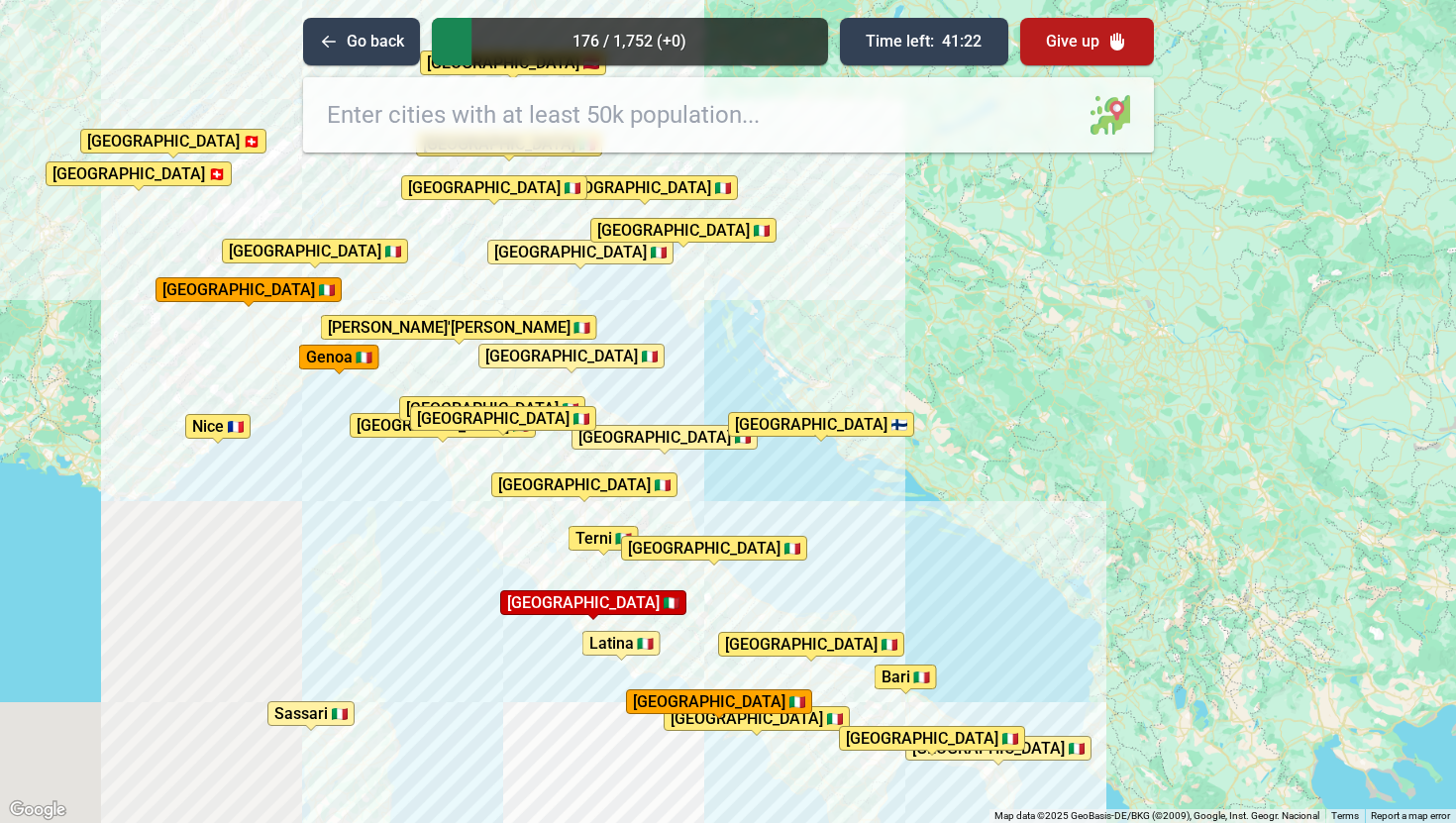 click on "To activate drag with keyboard, press Alt + Enter. Once in keyboard drag state, use the arrow keys to move the marker. To complete the drag, press the Enter key. To cancel, press Escape. [GEOGRAPHIC_DATA] [GEOGRAPHIC_DATA] [GEOGRAPHIC_DATA] [GEOGRAPHIC_DATA] [GEOGRAPHIC_DATA][PERSON_NAME]'[PERSON_NAME][GEOGRAPHIC_DATA] [GEOGRAPHIC_DATA] [GEOGRAPHIC_DATA] [GEOGRAPHIC_DATA] [GEOGRAPHIC_DATA] [GEOGRAPHIC_DATA] [GEOGRAPHIC_DATA] [GEOGRAPHIC_DATA] [GEOGRAPHIC_DATA] [GEOGRAPHIC_DATA][PERSON_NAME][GEOGRAPHIC_DATA] [GEOGRAPHIC_DATA] [GEOGRAPHIC_DATA] [GEOGRAPHIC_DATA] [GEOGRAPHIC_DATA] [GEOGRAPHIC_DATA] [GEOGRAPHIC_DATA] [GEOGRAPHIC_DATA] [GEOGRAPHIC_DATA] [GEOGRAPHIC_DATA] [GEOGRAPHIC_DATA] [GEOGRAPHIC_DATA] [GEOGRAPHIC_DATA] [GEOGRAPHIC_DATA] [GEOGRAPHIC_DATA] [GEOGRAPHIC_DATA] [GEOGRAPHIC_DATA] [GEOGRAPHIC_DATA] [GEOGRAPHIC_DATA] [GEOGRAPHIC_DATA] [GEOGRAPHIC_DATA] [GEOGRAPHIC_DATA] [GEOGRAPHIC_DATA] [GEOGRAPHIC_DATA]" at bounding box center (728, 411) 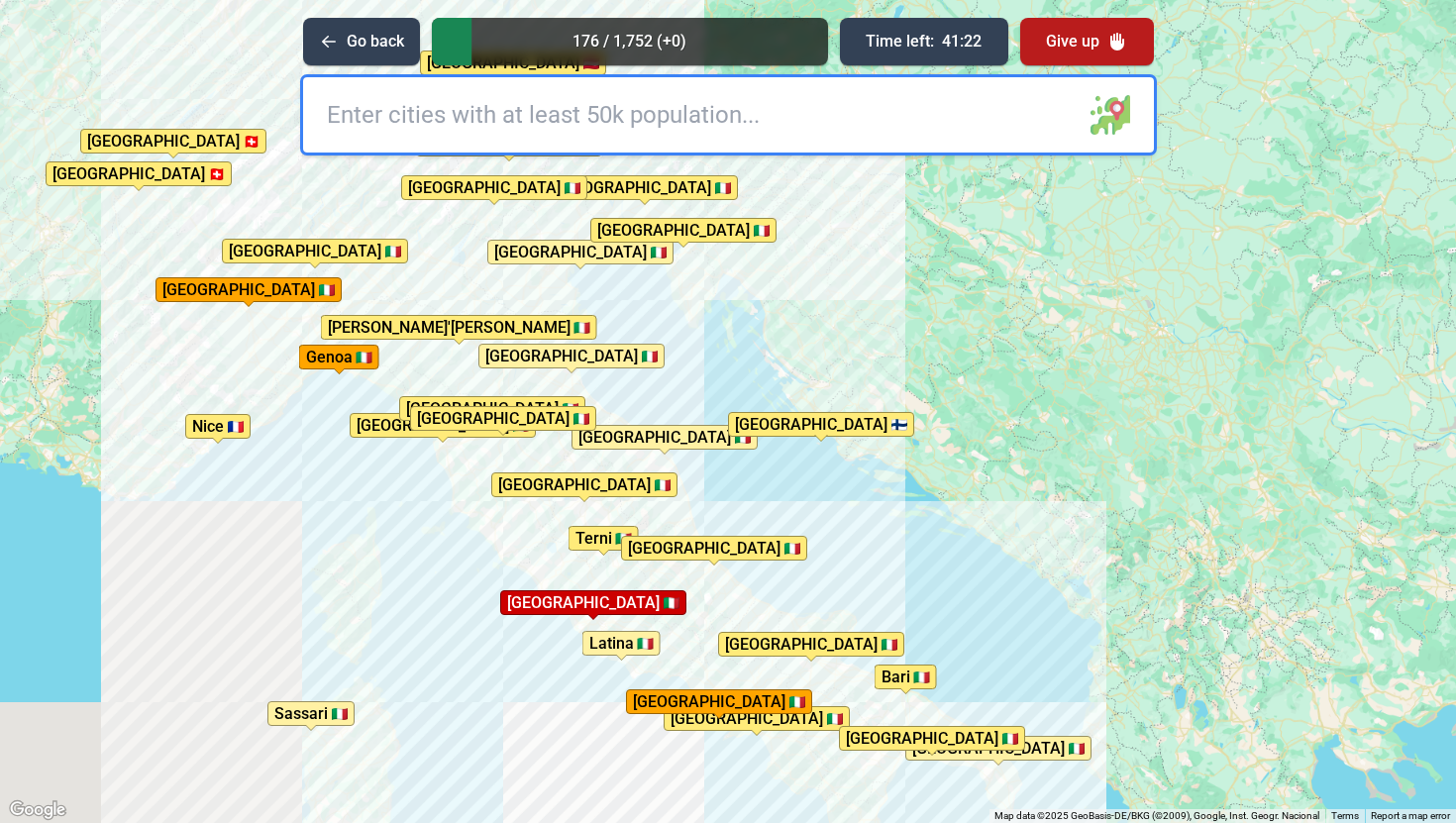 click at bounding box center (728, 115) 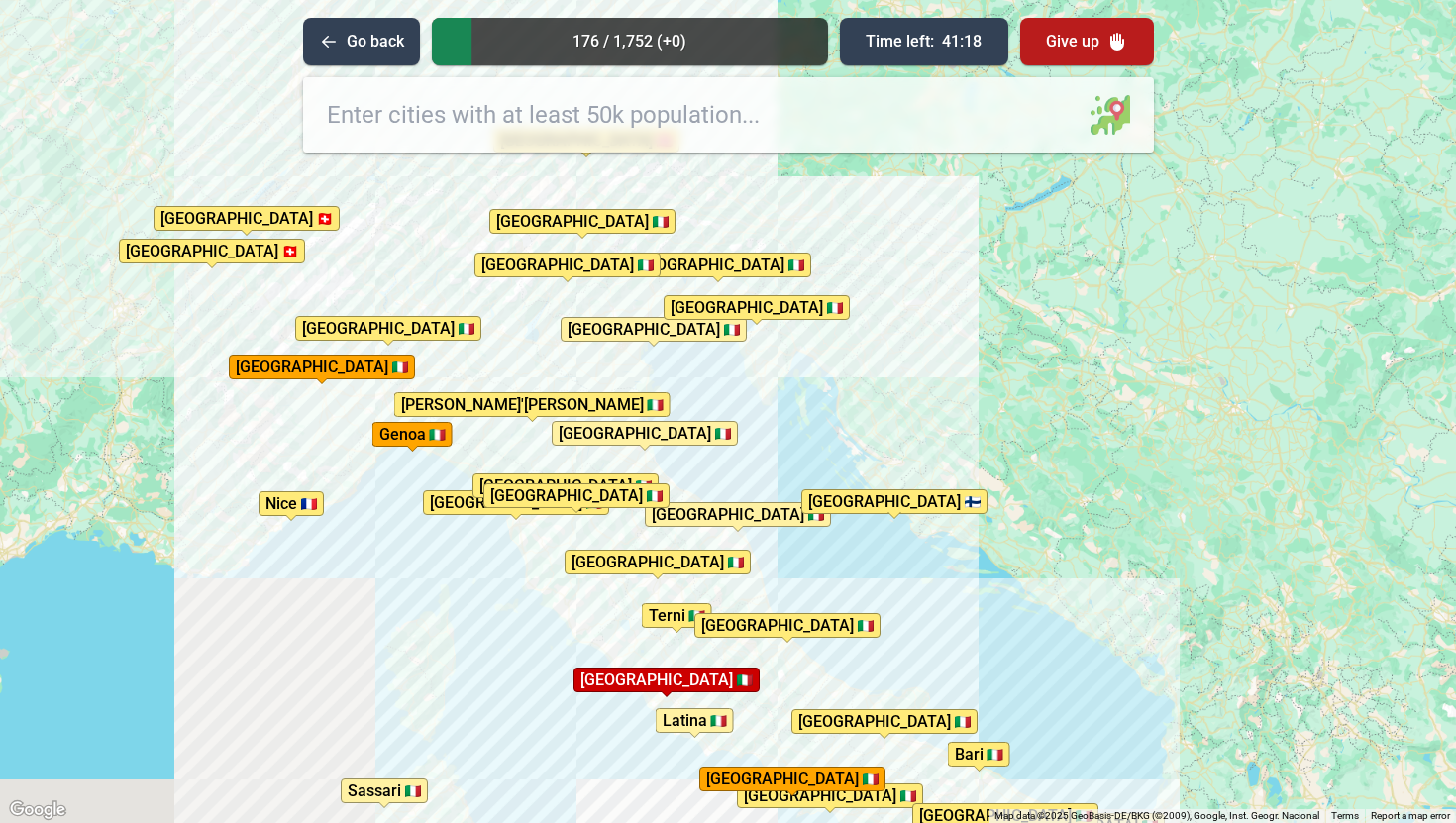 drag, startPoint x: 566, startPoint y: 251, endPoint x: 646, endPoint y: 334, distance: 115.2779 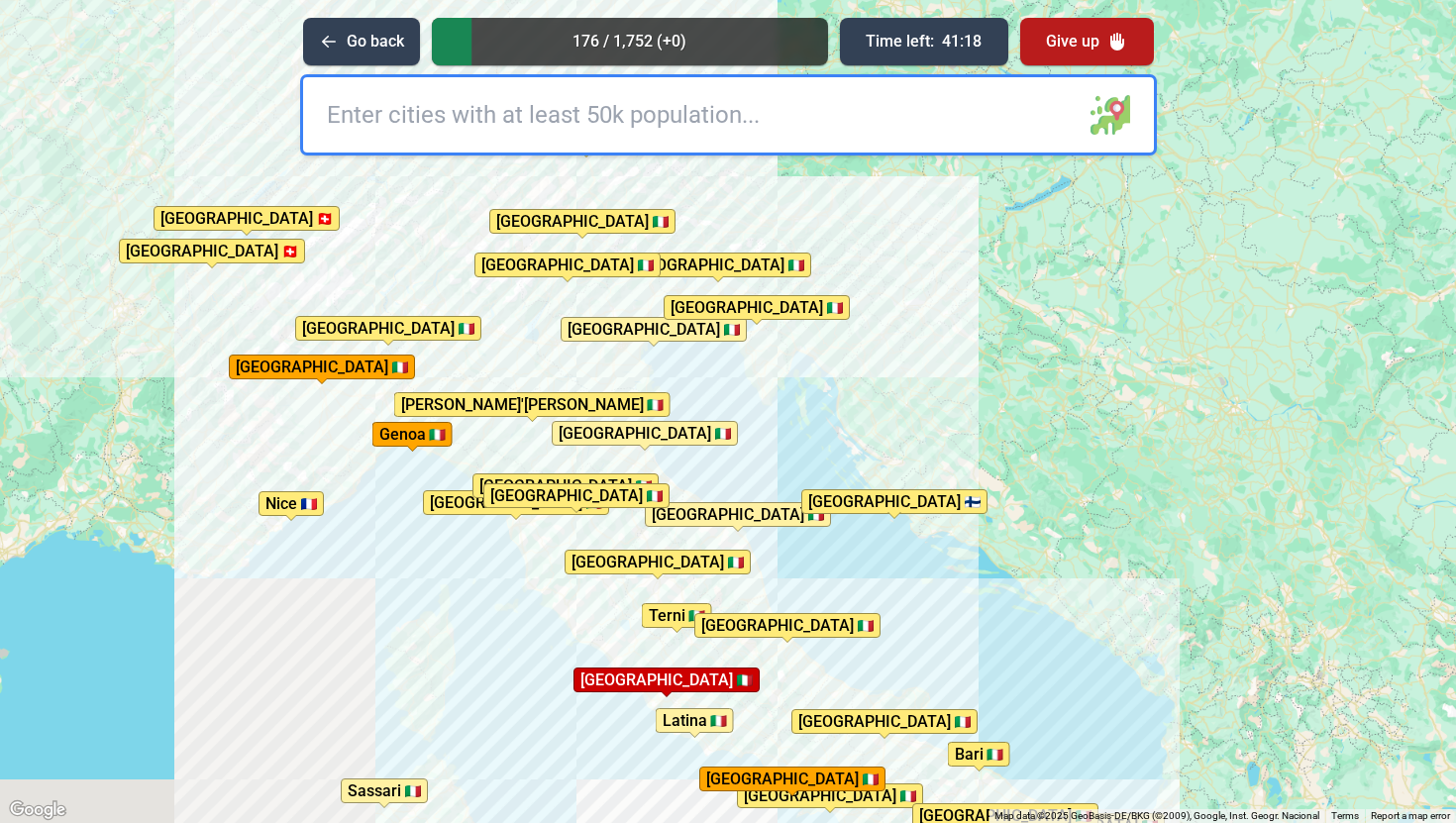 click on "[GEOGRAPHIC_DATA]" at bounding box center [654, 329] 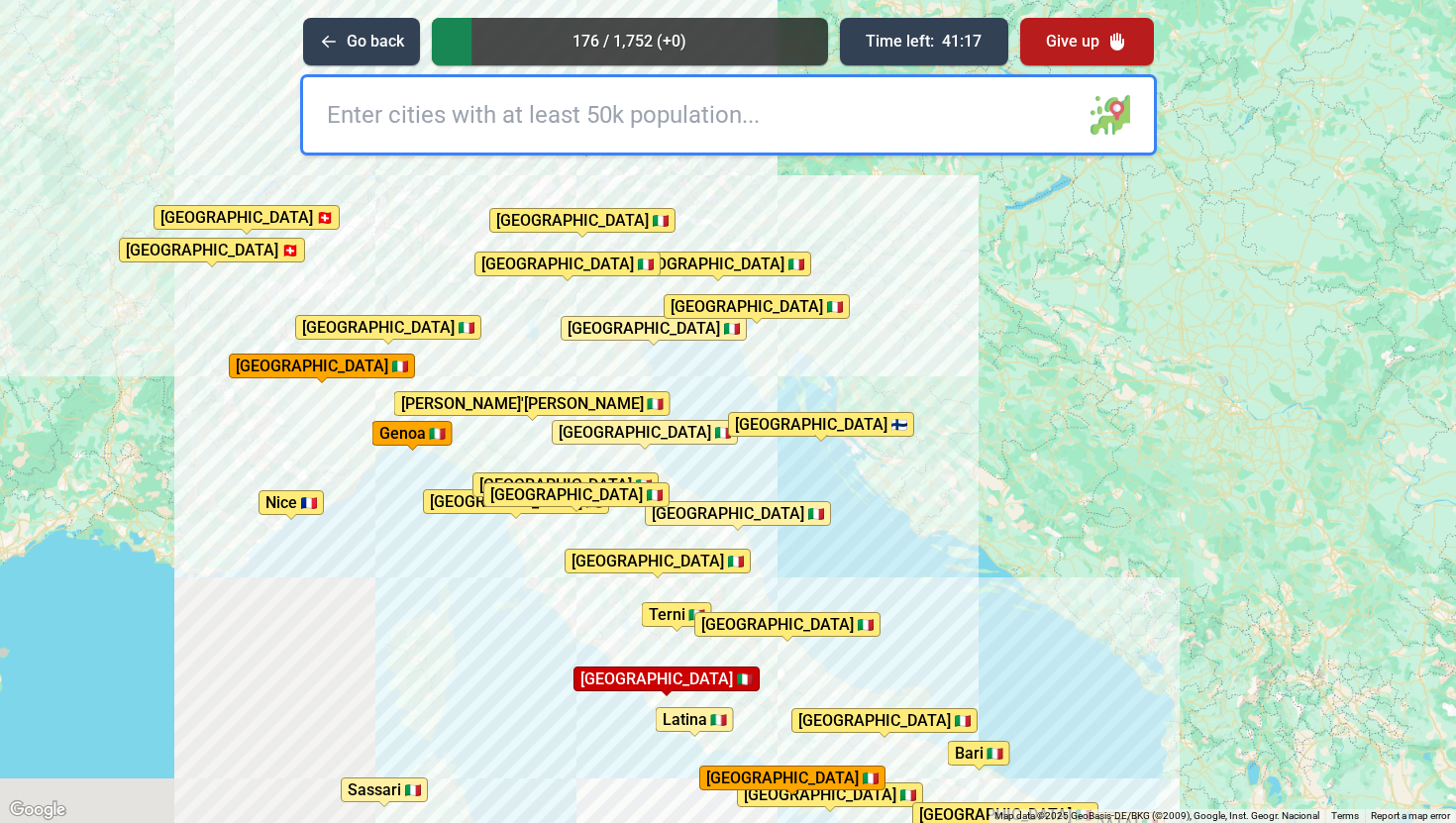 click at bounding box center (728, 115) 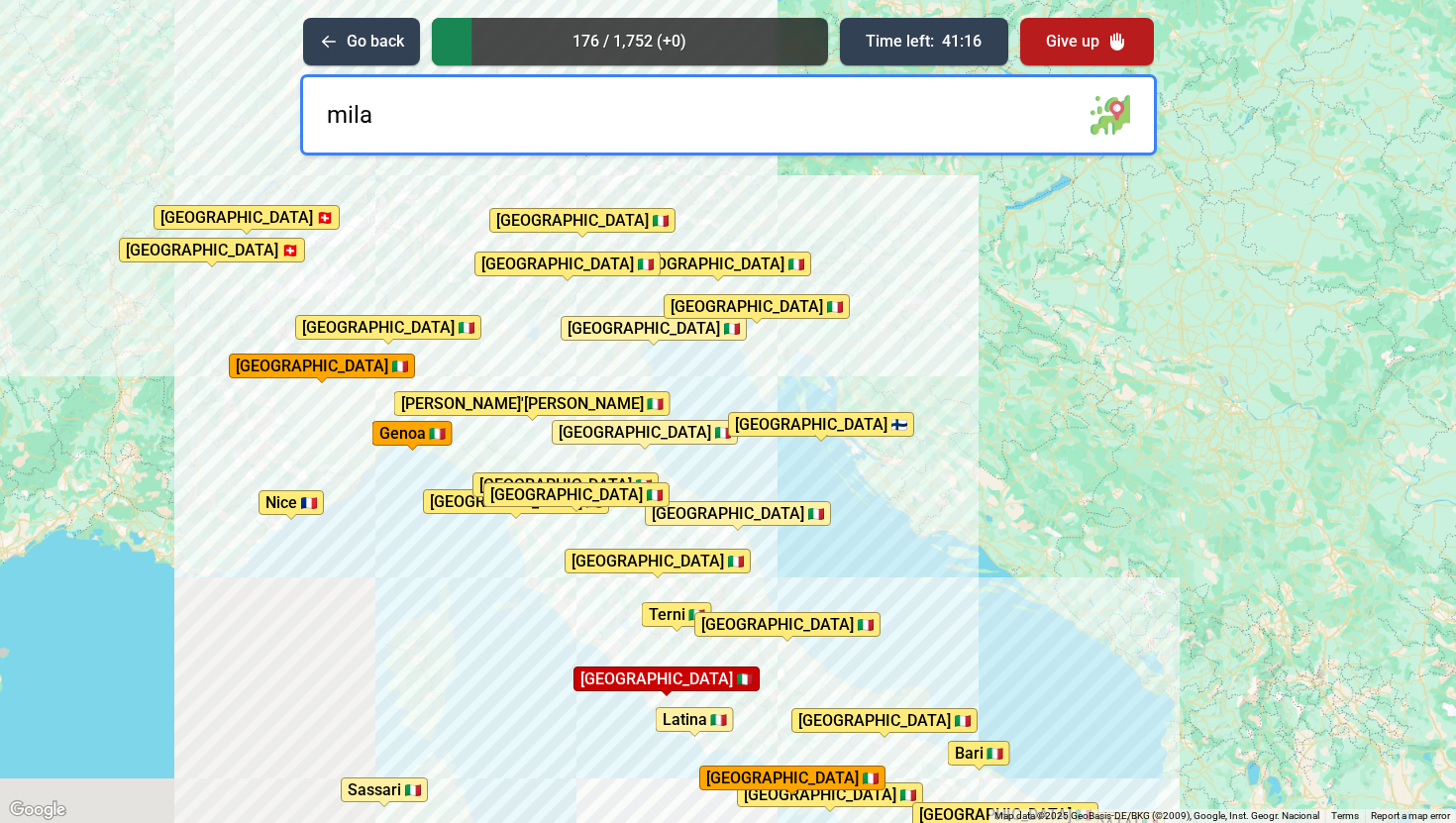 type on "[GEOGRAPHIC_DATA]" 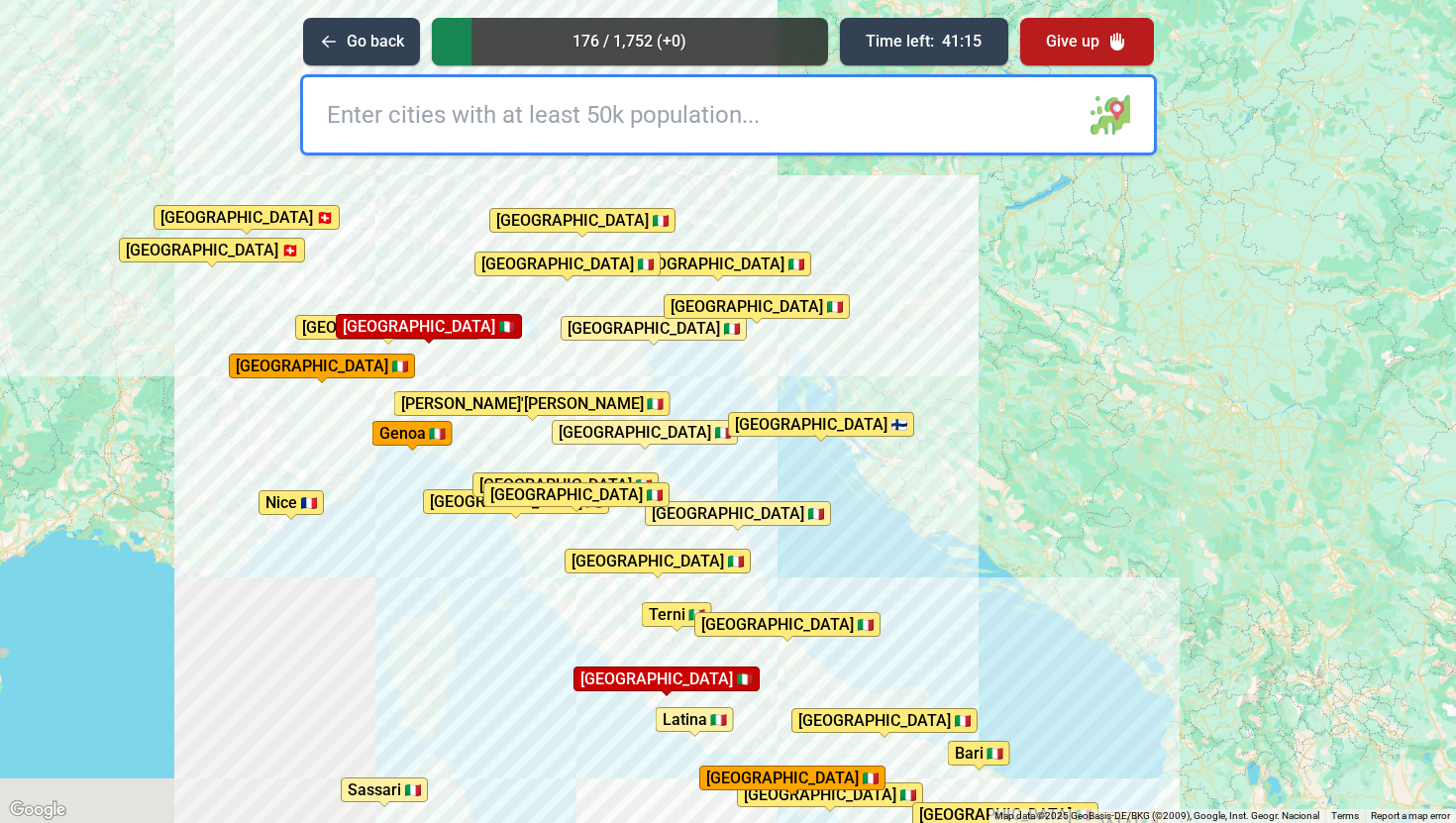 click at bounding box center (728, 115) 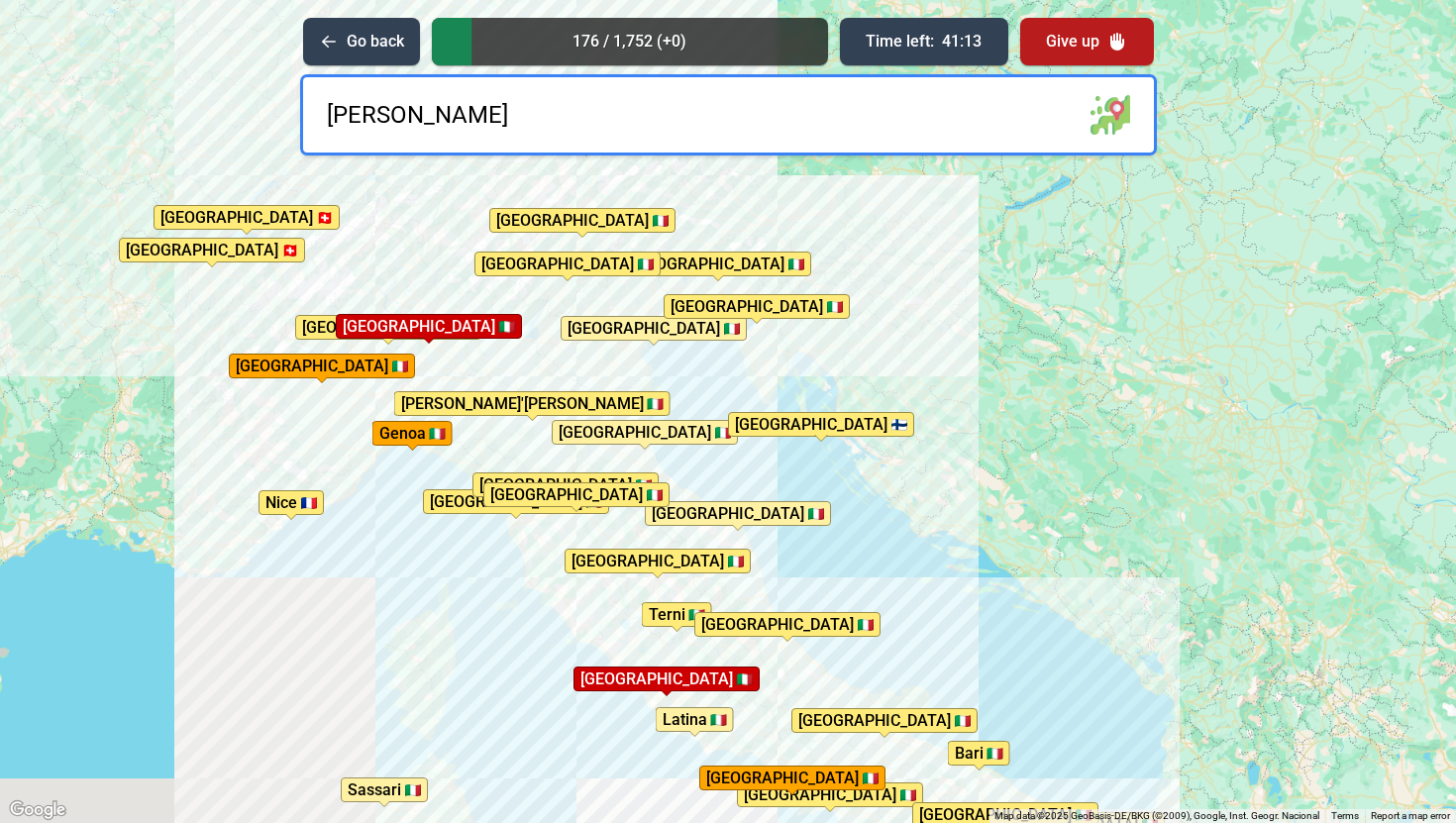 type on "[GEOGRAPHIC_DATA]" 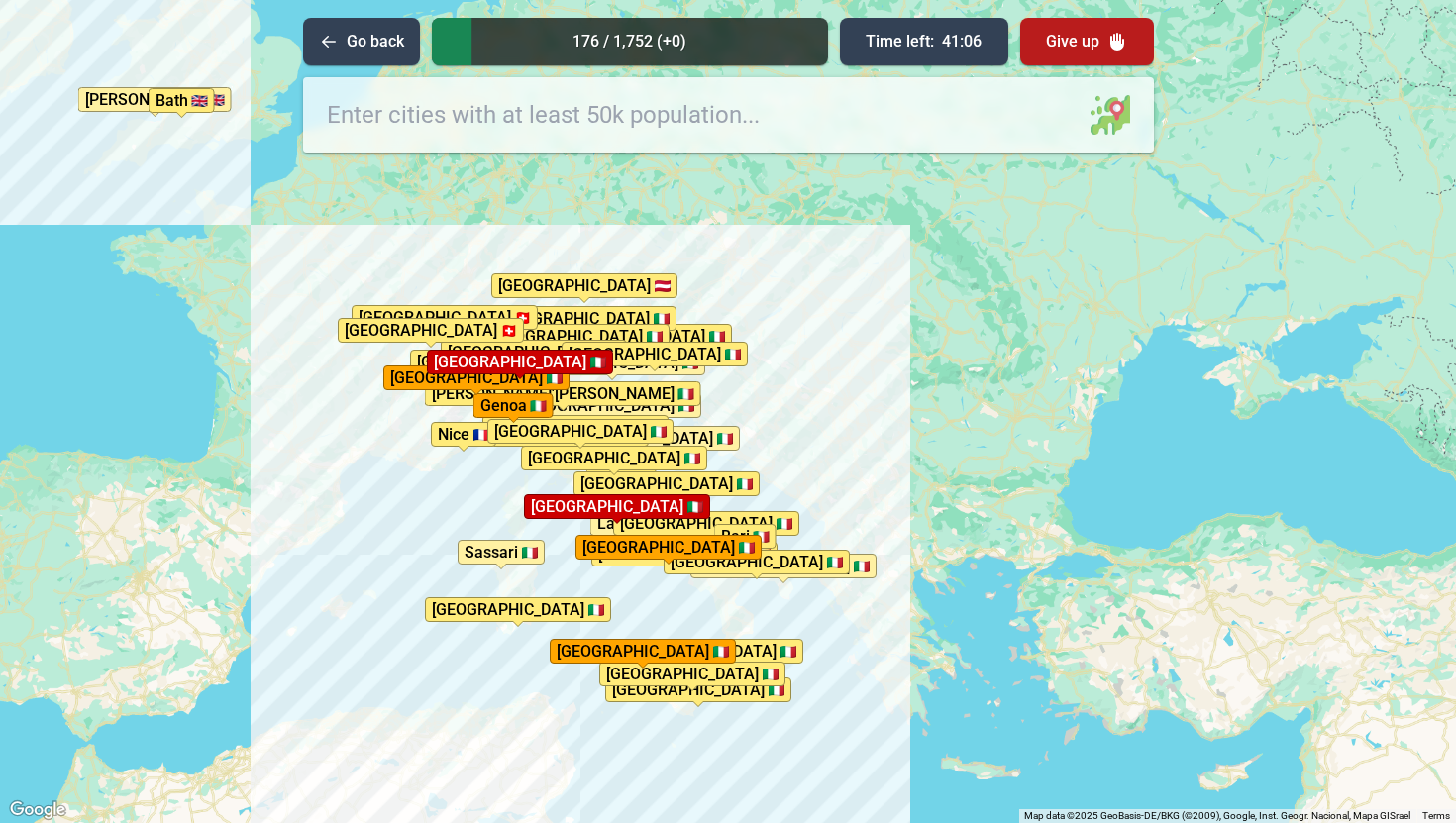 drag, startPoint x: 752, startPoint y: 513, endPoint x: 743, endPoint y: 508, distance: 10.29563 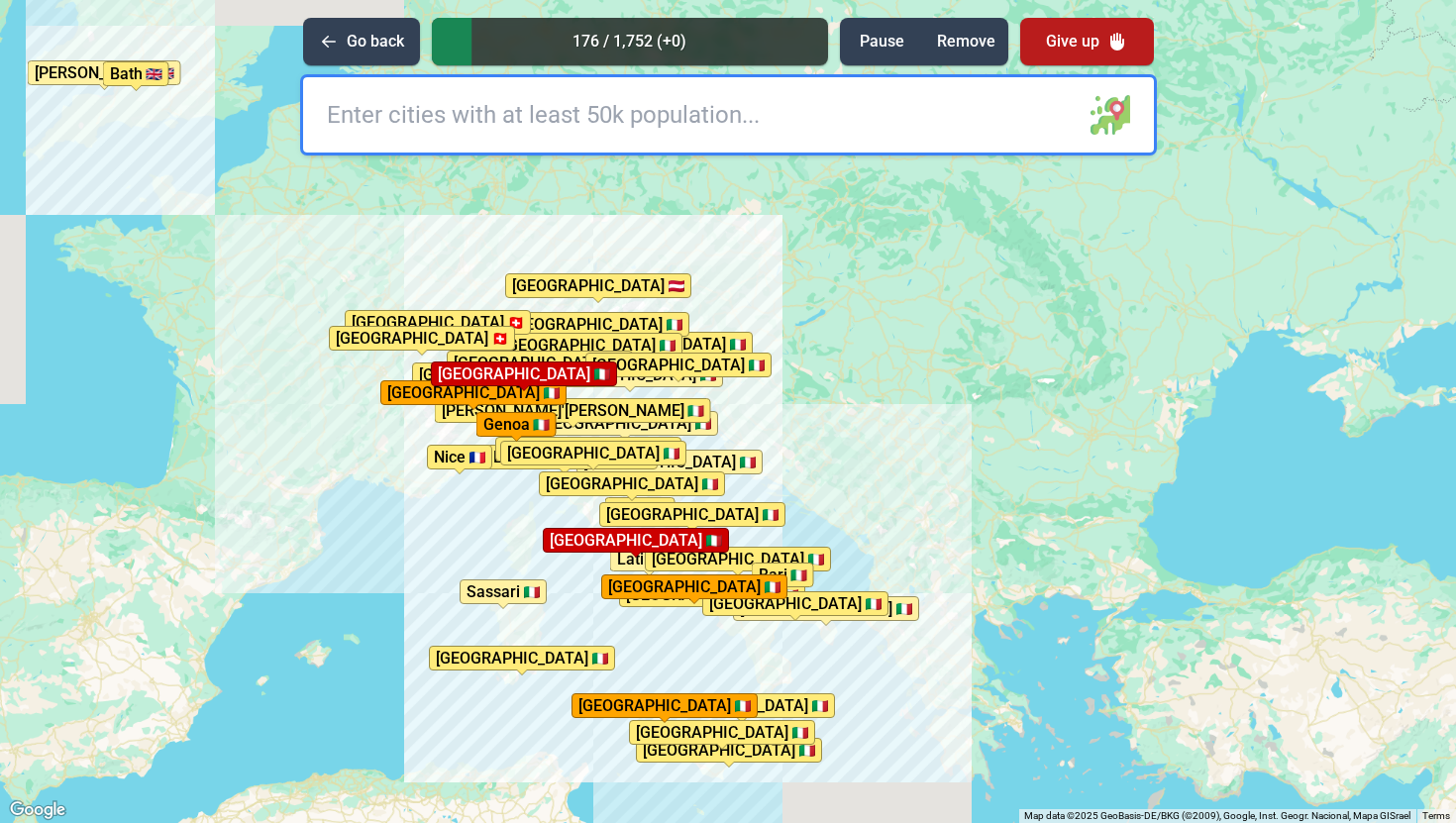 click at bounding box center (728, 115) 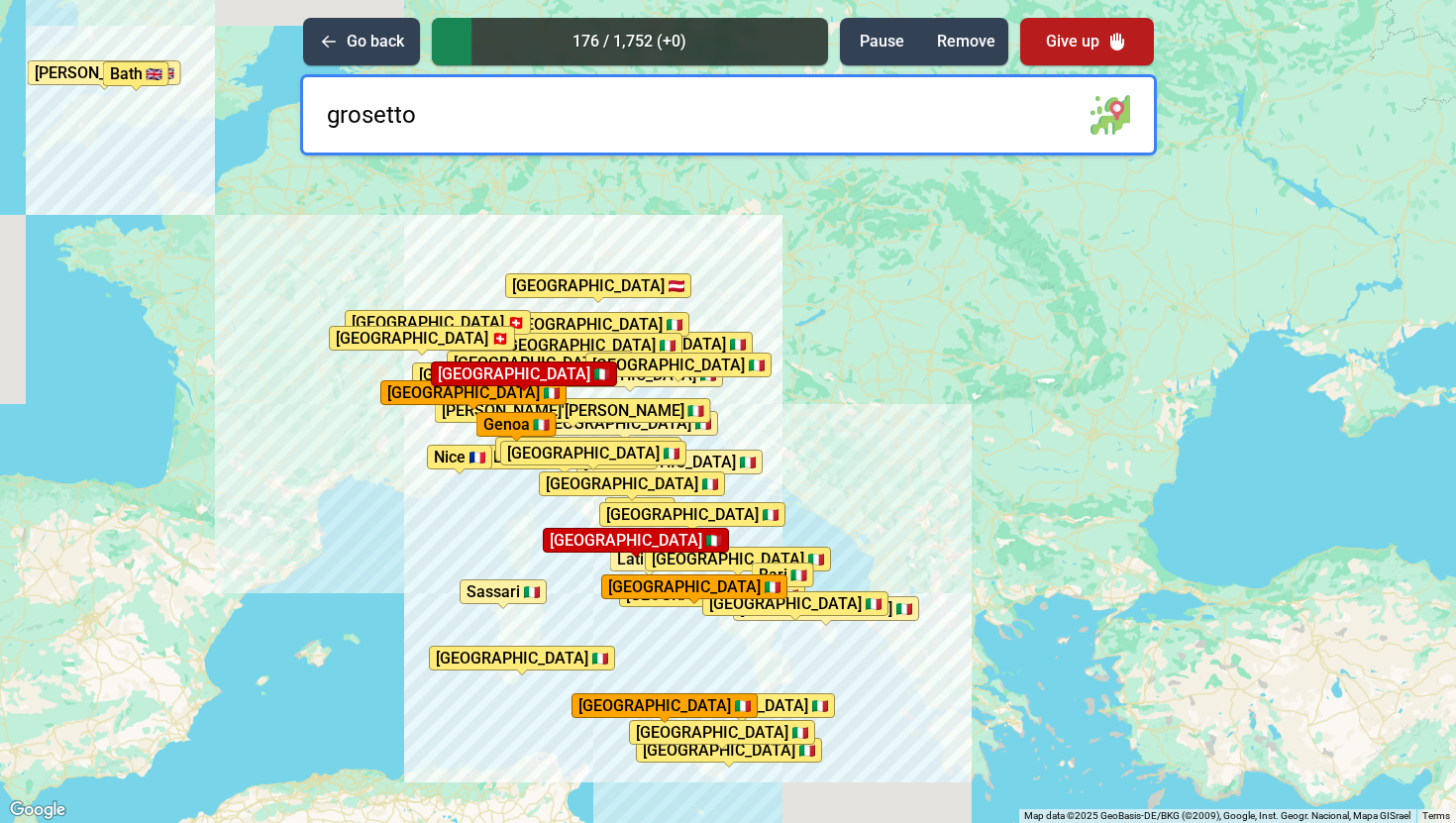 click on "grosetto" at bounding box center [728, 115] 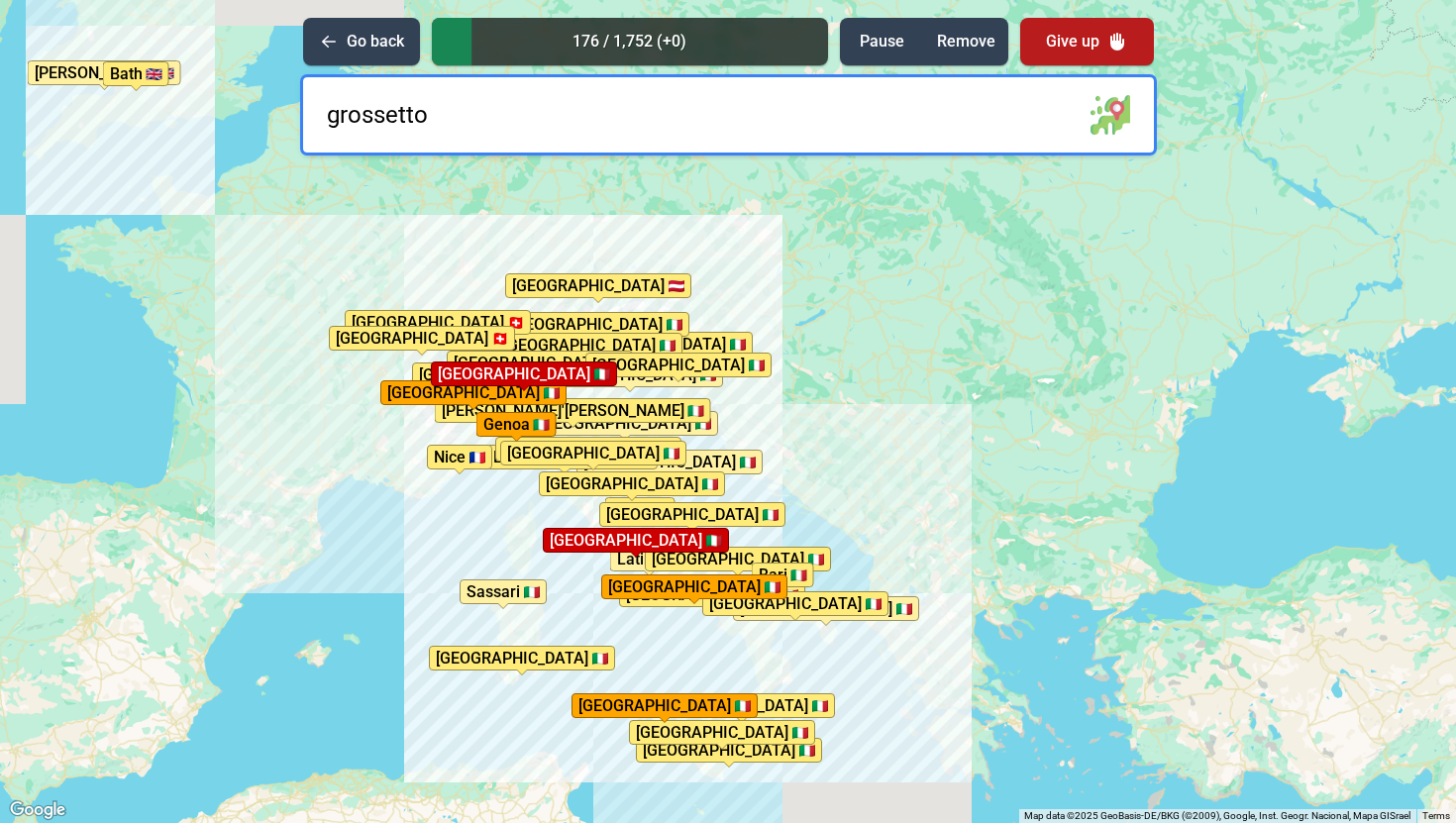 type on "grosseto" 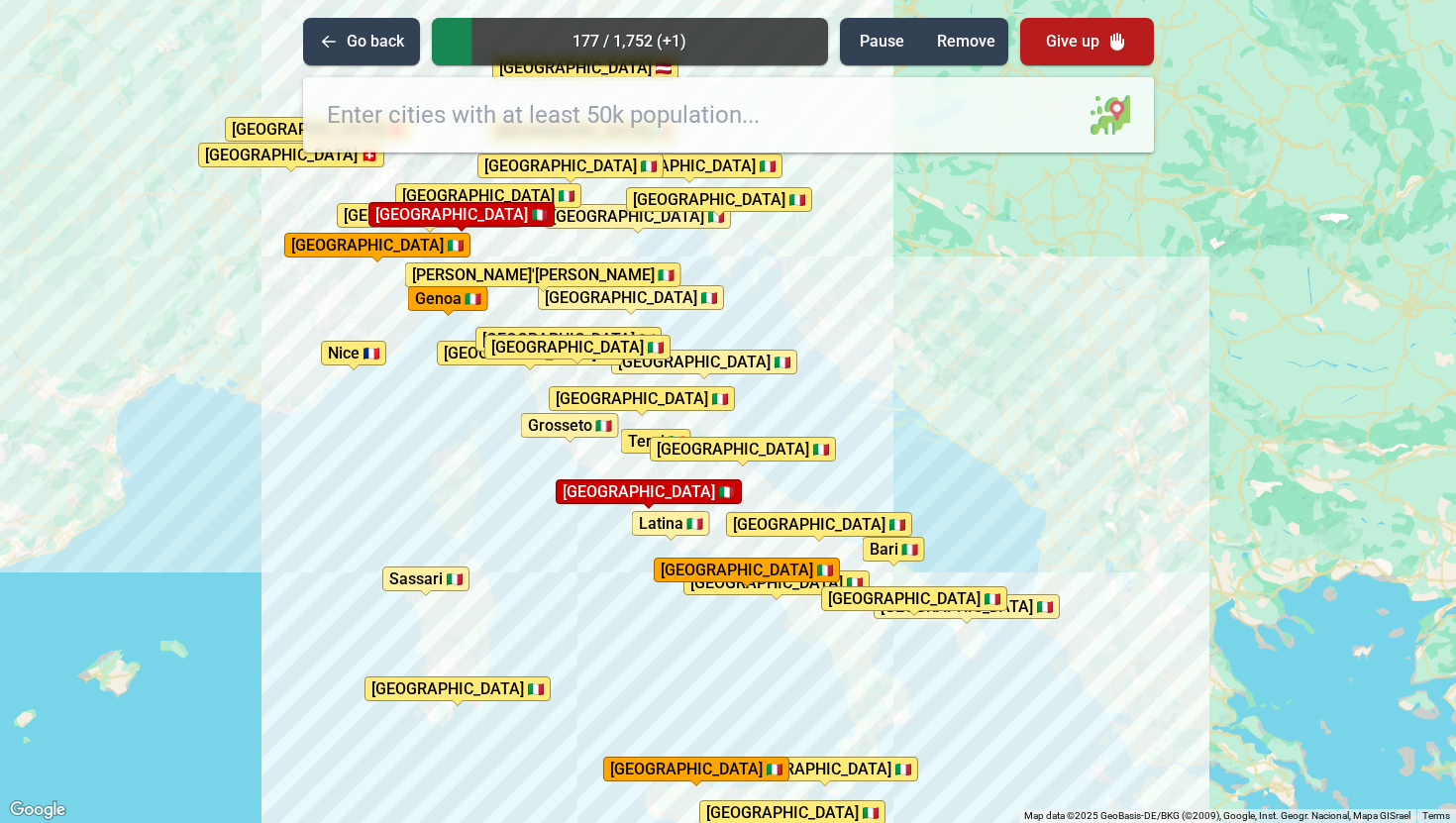 drag, startPoint x: 889, startPoint y: 584, endPoint x: 820, endPoint y: 506, distance: 104.13933 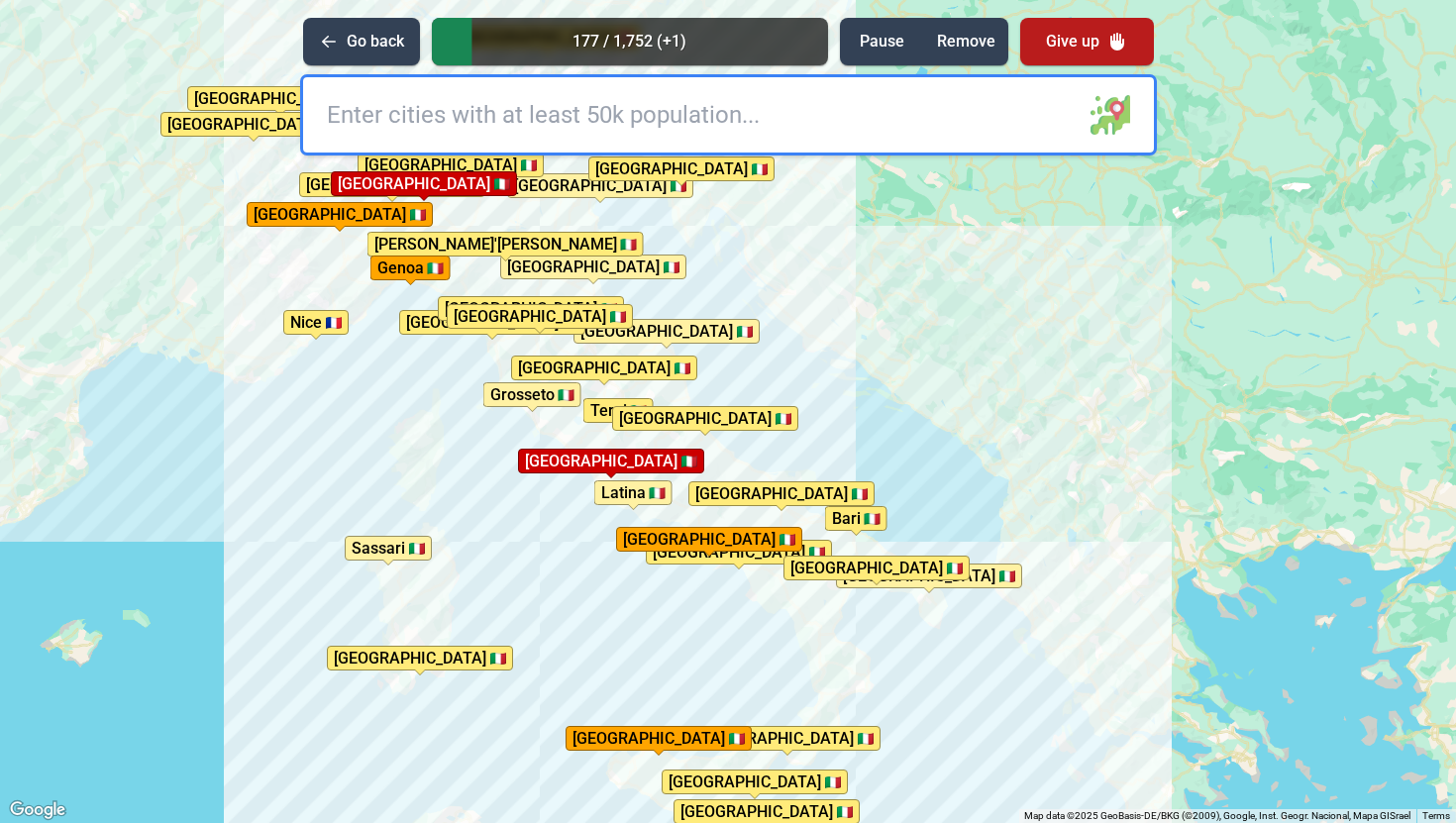 click at bounding box center (728, 115) 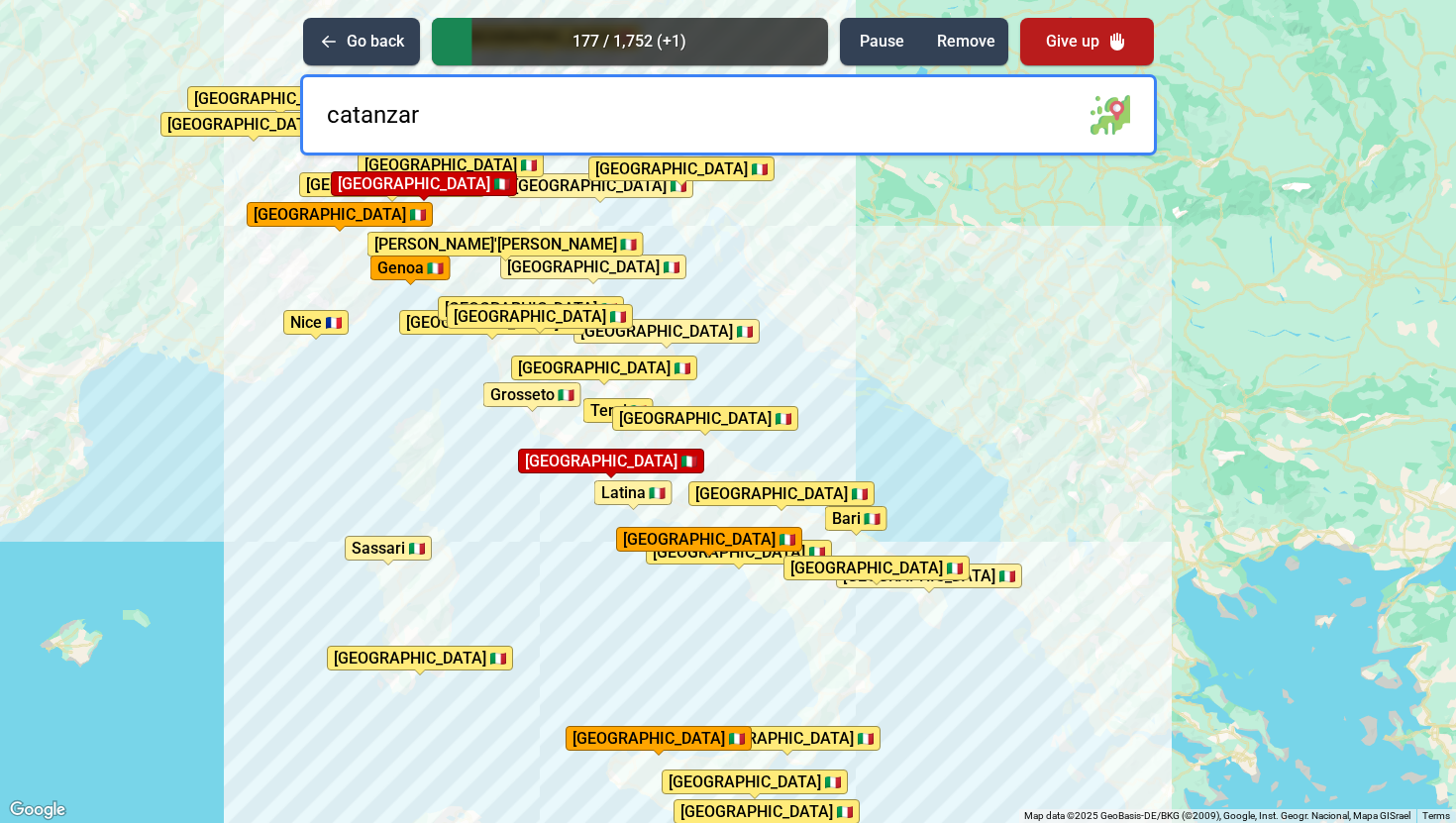 type on "[PERSON_NAME]" 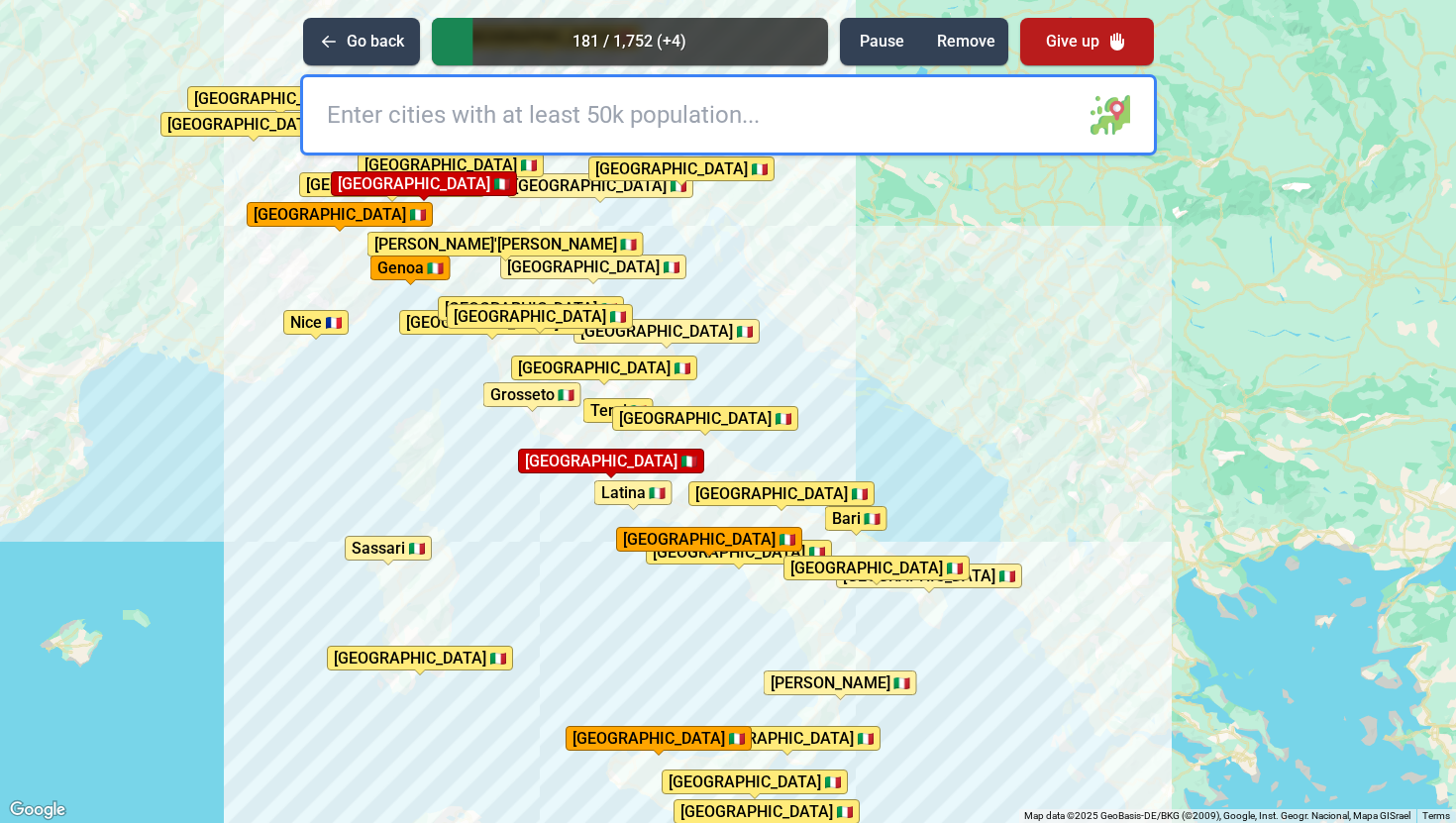 click at bounding box center (728, 115) 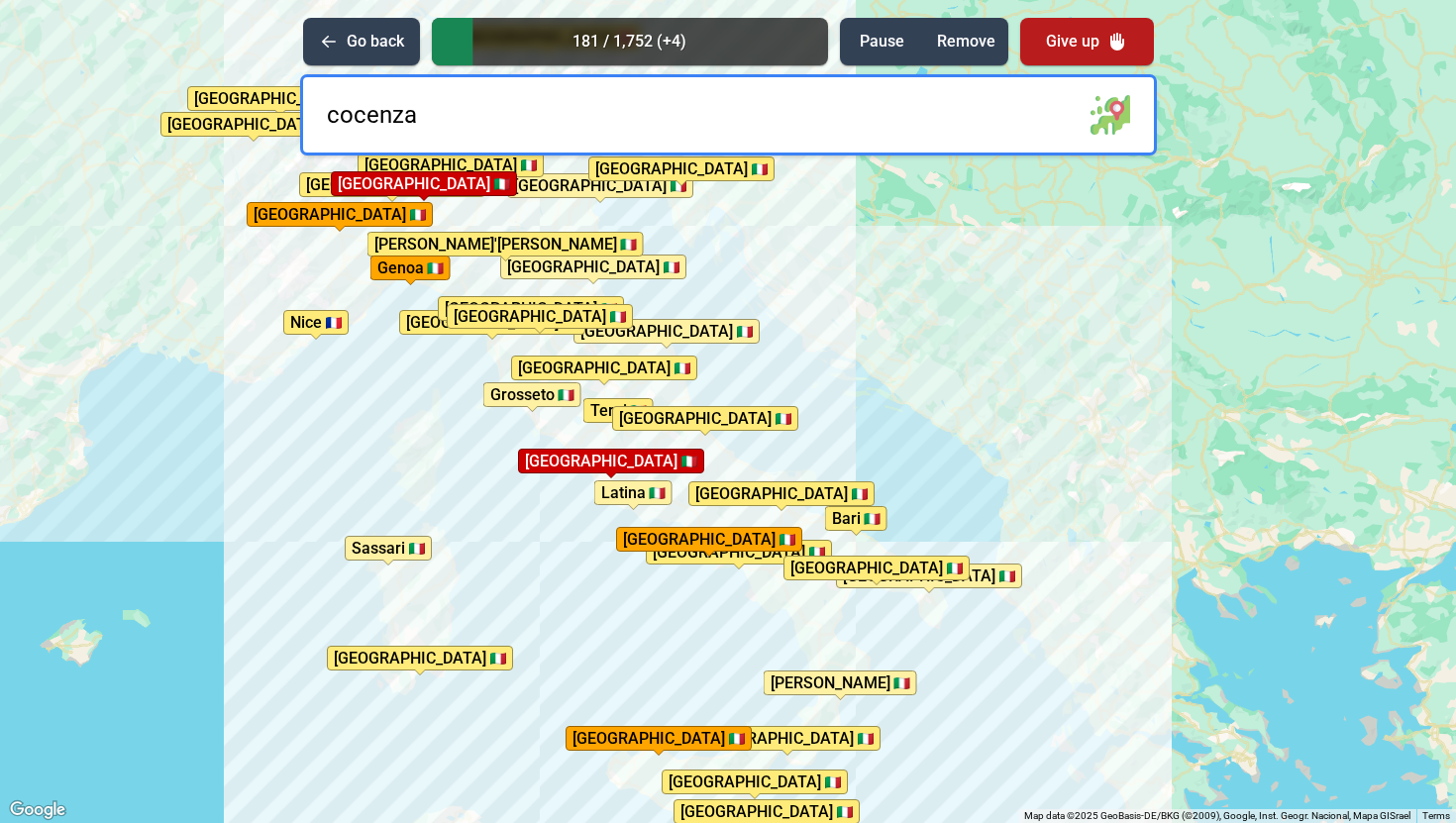 click on "cocenza" at bounding box center [728, 115] 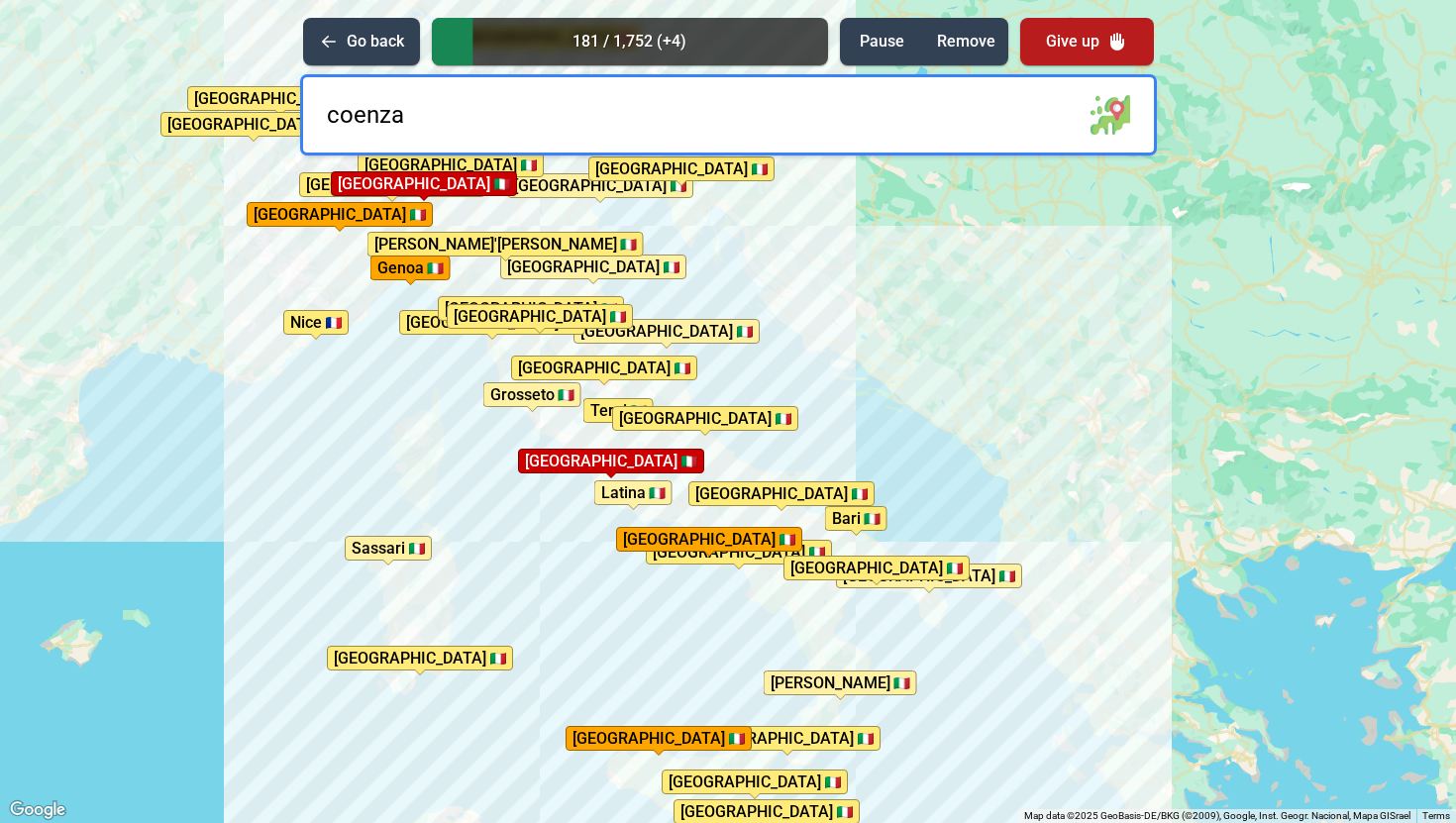type on "[PERSON_NAME]" 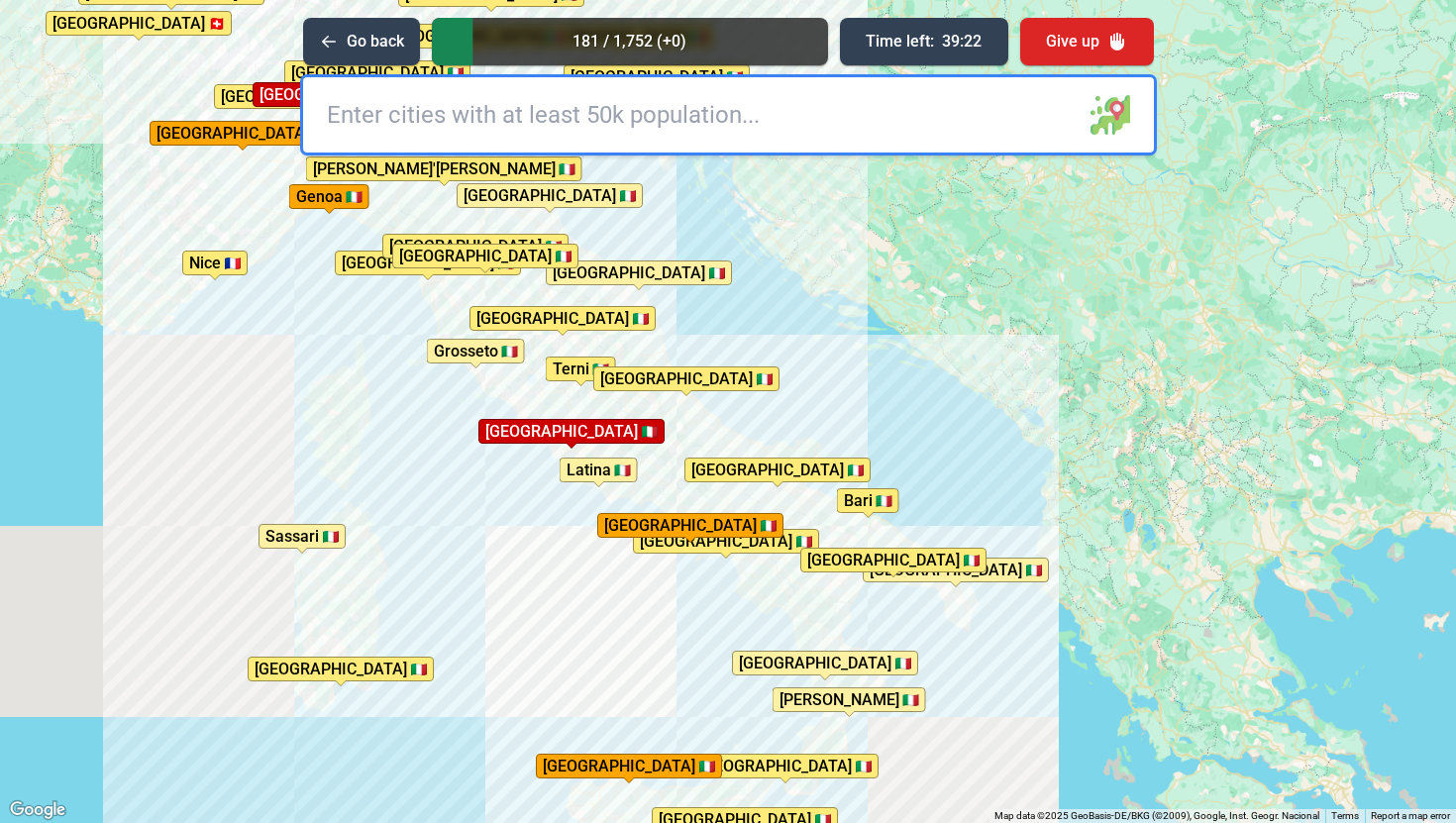 type 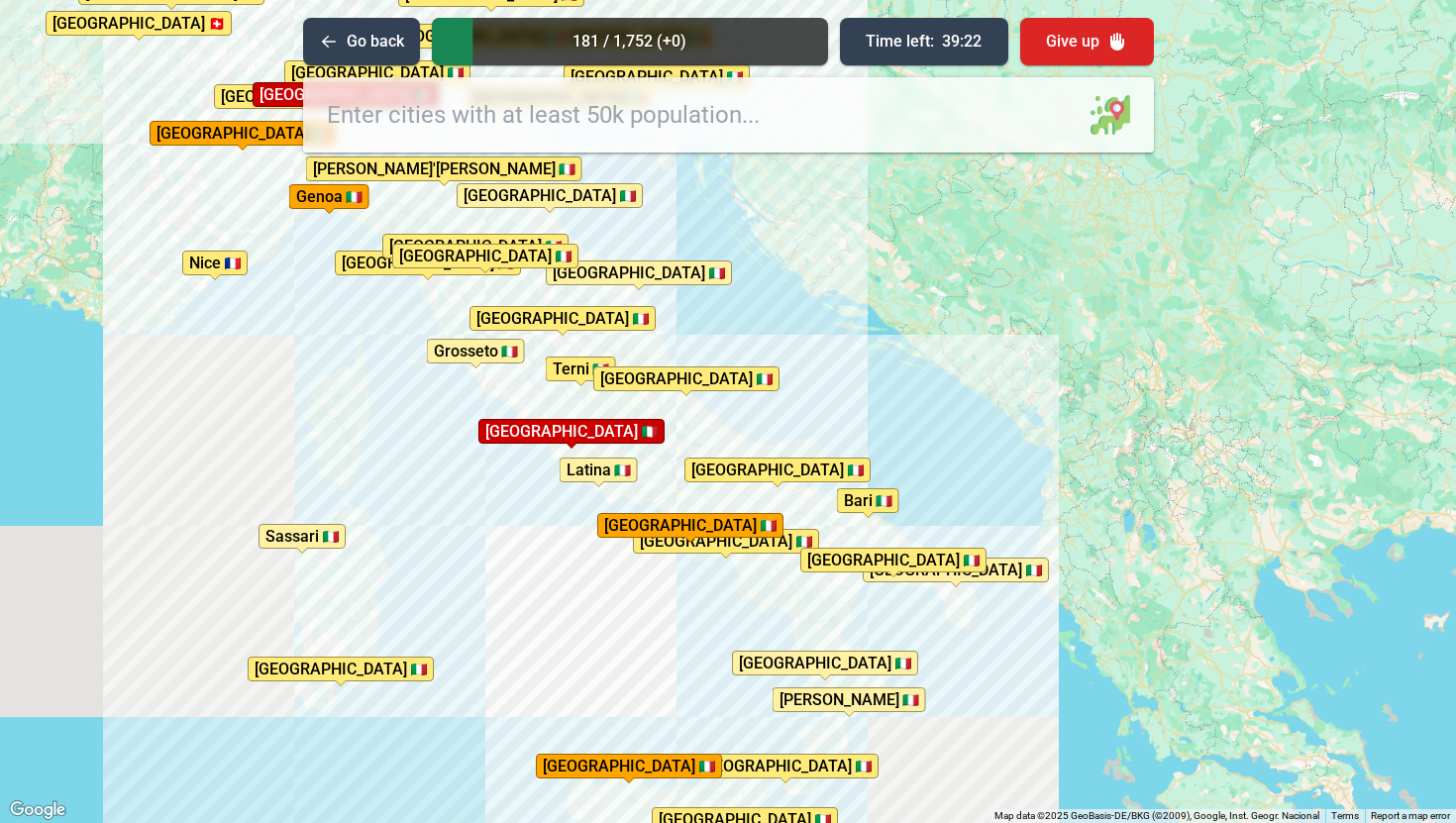 click on "Give up" at bounding box center [1087, 42] 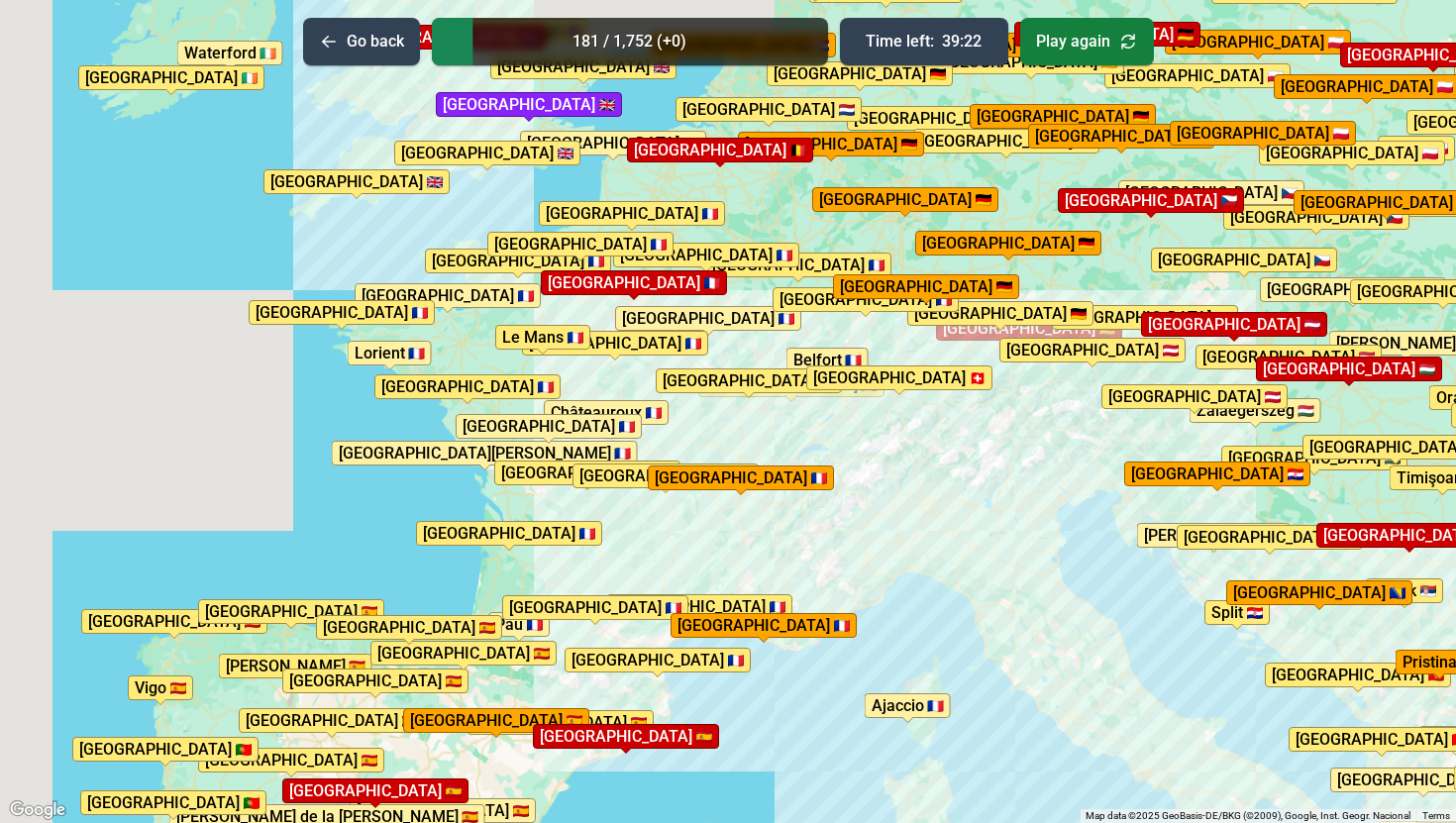drag, startPoint x: 700, startPoint y: 431, endPoint x: 668, endPoint y: 362, distance: 76.05919 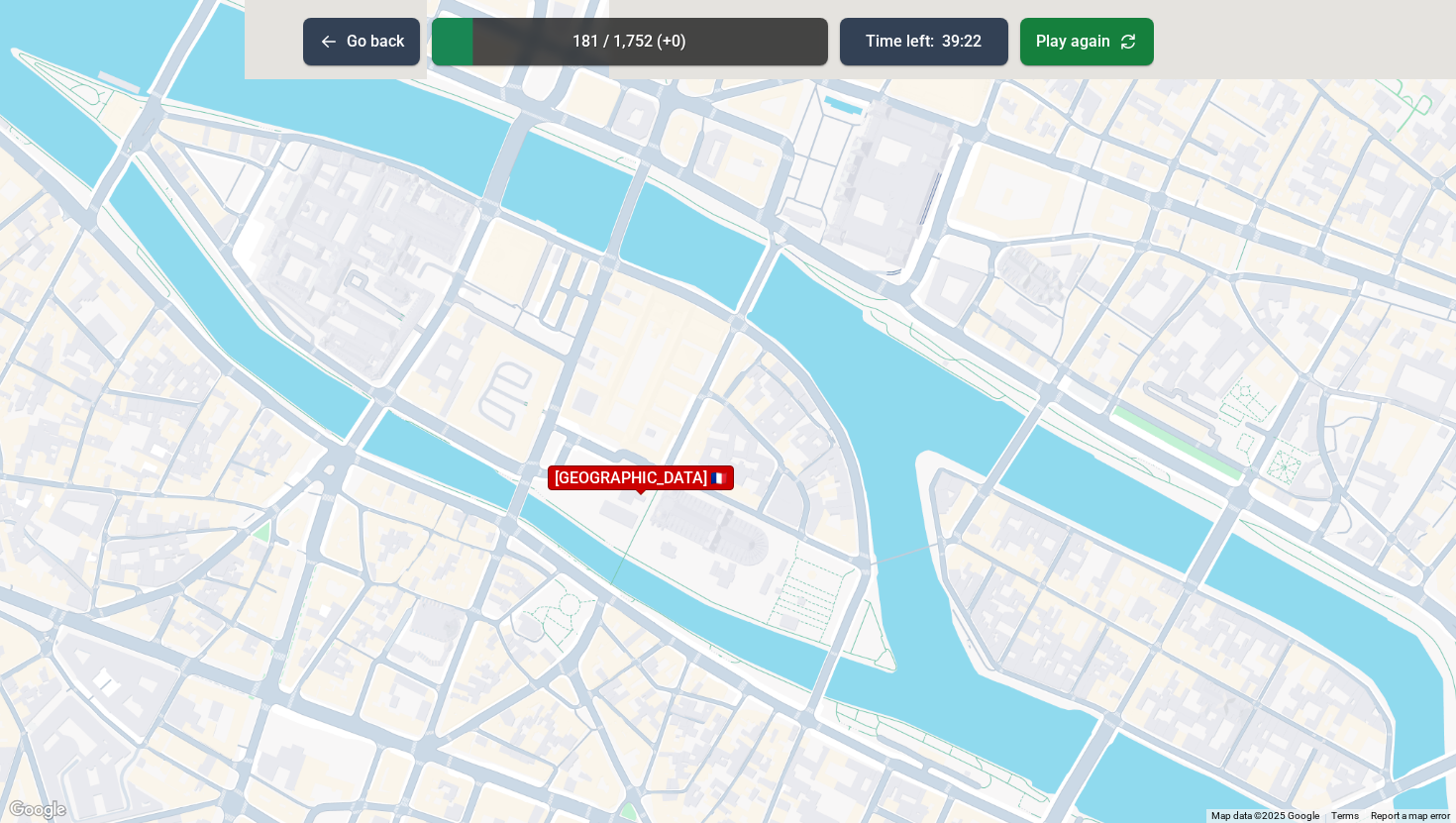 drag, startPoint x: 762, startPoint y: 282, endPoint x: 617, endPoint y: 406, distance: 190.79046 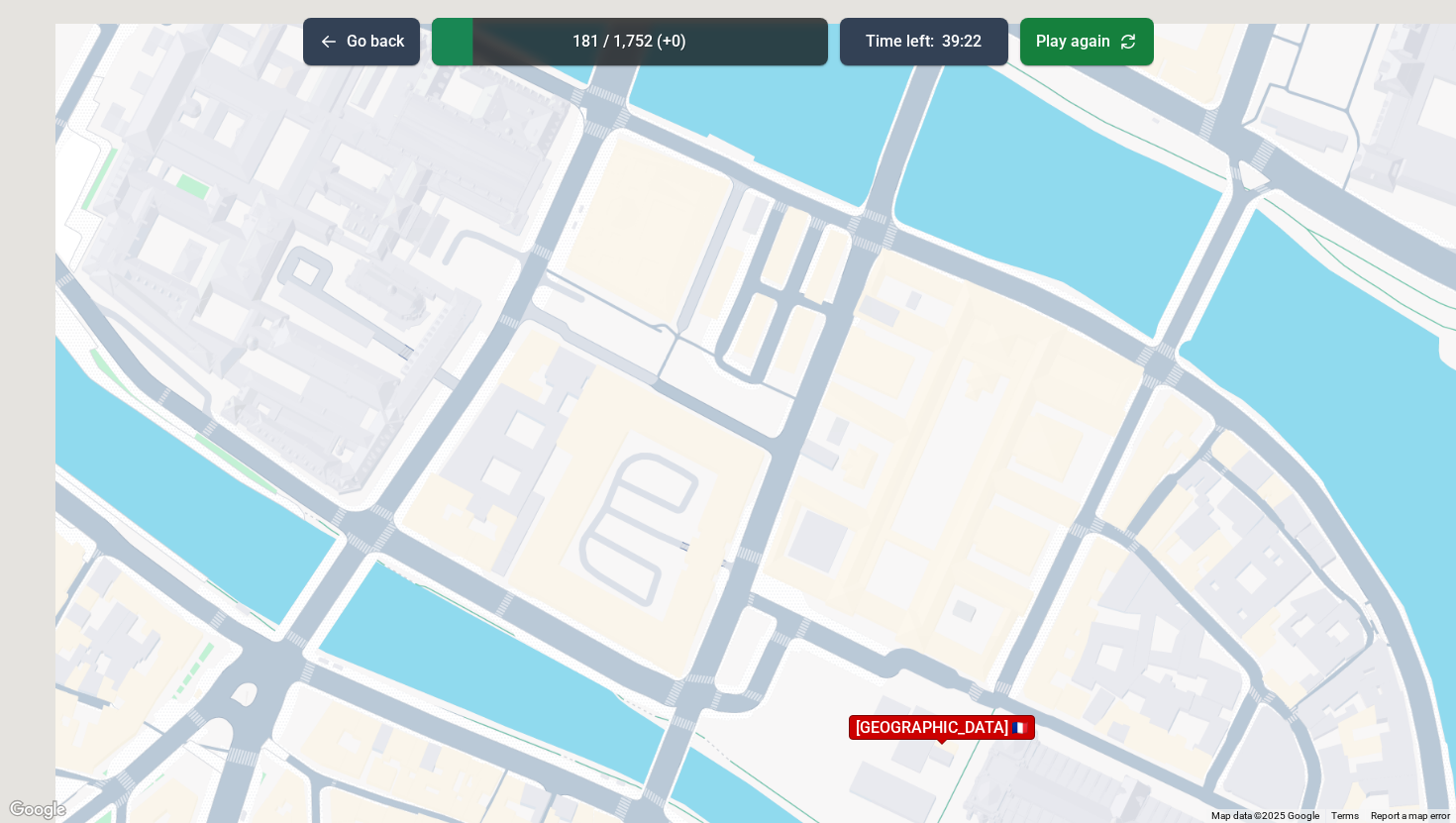 drag, startPoint x: 641, startPoint y: 436, endPoint x: 815, endPoint y: 540, distance: 202.71162 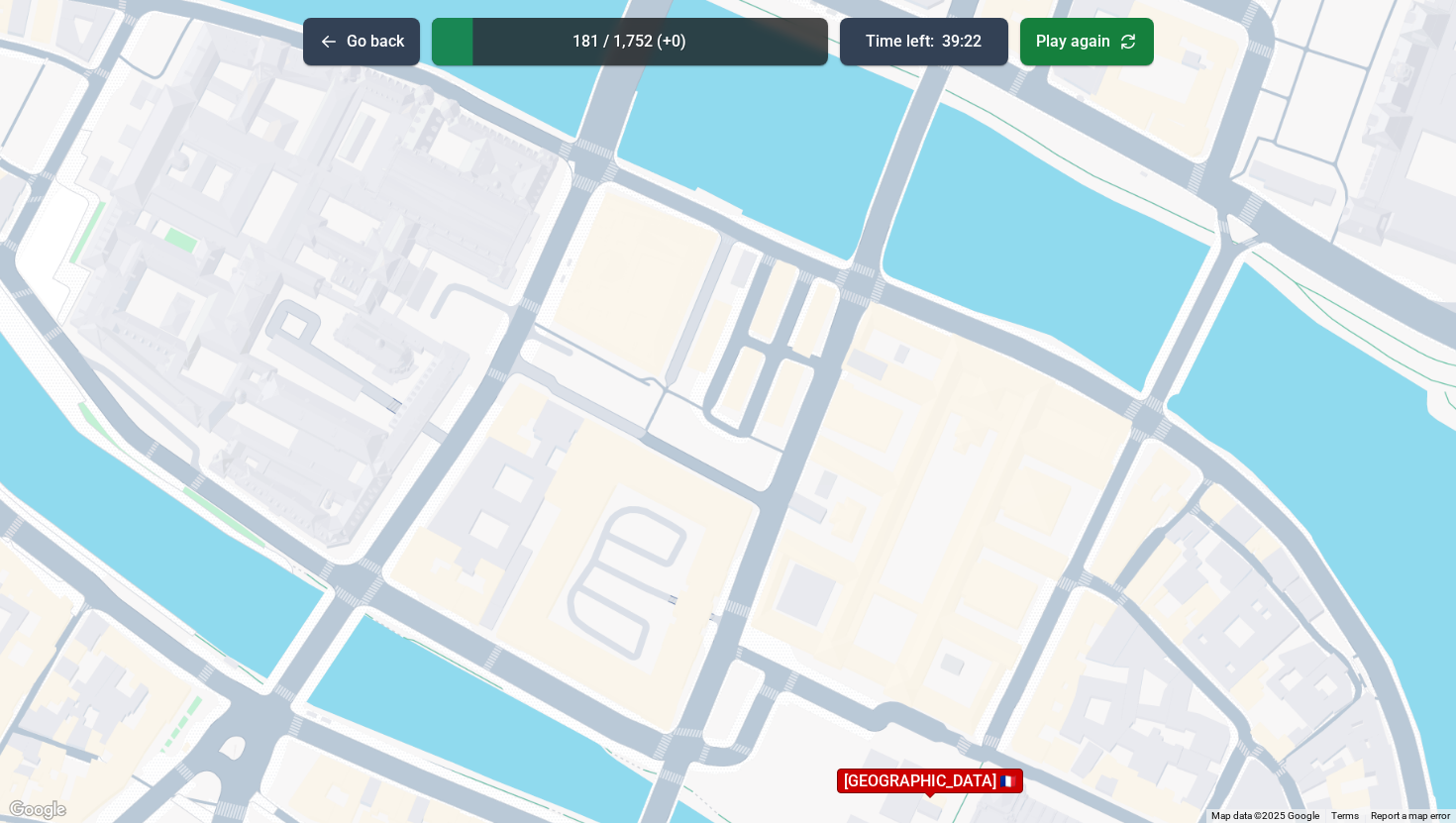 drag, startPoint x: 633, startPoint y: 372, endPoint x: 470, endPoint y: 341, distance: 165.92167 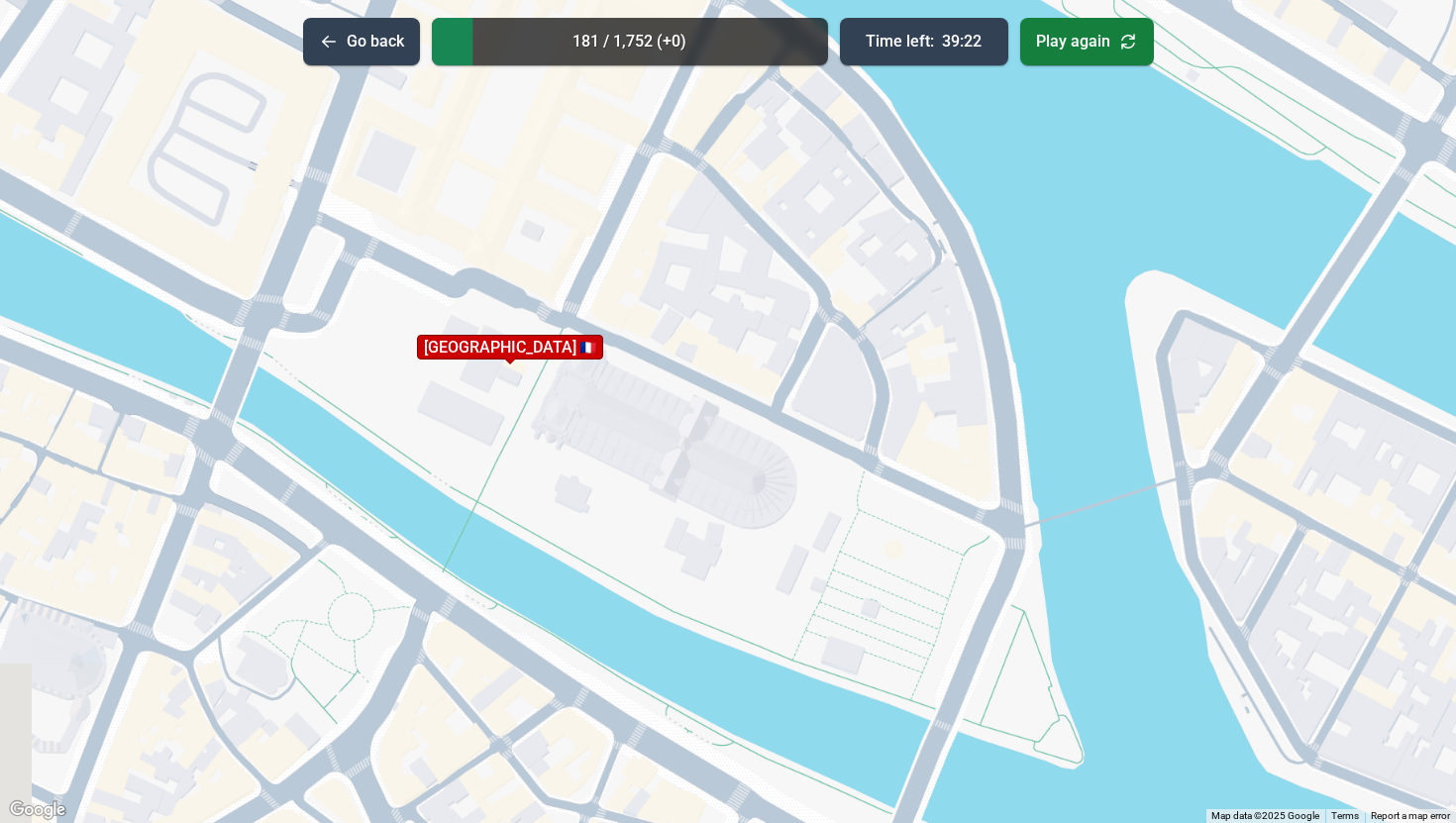 drag, startPoint x: 705, startPoint y: 487, endPoint x: 791, endPoint y: 332, distance: 177.2597 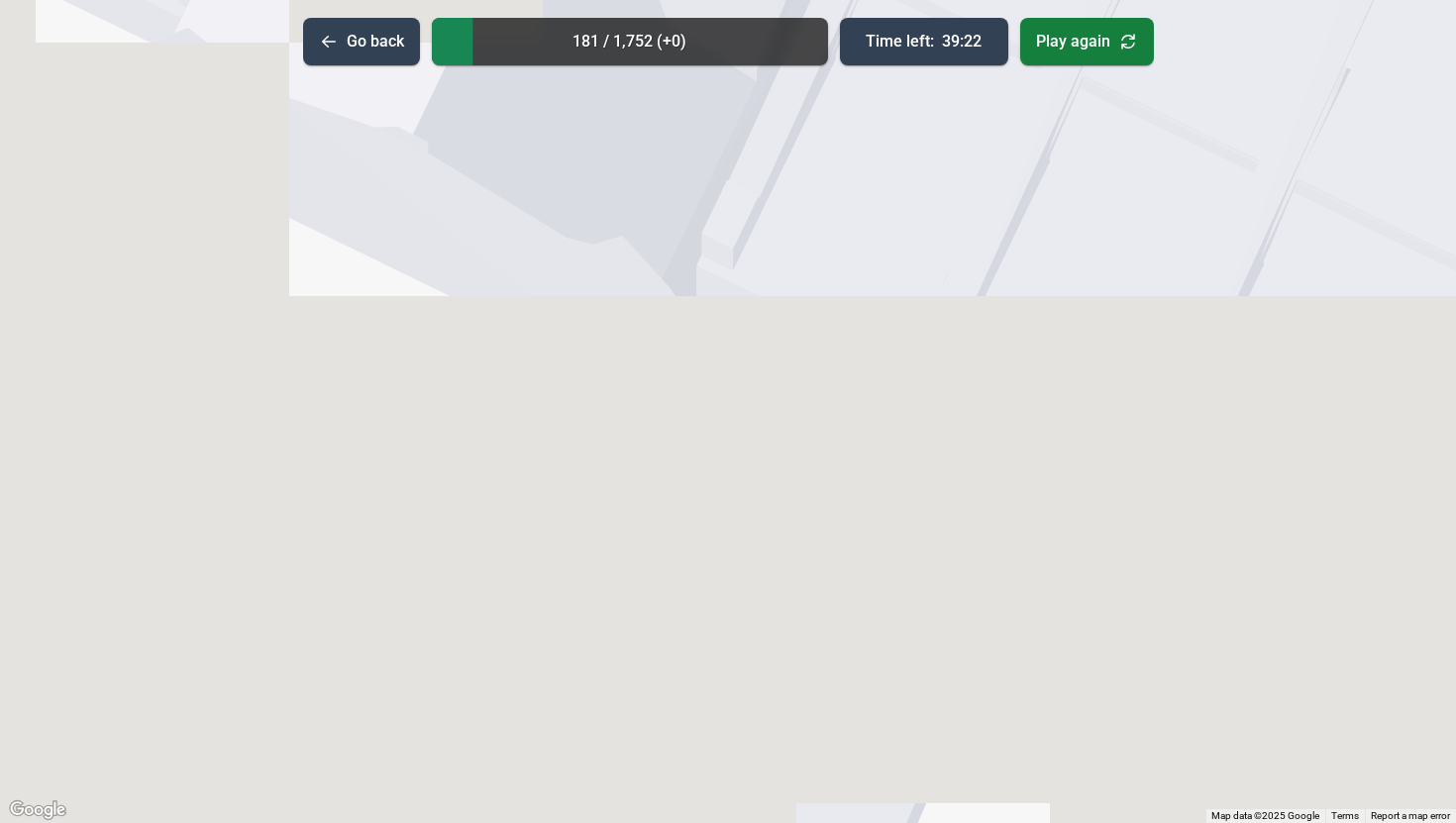 drag, startPoint x: 681, startPoint y: 328, endPoint x: 648, endPoint y: 475, distance: 150.65855 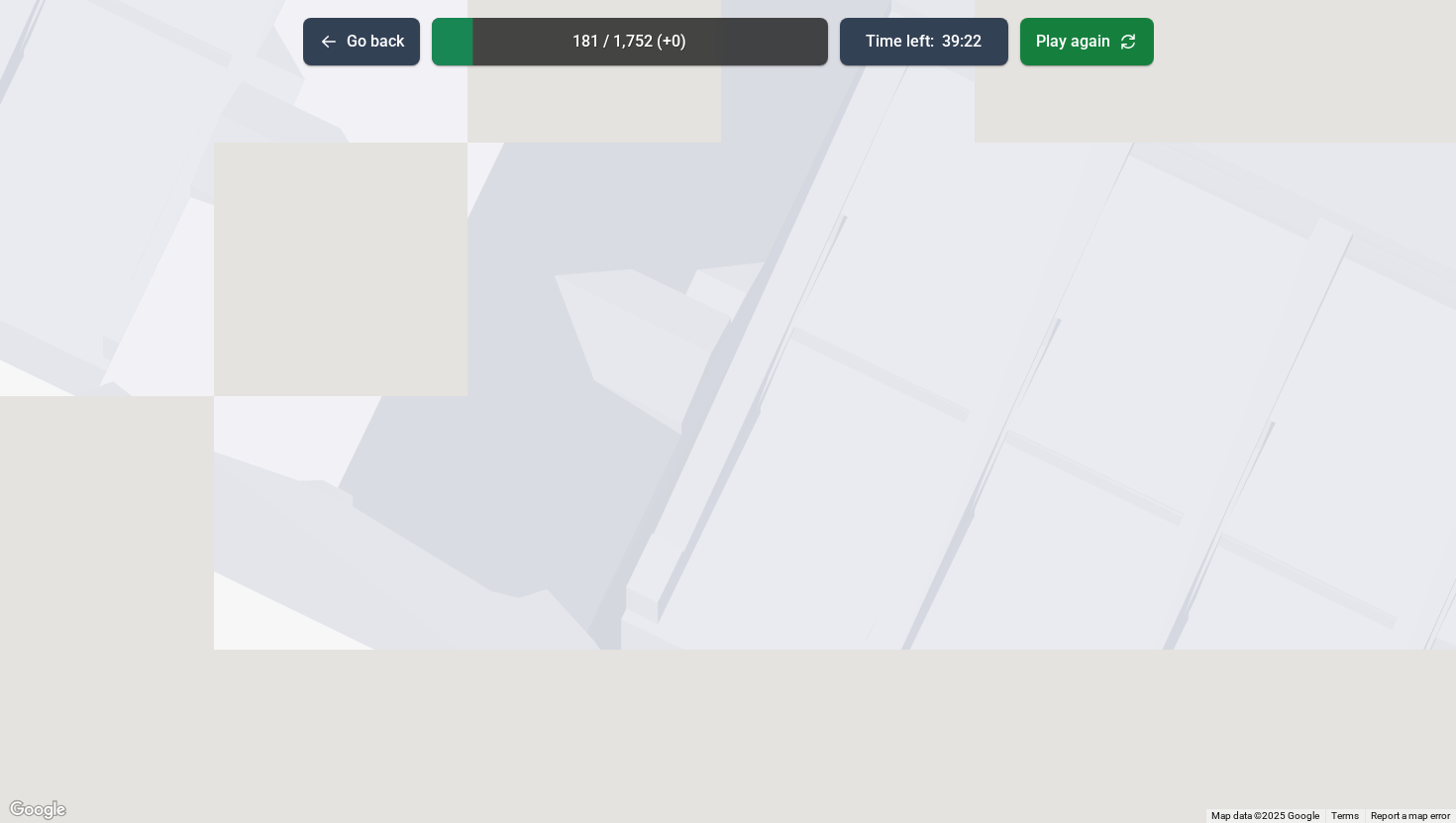 drag, startPoint x: 585, startPoint y: 298, endPoint x: 770, endPoint y: 505, distance: 277.62205 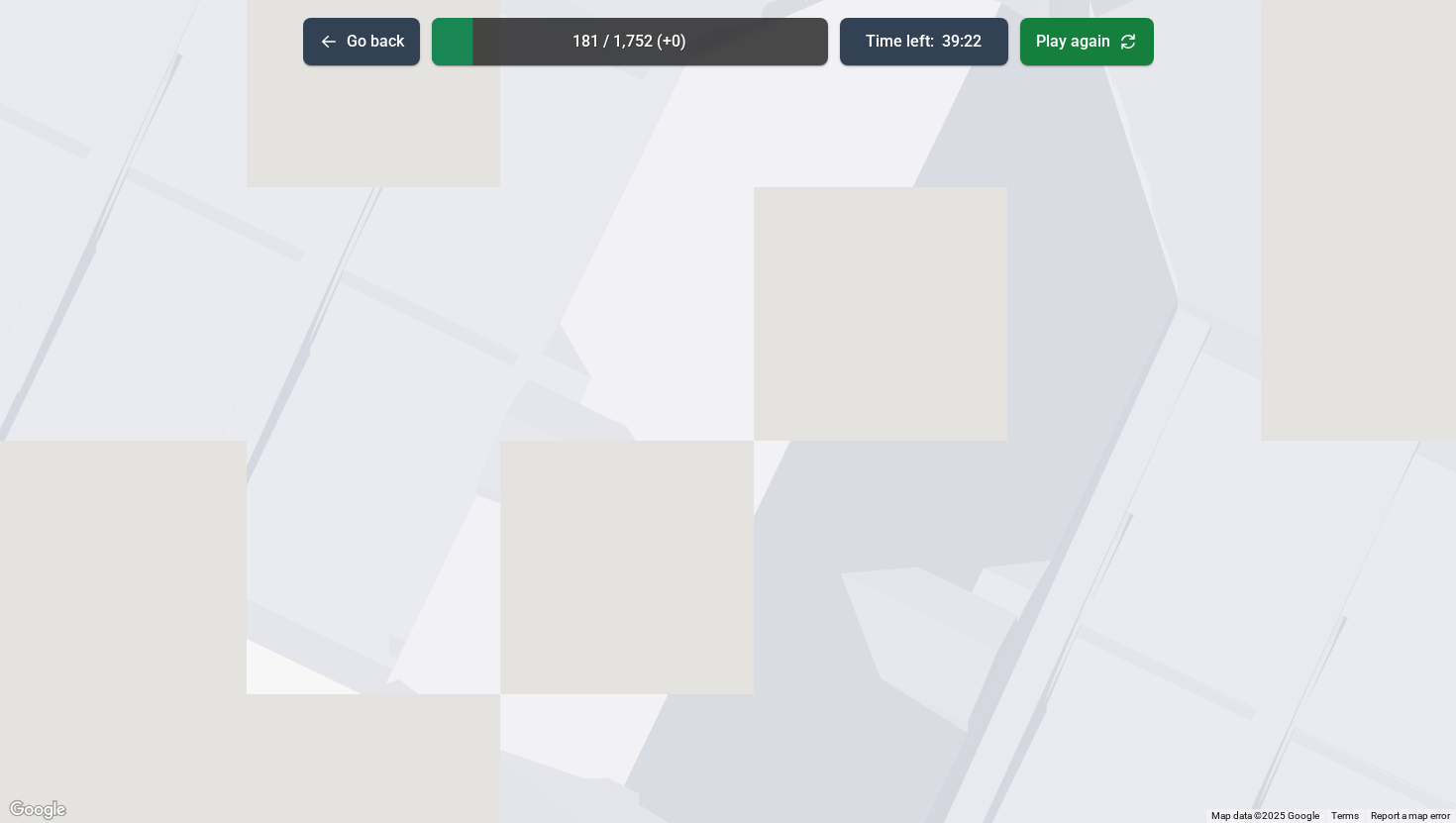 drag, startPoint x: 661, startPoint y: 346, endPoint x: 666, endPoint y: 607, distance: 261.04789 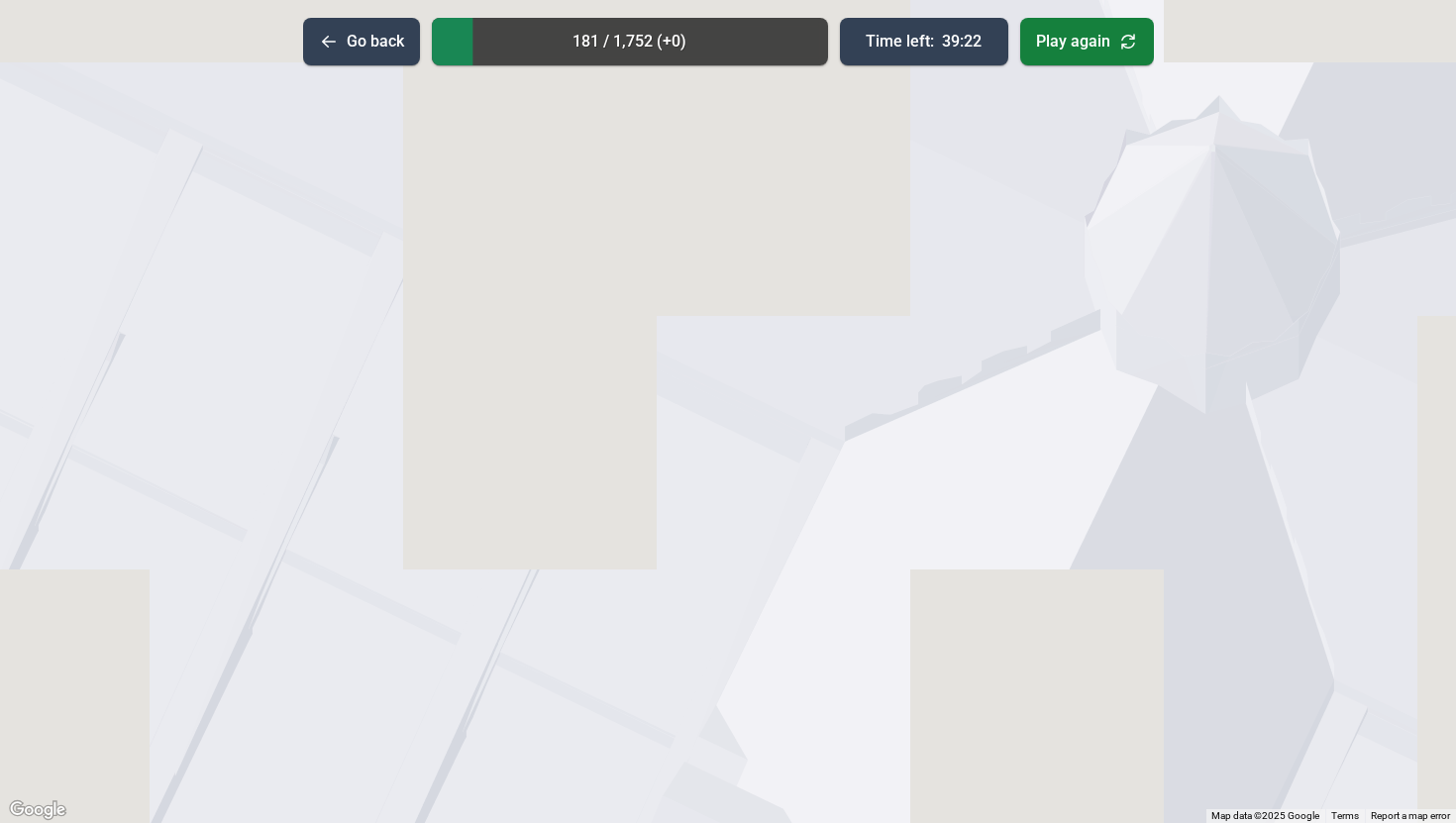 drag, startPoint x: 637, startPoint y: 466, endPoint x: 958, endPoint y: 673, distance: 381.95549 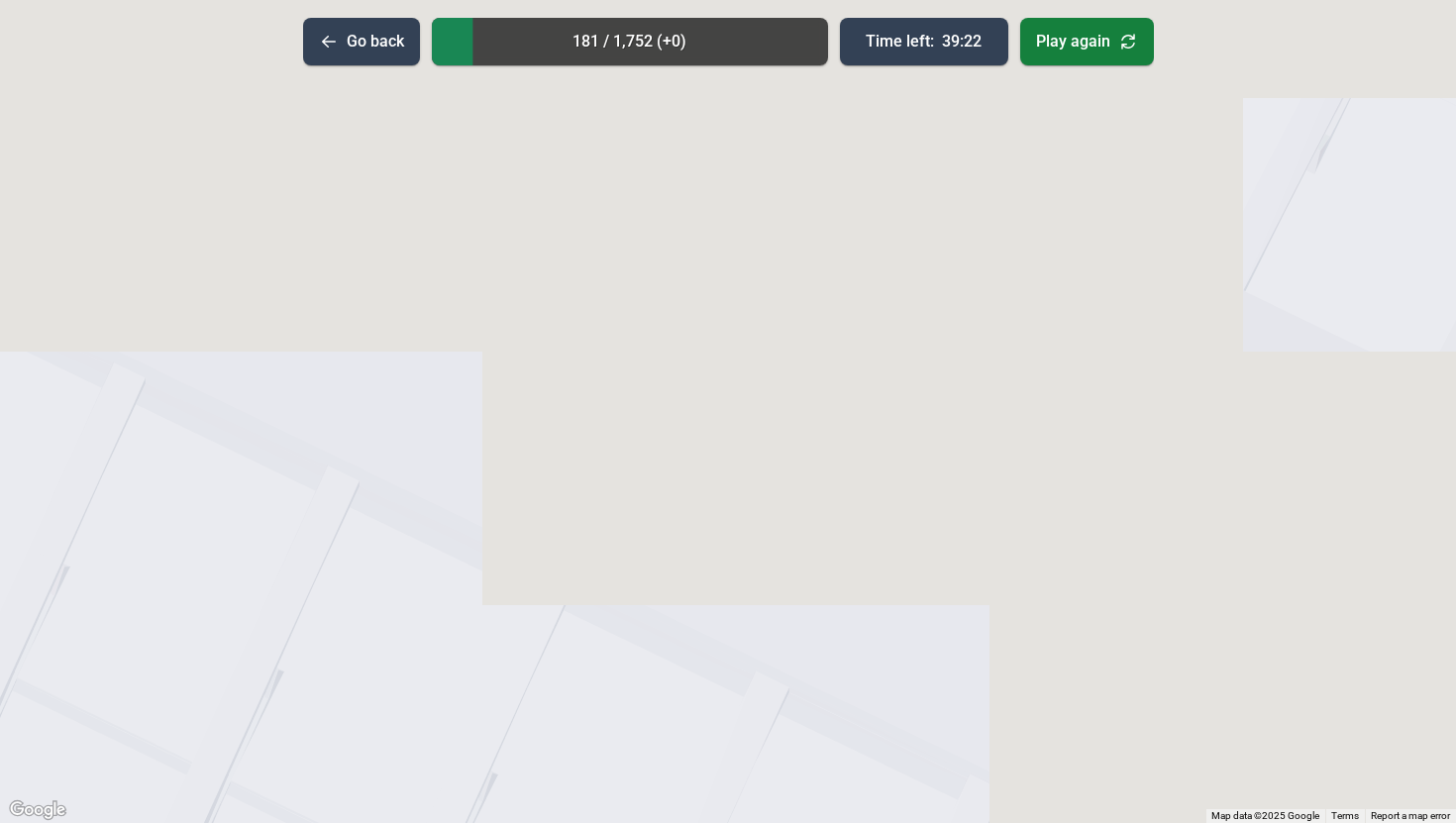 drag, startPoint x: 847, startPoint y: 517, endPoint x: 978, endPoint y: 684, distance: 212.24985 